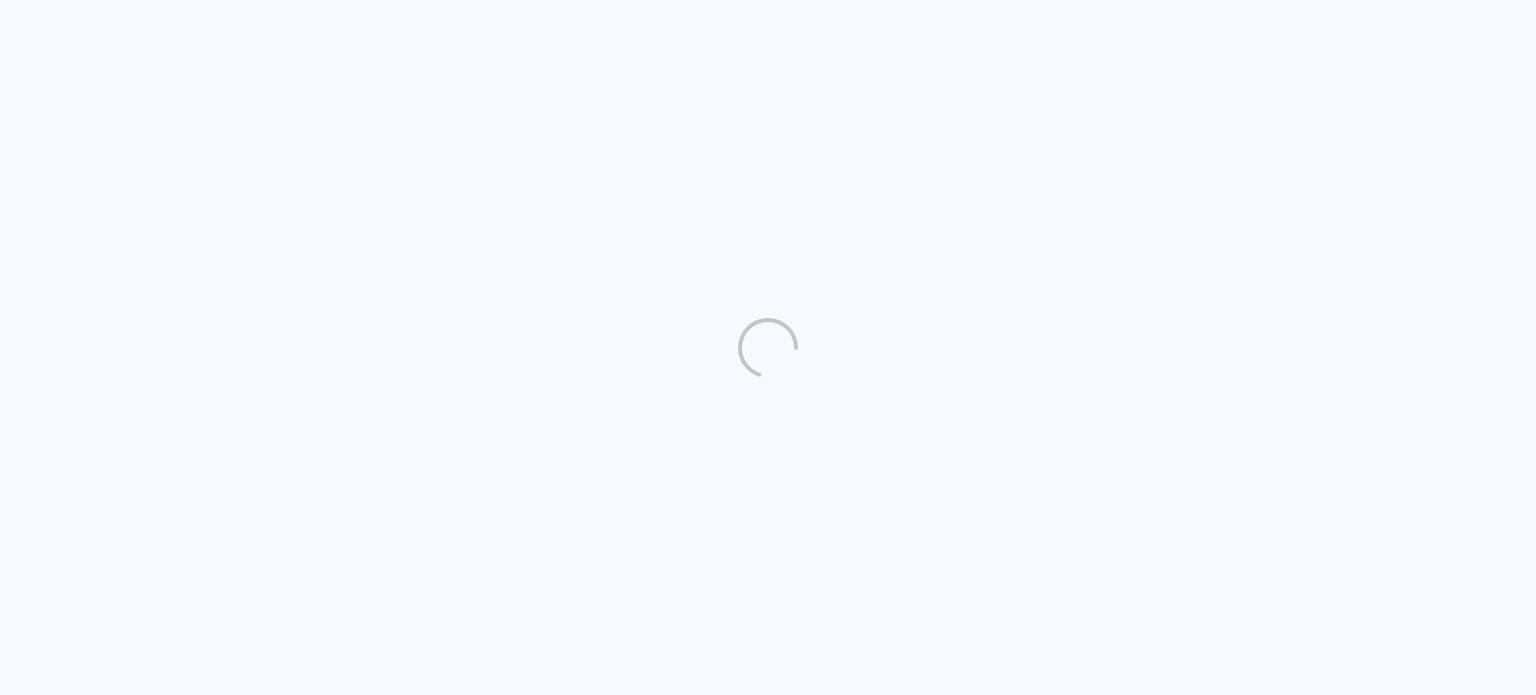 scroll, scrollTop: 0, scrollLeft: 0, axis: both 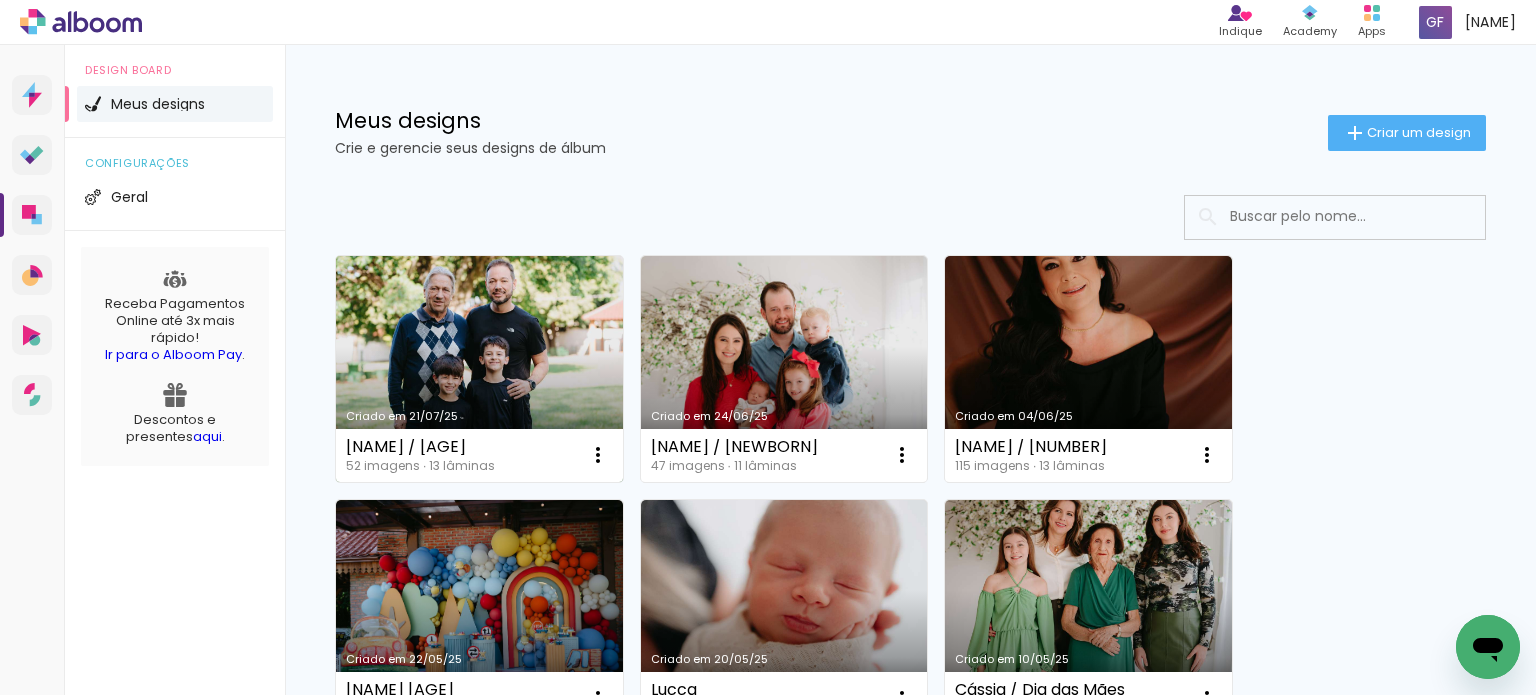 click on "Criado em 21/07/25" at bounding box center [479, 369] 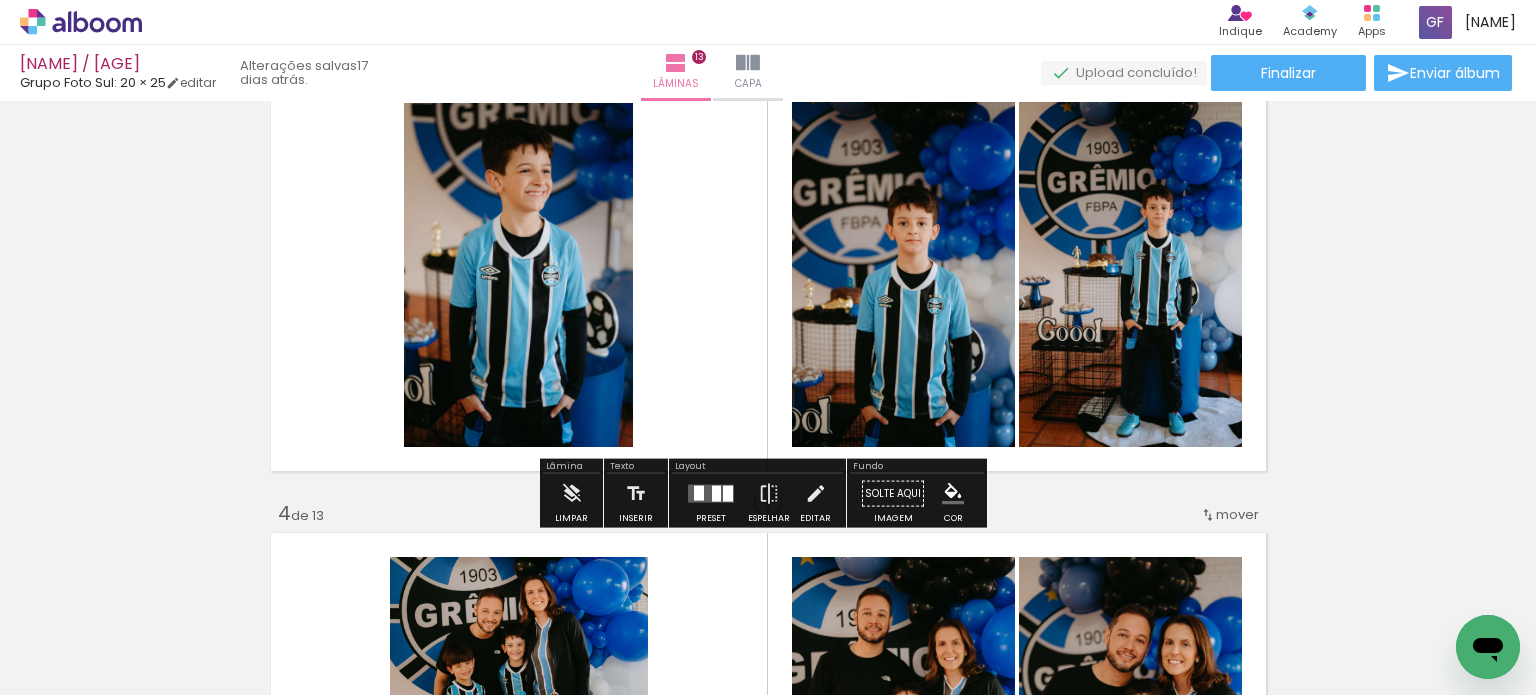 scroll, scrollTop: 1000, scrollLeft: 0, axis: vertical 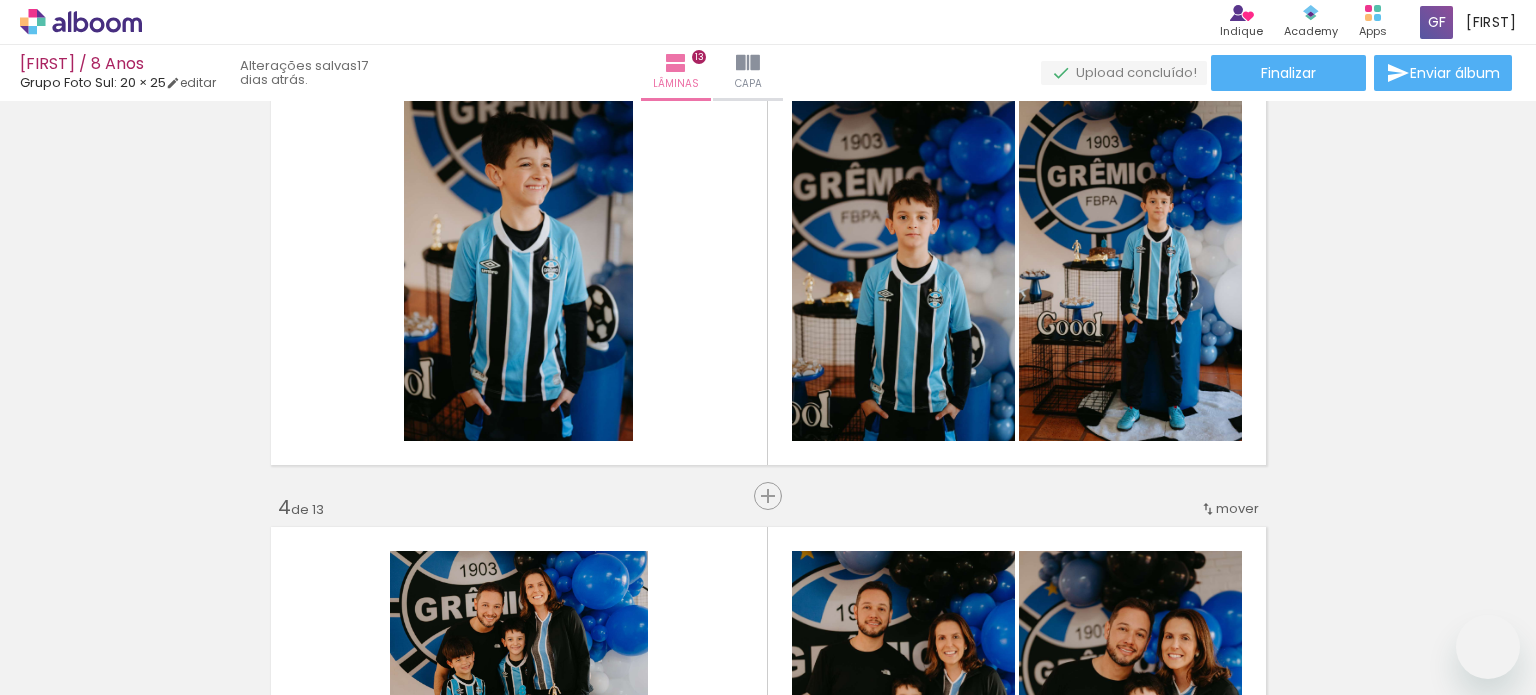 click at bounding box center (768, -639) 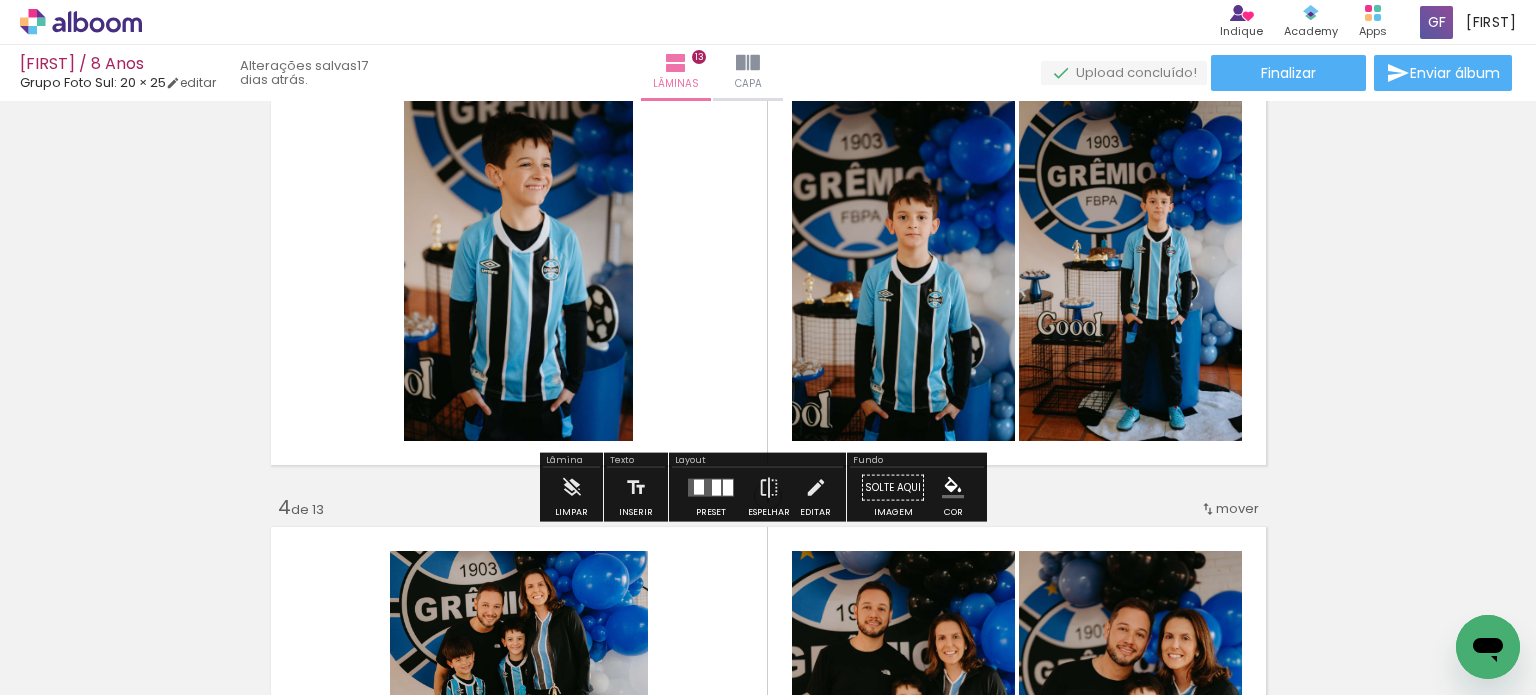 scroll, scrollTop: 0, scrollLeft: 0, axis: both 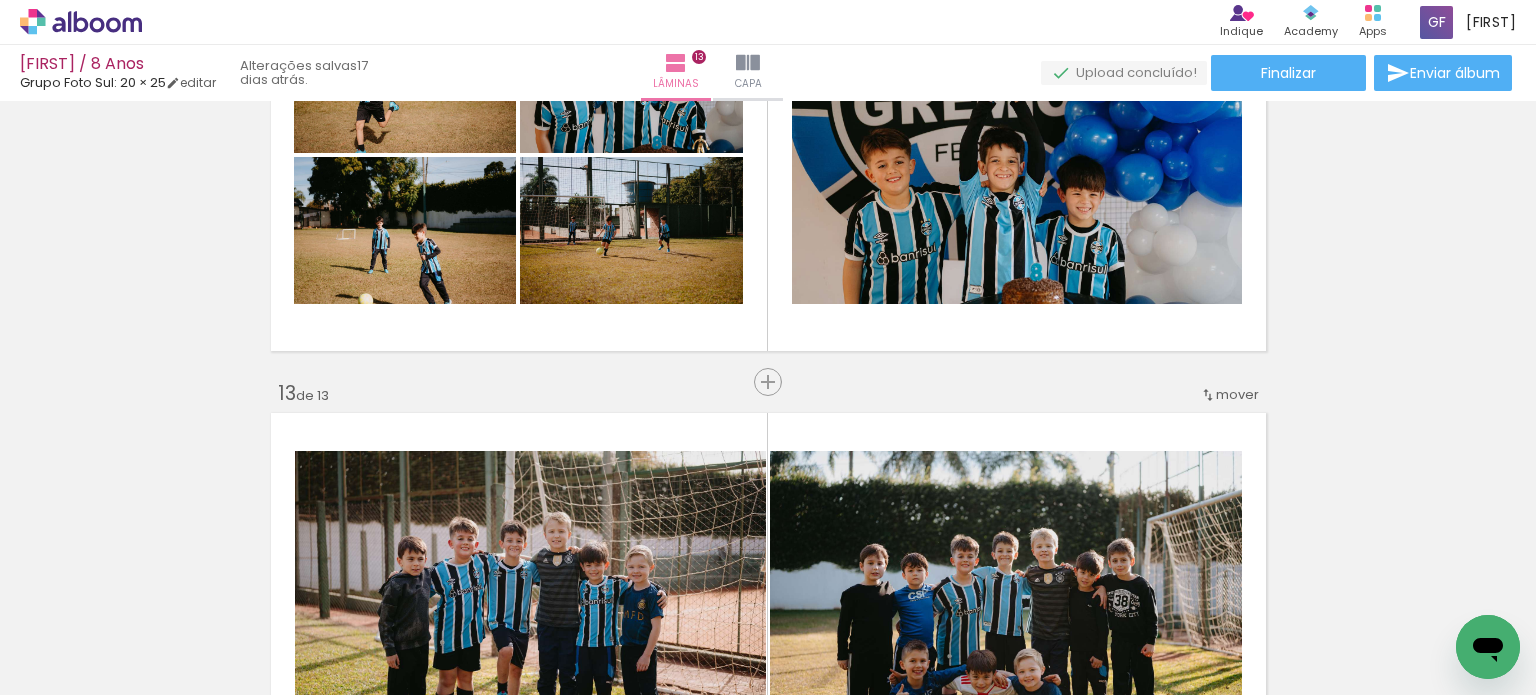 click on "Adicionar
Fotos" at bounding box center [71, 668] 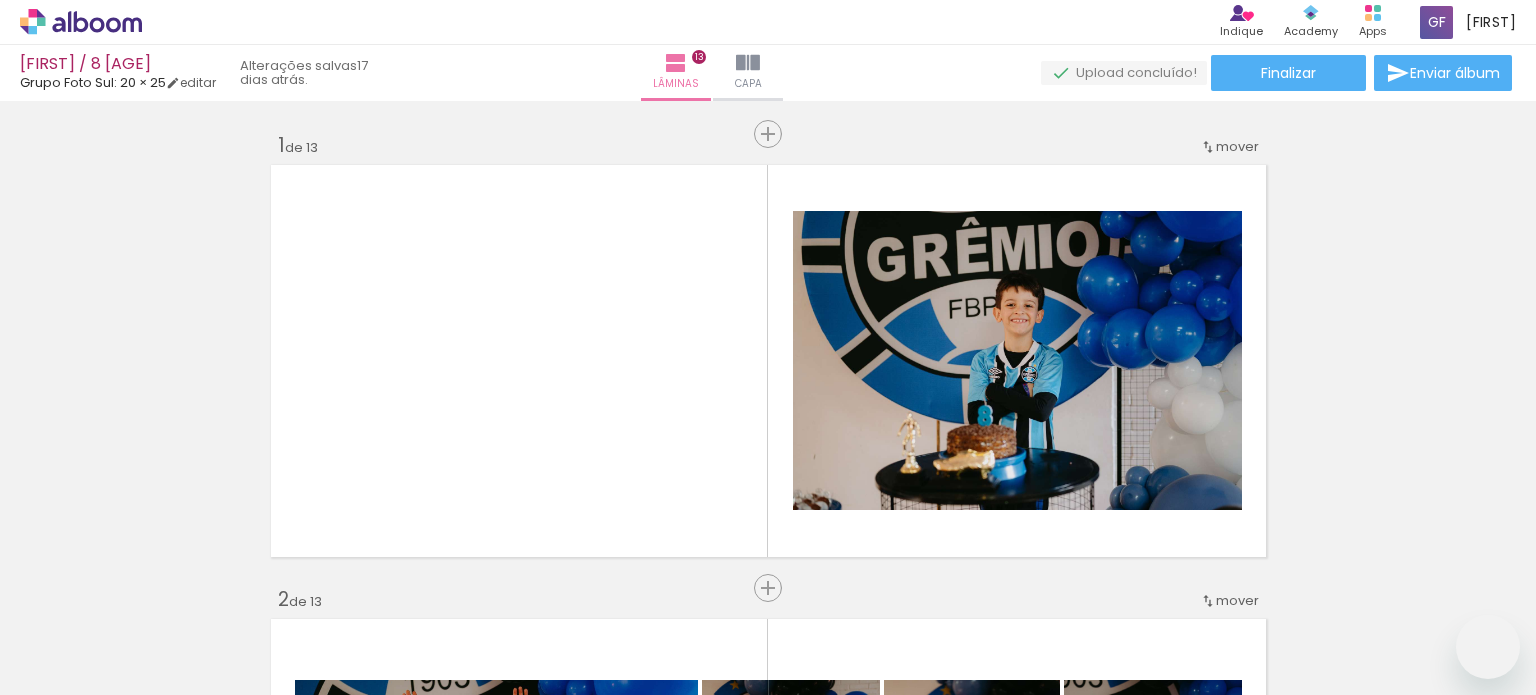 scroll, scrollTop: 0, scrollLeft: 0, axis: both 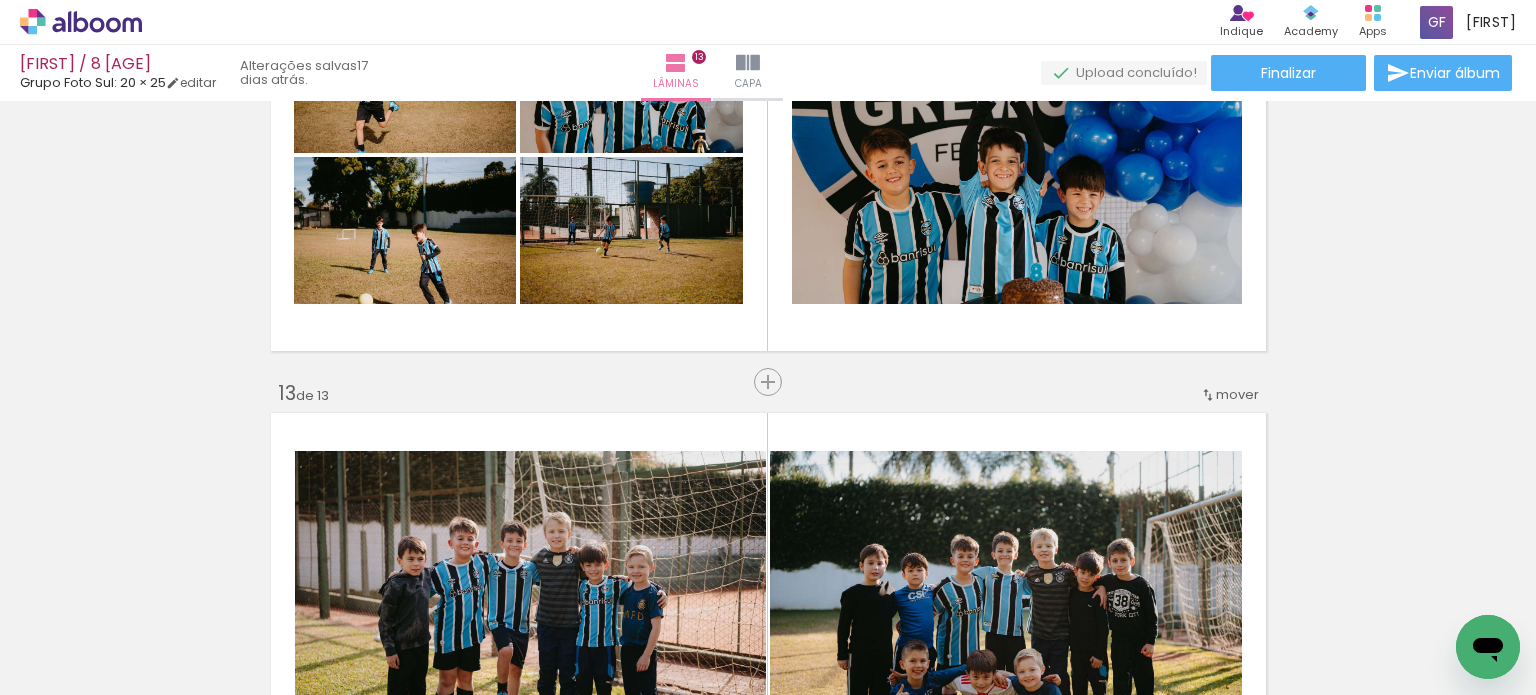 click on "Adicionar
Fotos" at bounding box center (71, 668) 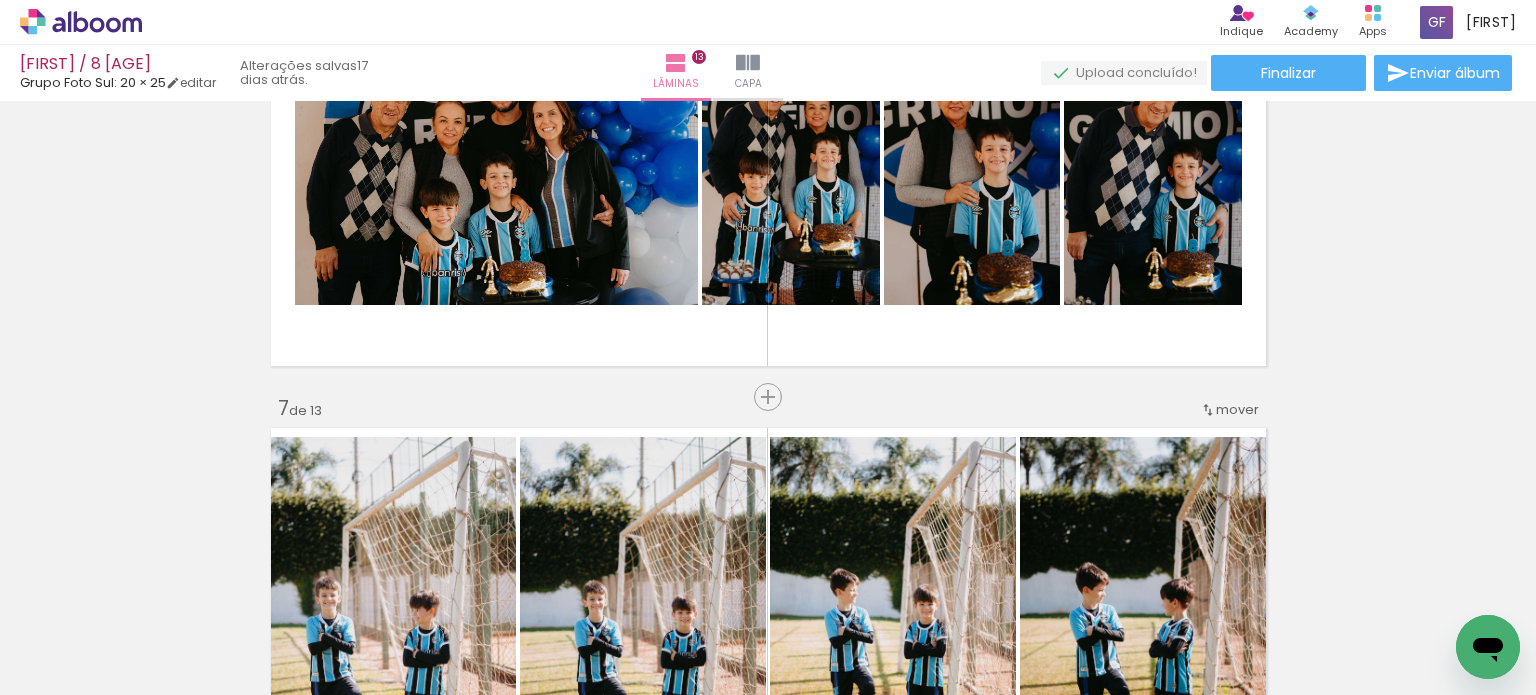 scroll, scrollTop: 2500, scrollLeft: 0, axis: vertical 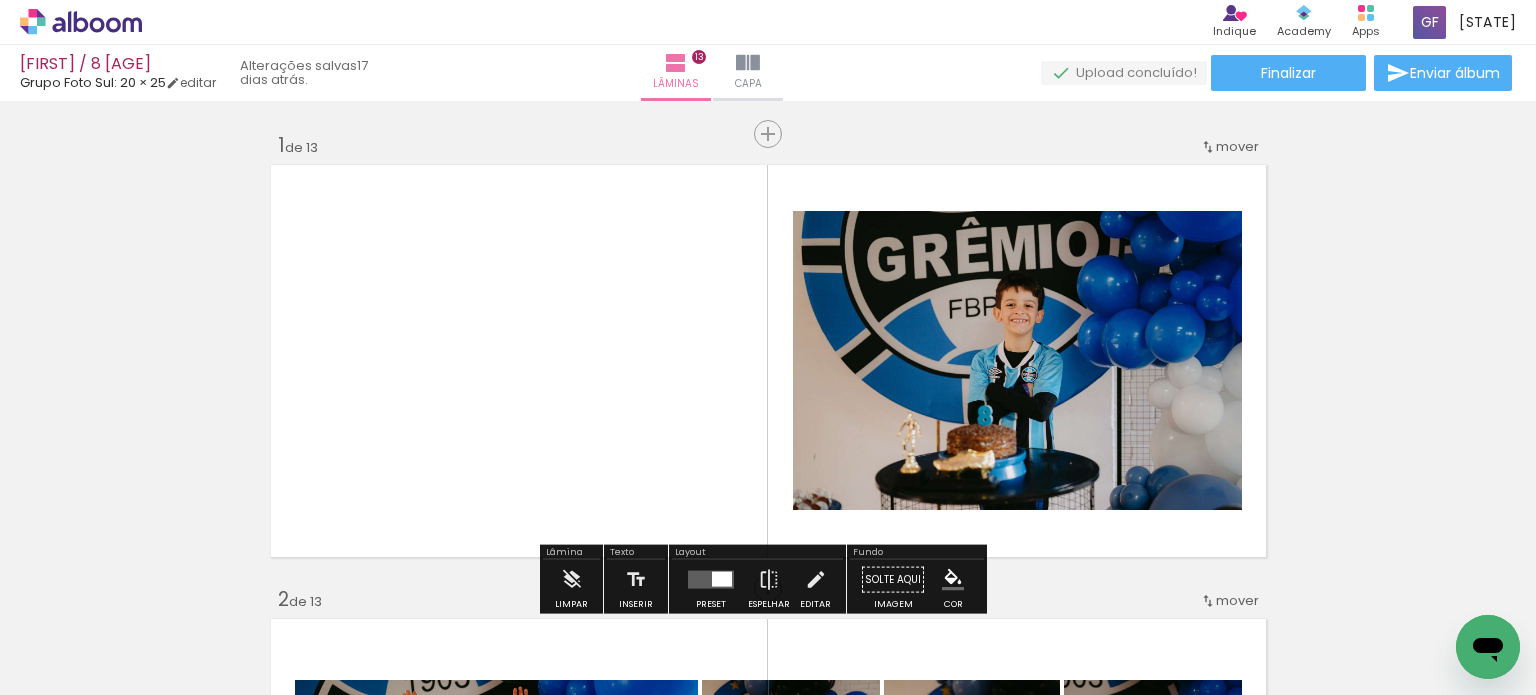 click on "Adicionar
Fotos" at bounding box center (71, 668) 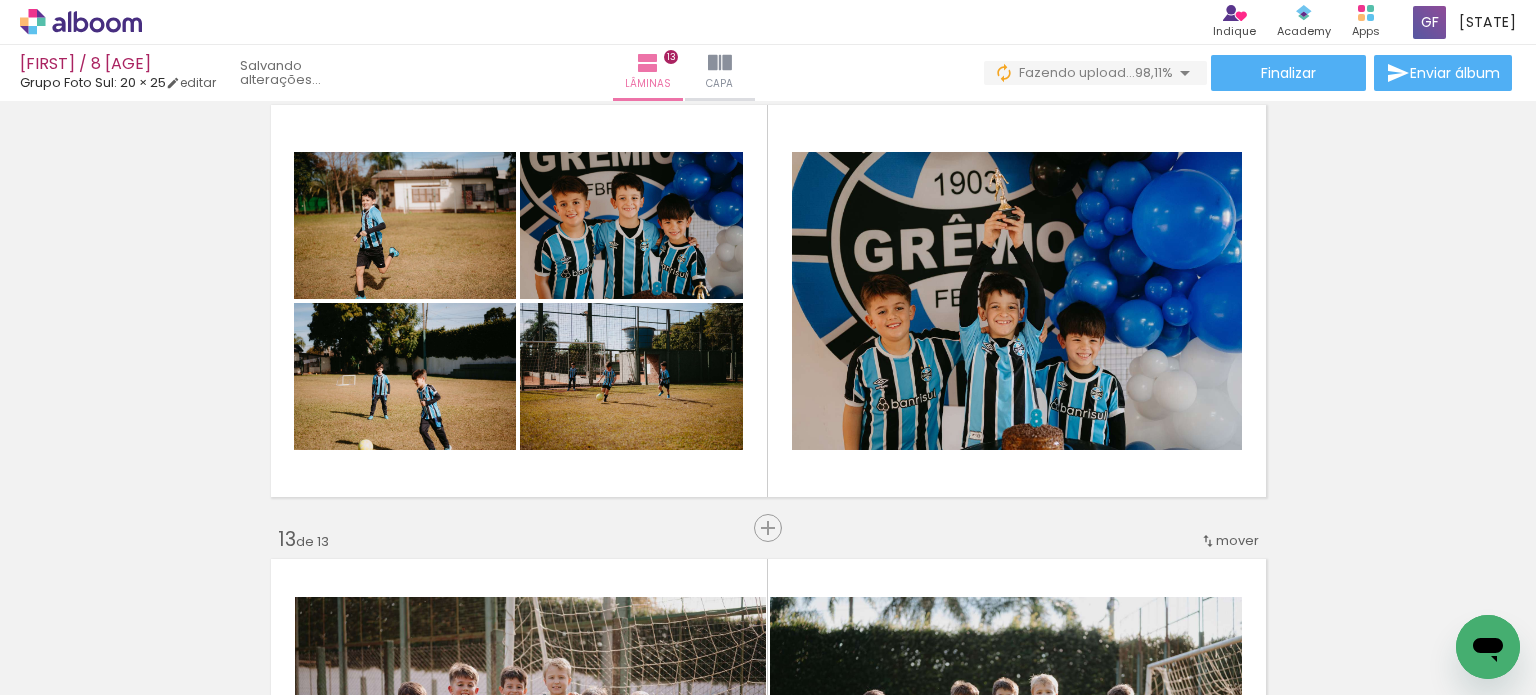scroll, scrollTop: 4964, scrollLeft: 0, axis: vertical 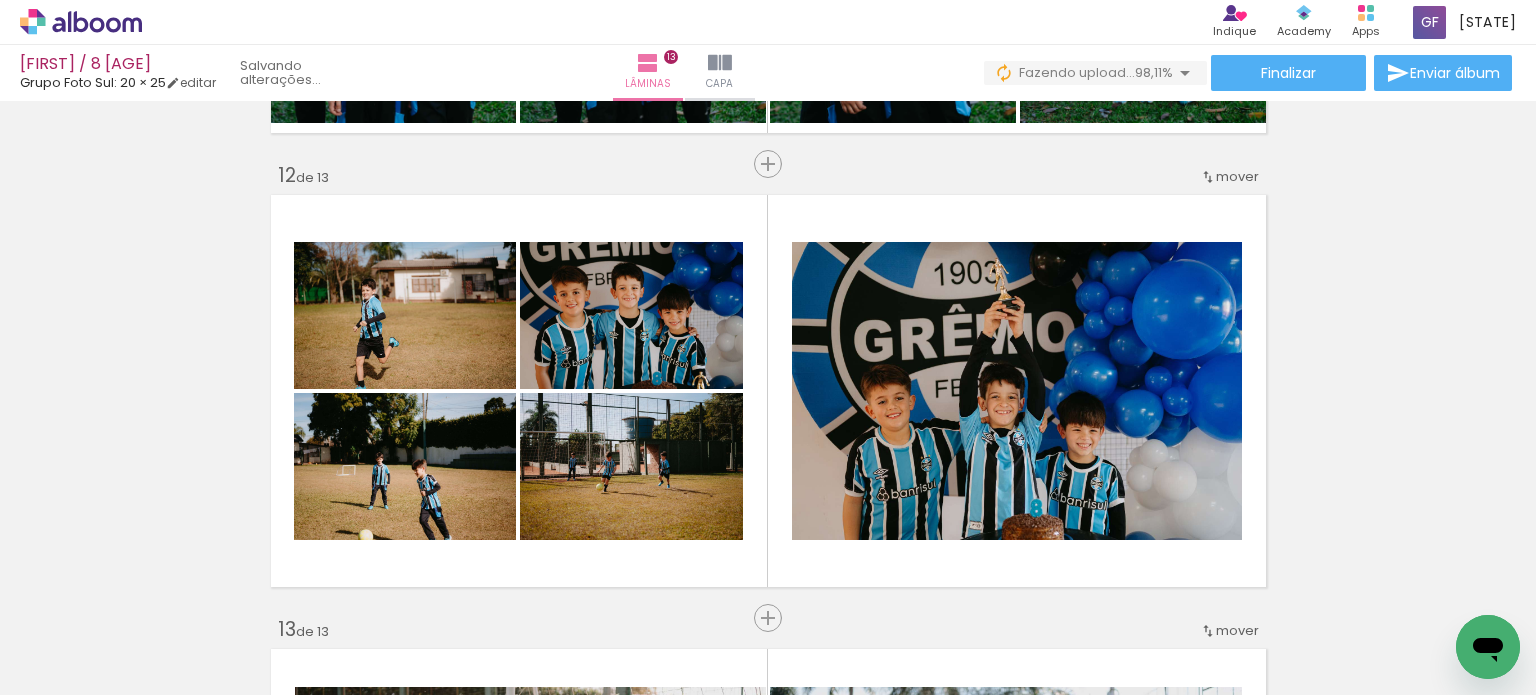 drag, startPoint x: 1410, startPoint y: 687, endPoint x: 26, endPoint y: 9, distance: 1541.1489 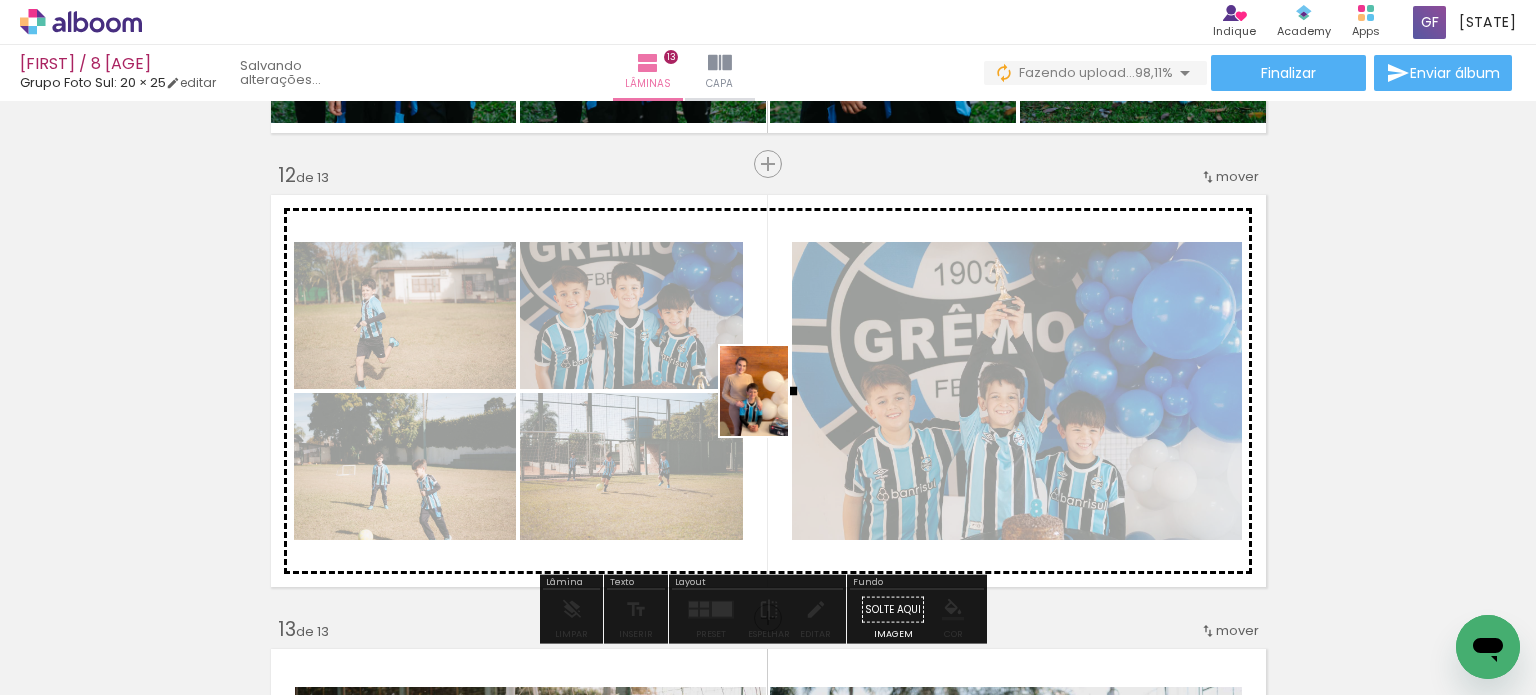 drag, startPoint x: 1452, startPoint y: 608, endPoint x: 780, endPoint y: 406, distance: 701.7036 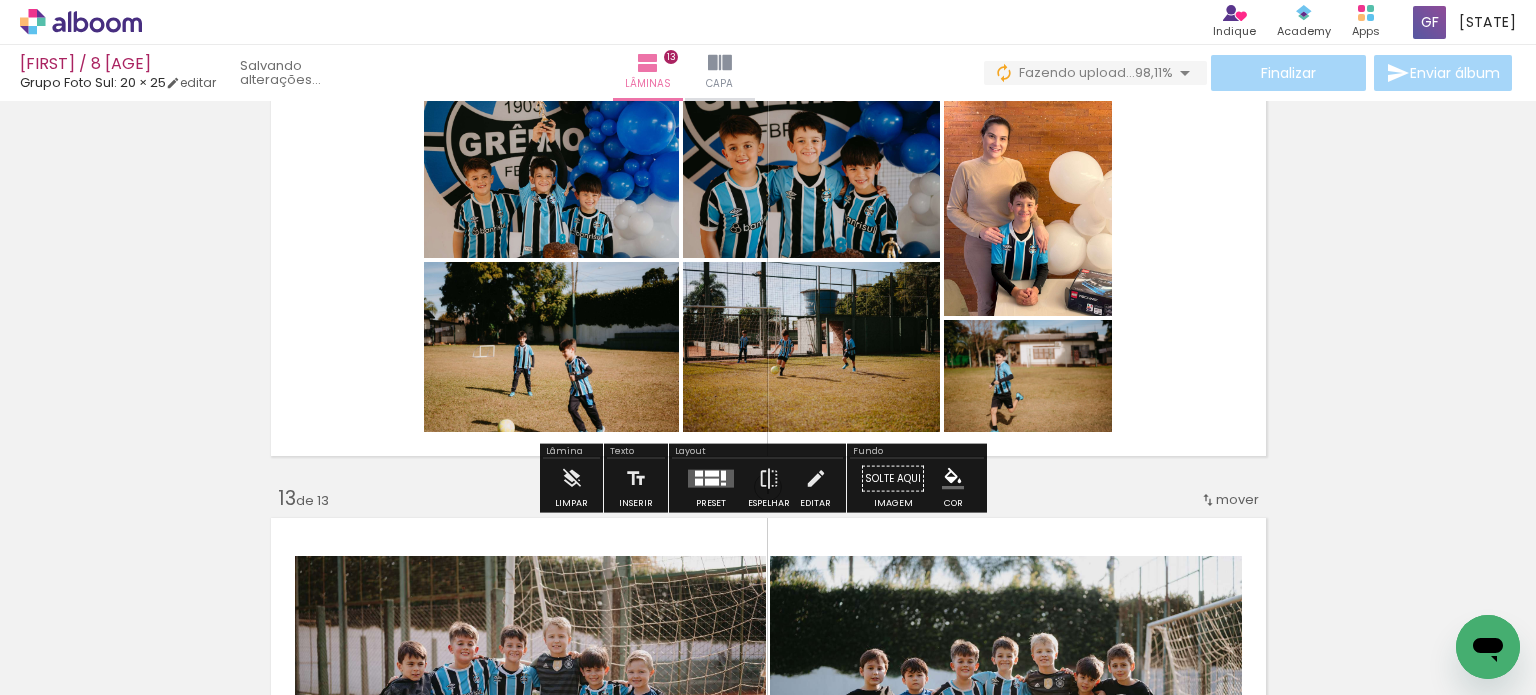 scroll, scrollTop: 5164, scrollLeft: 0, axis: vertical 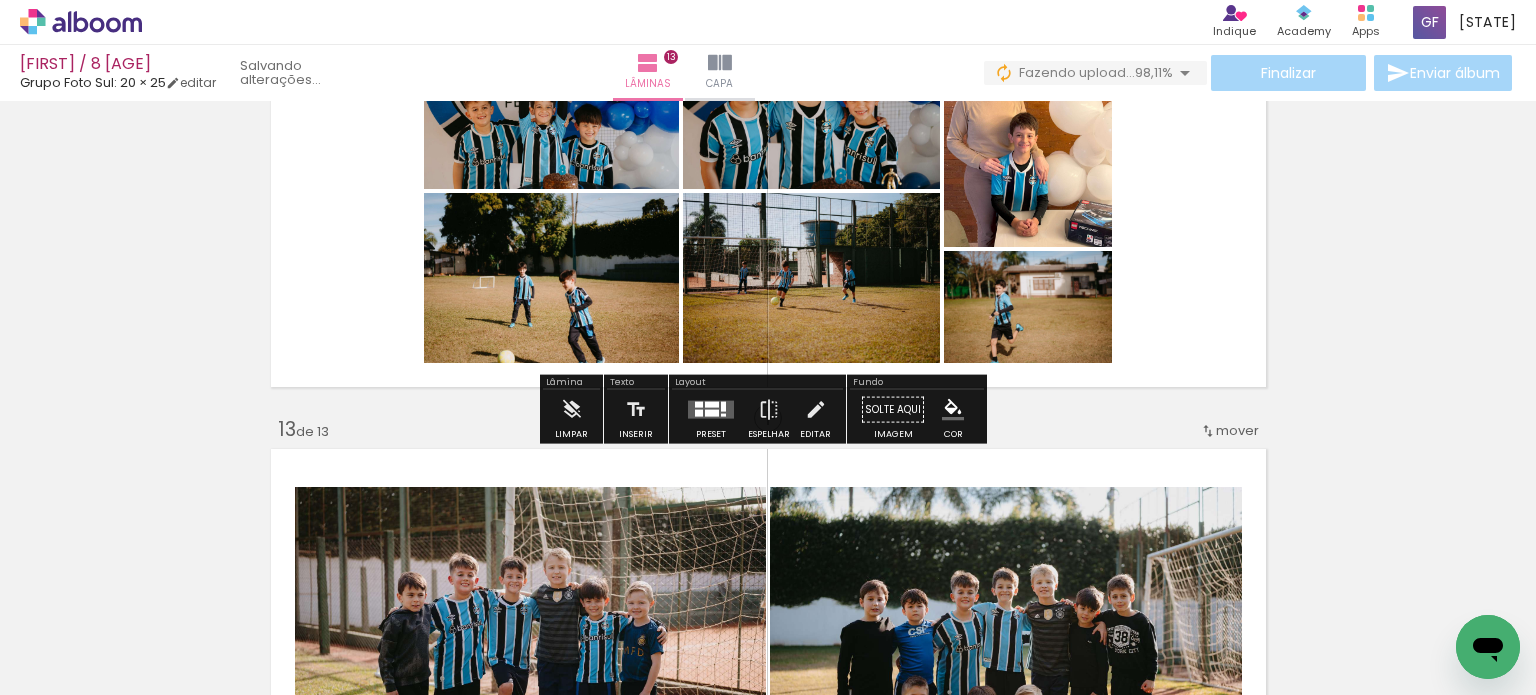 click at bounding box center (699, 405) 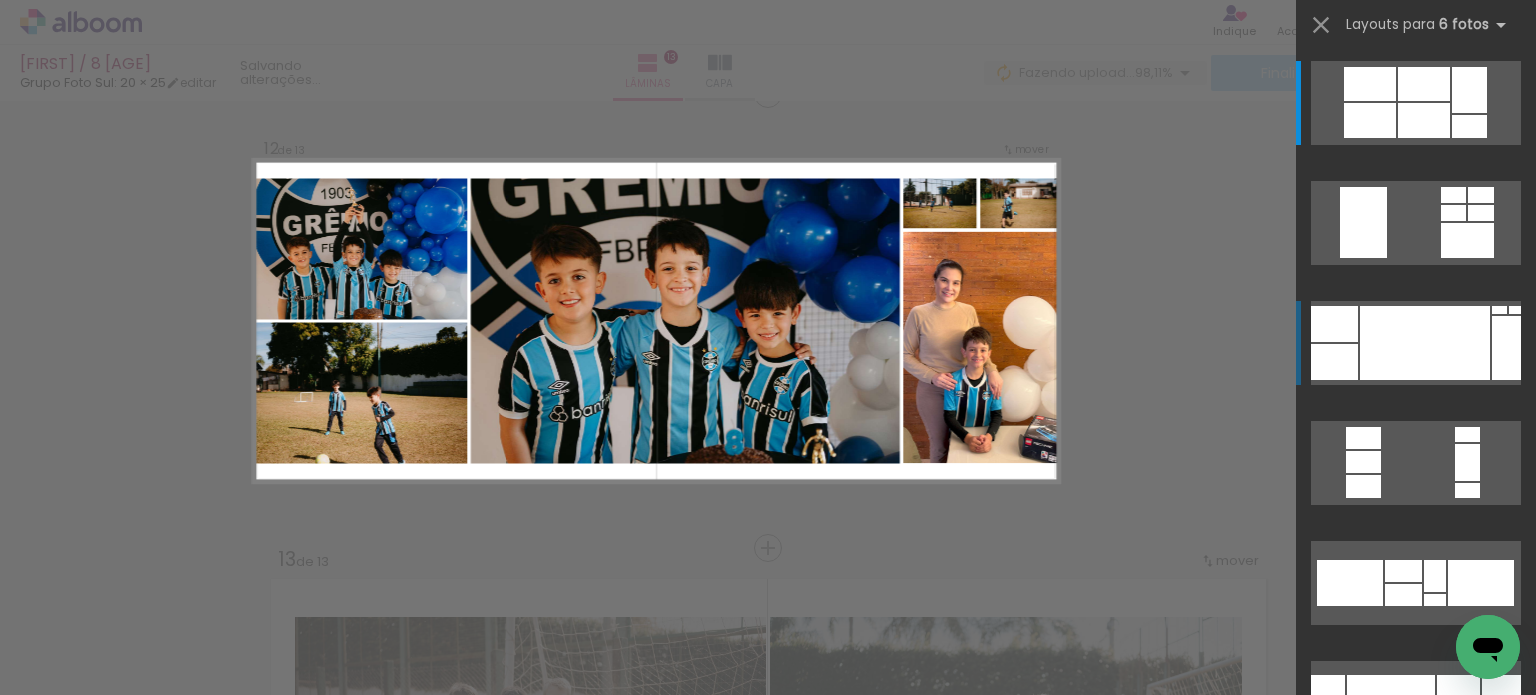 scroll, scrollTop: 5019, scrollLeft: 0, axis: vertical 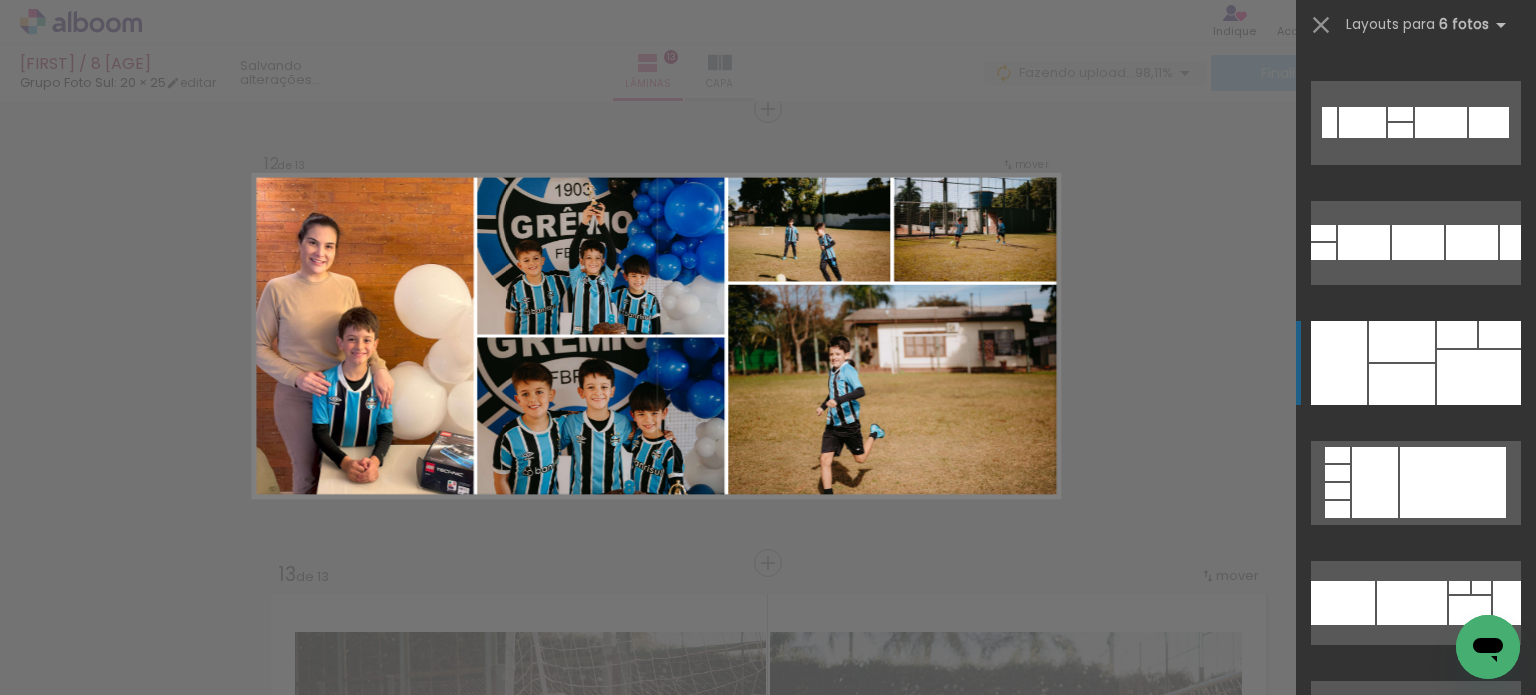 click at bounding box center (1402, 384) 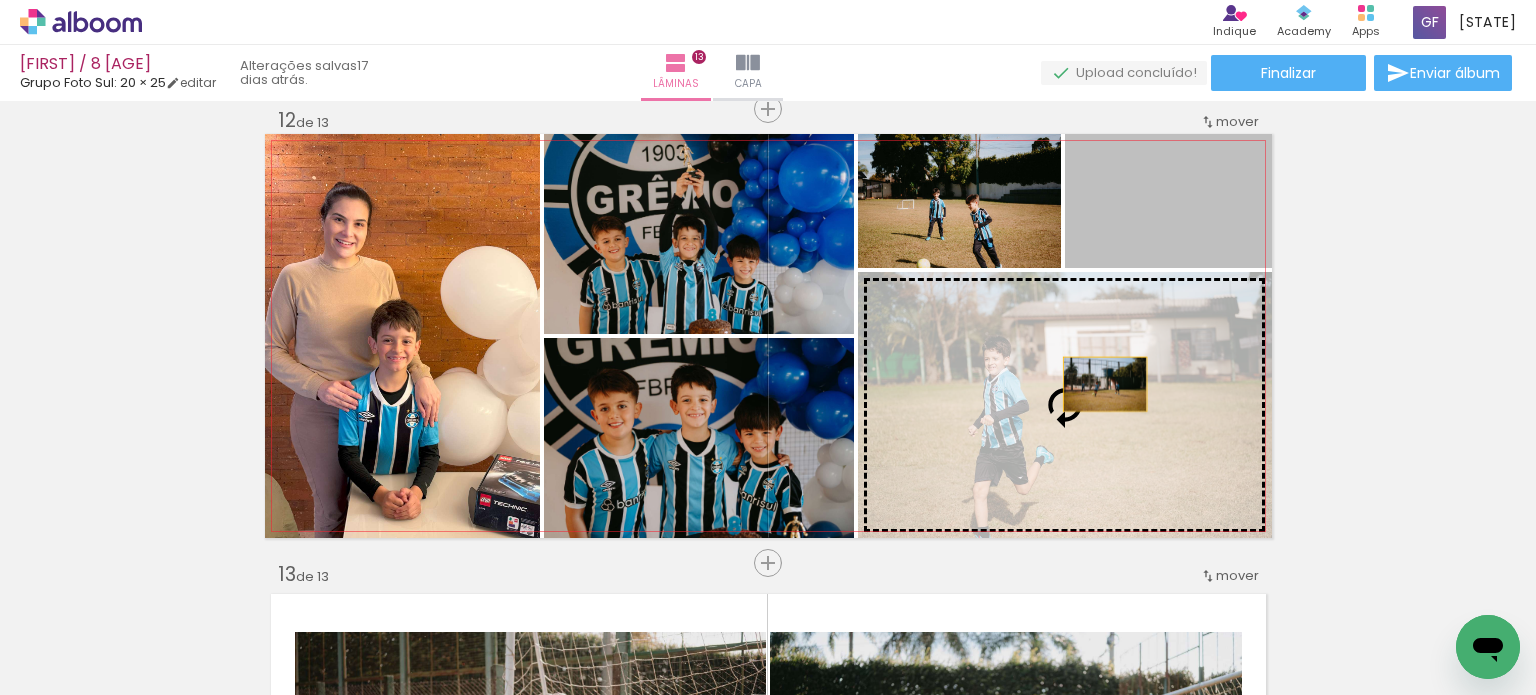 drag, startPoint x: 1182, startPoint y: 226, endPoint x: 1097, endPoint y: 384, distance: 179.41293 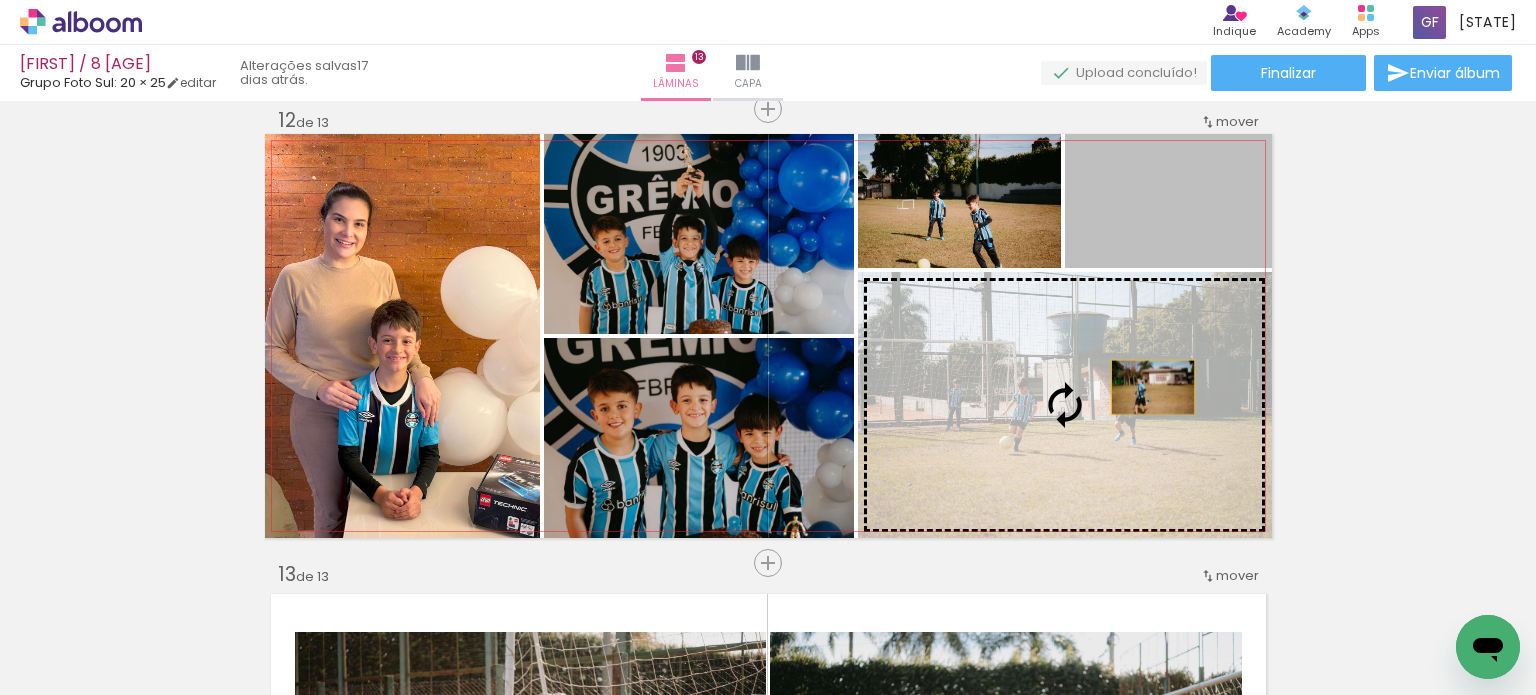drag, startPoint x: 1223, startPoint y: 226, endPoint x: 1145, endPoint y: 387, distance: 178.89941 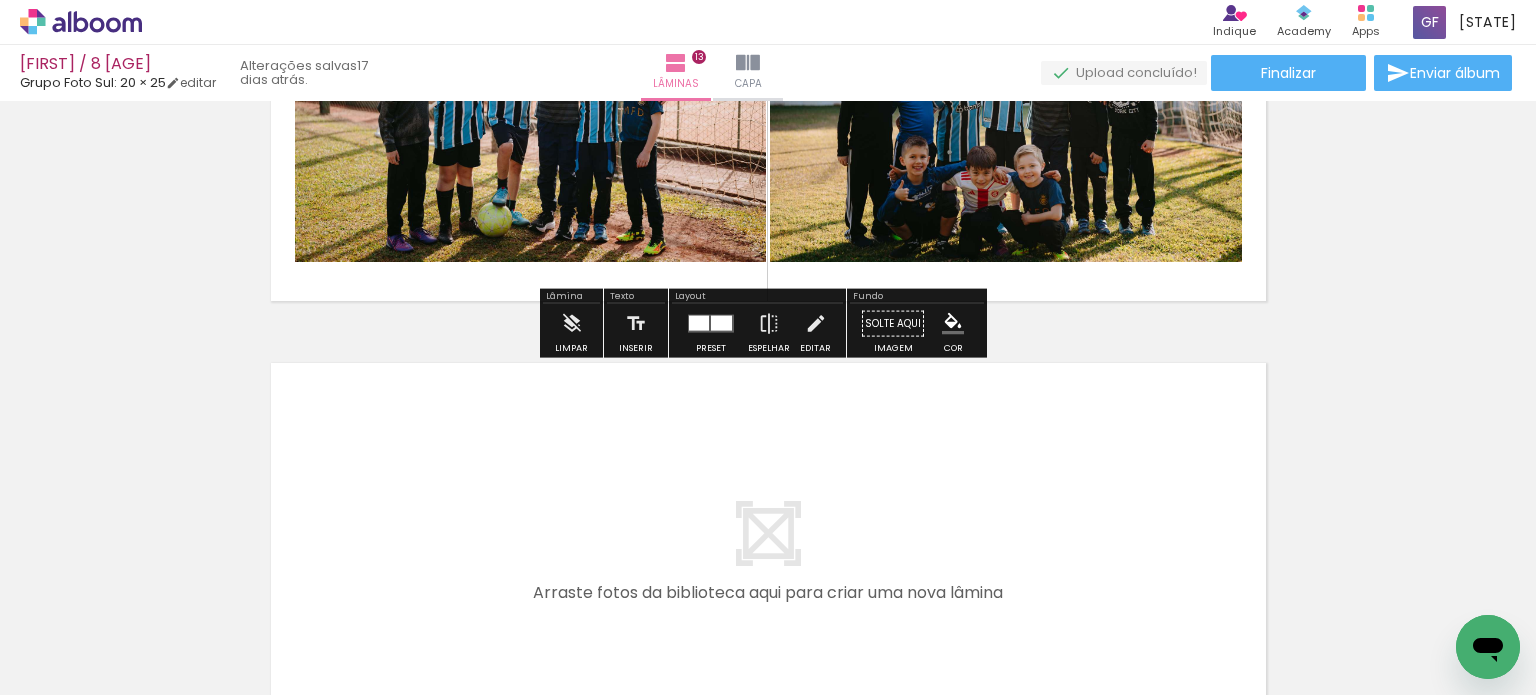 scroll, scrollTop: 5164, scrollLeft: 0, axis: vertical 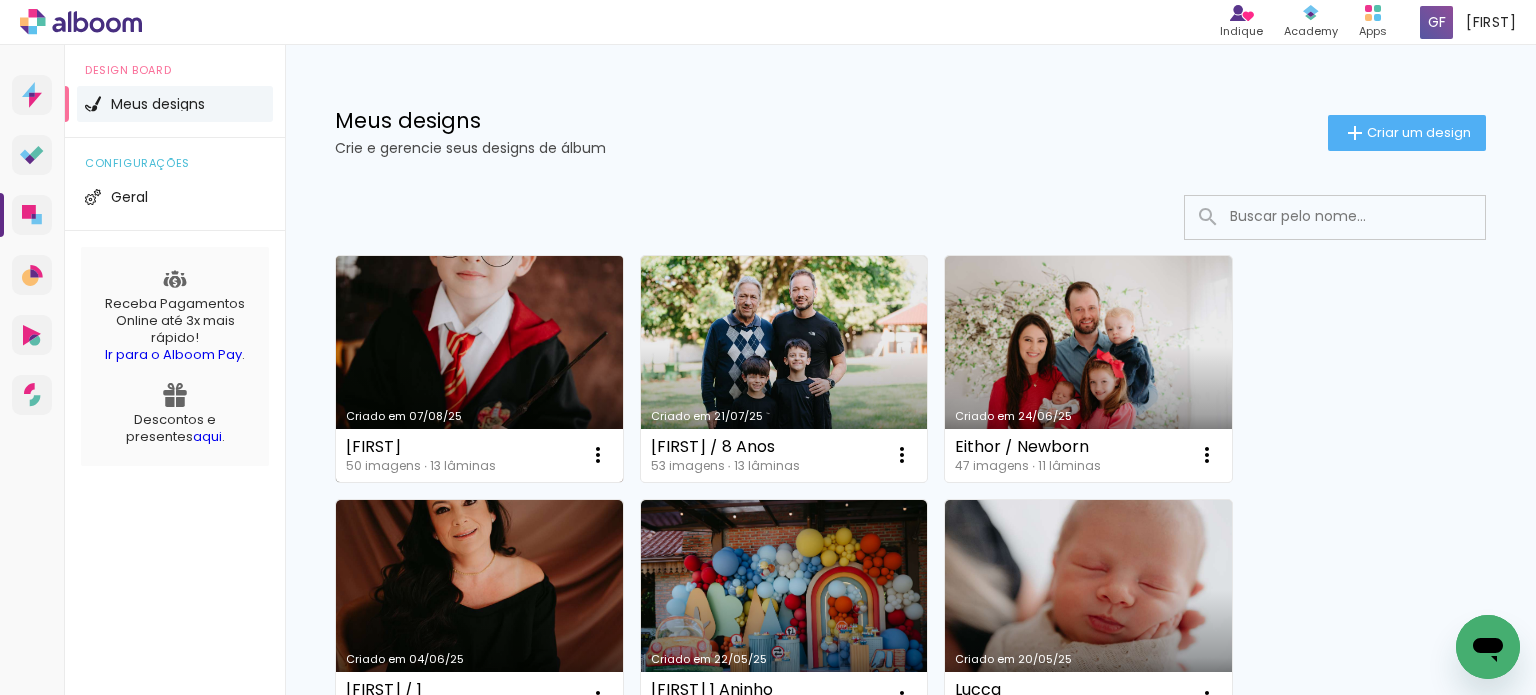 click on "Criado em 07/08/25" at bounding box center [479, 369] 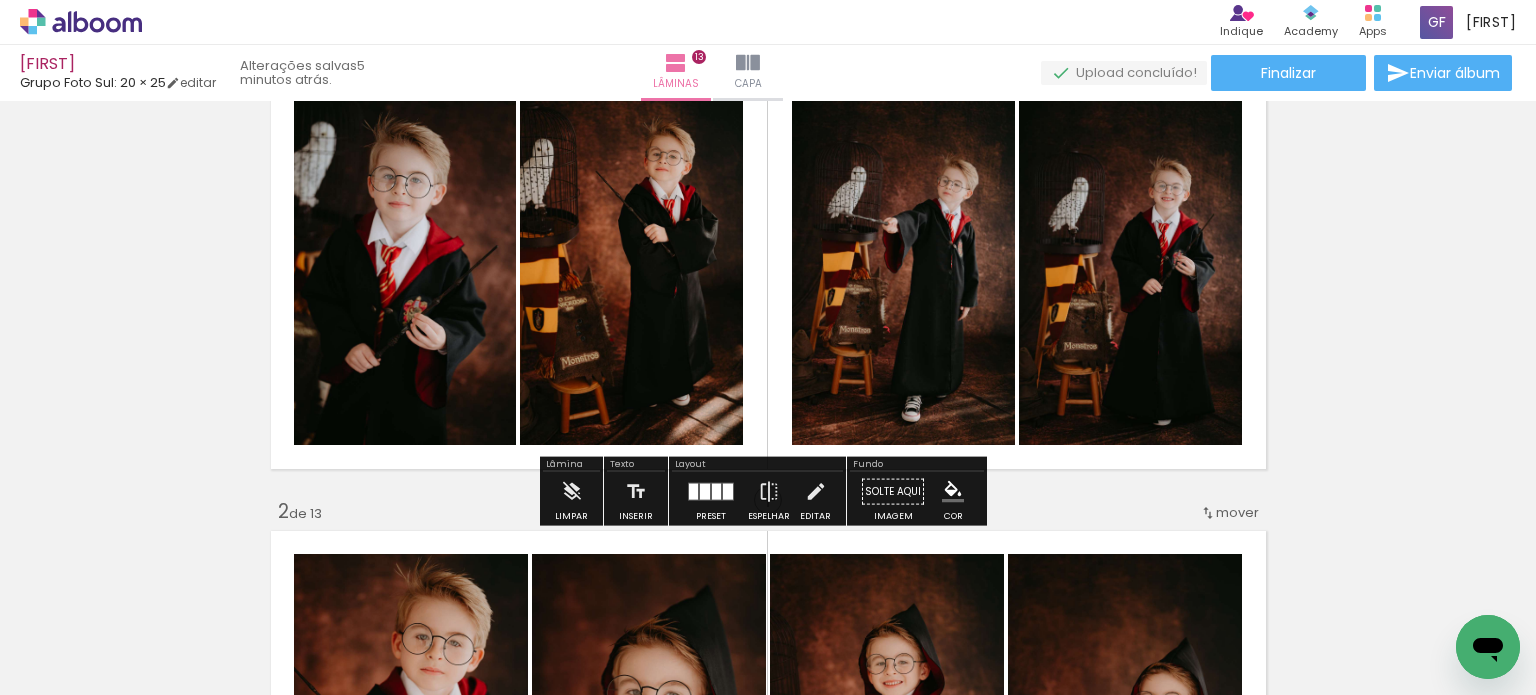 scroll, scrollTop: 100, scrollLeft: 0, axis: vertical 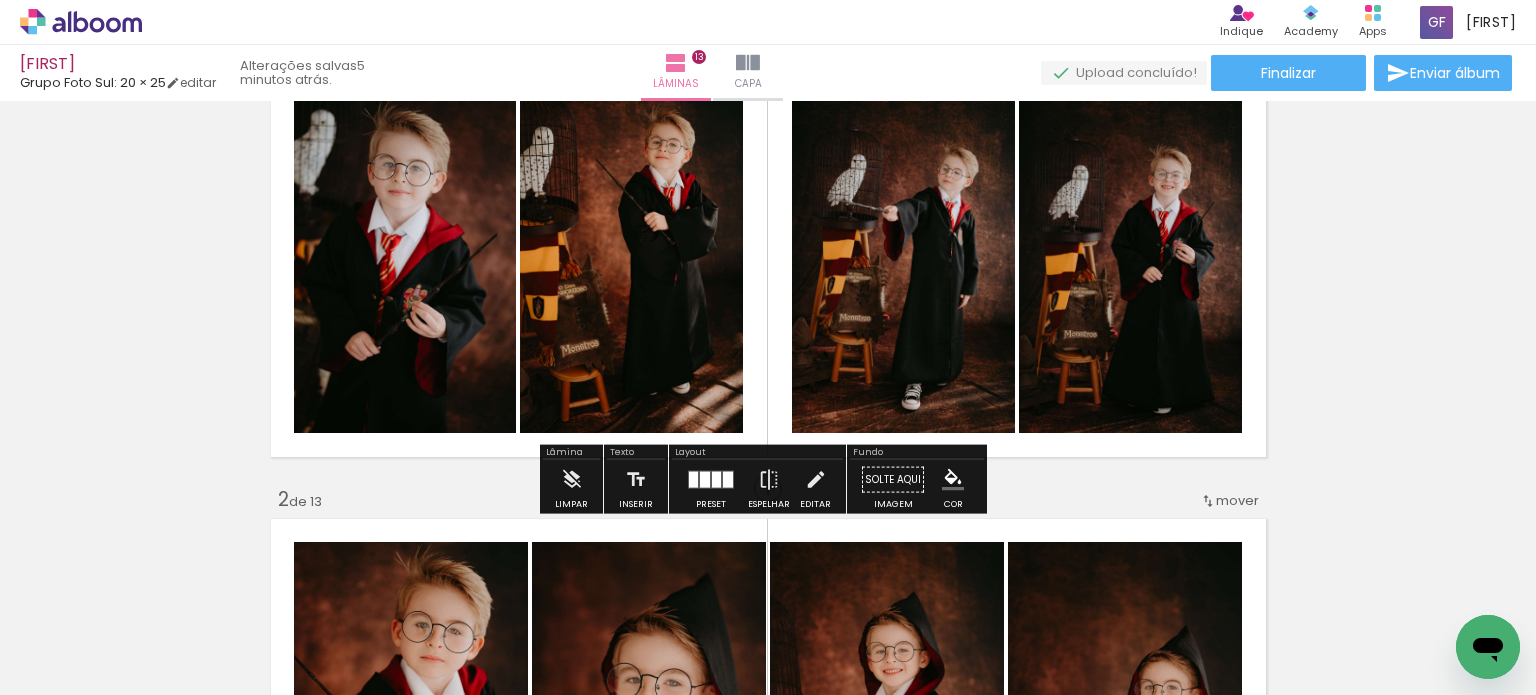 click on "Inserir lâmina 1  de 13  Inserir lâmina 2  de 13  Inserir lâmina 3  de 13  Inserir lâmina 4  de 13  Inserir lâmina 5  de 13  Inserir lâmina 6  de 13  Inserir lâmina 7  de 13  Inserir lâmina 8  de 13  Inserir lâmina 9  de 13  Inserir lâmina 10  de 13  Inserir lâmina 11  de 13  Inserir lâmina 12  de 13  Inserir lâmina 13  de 13" at bounding box center [768, 3186] 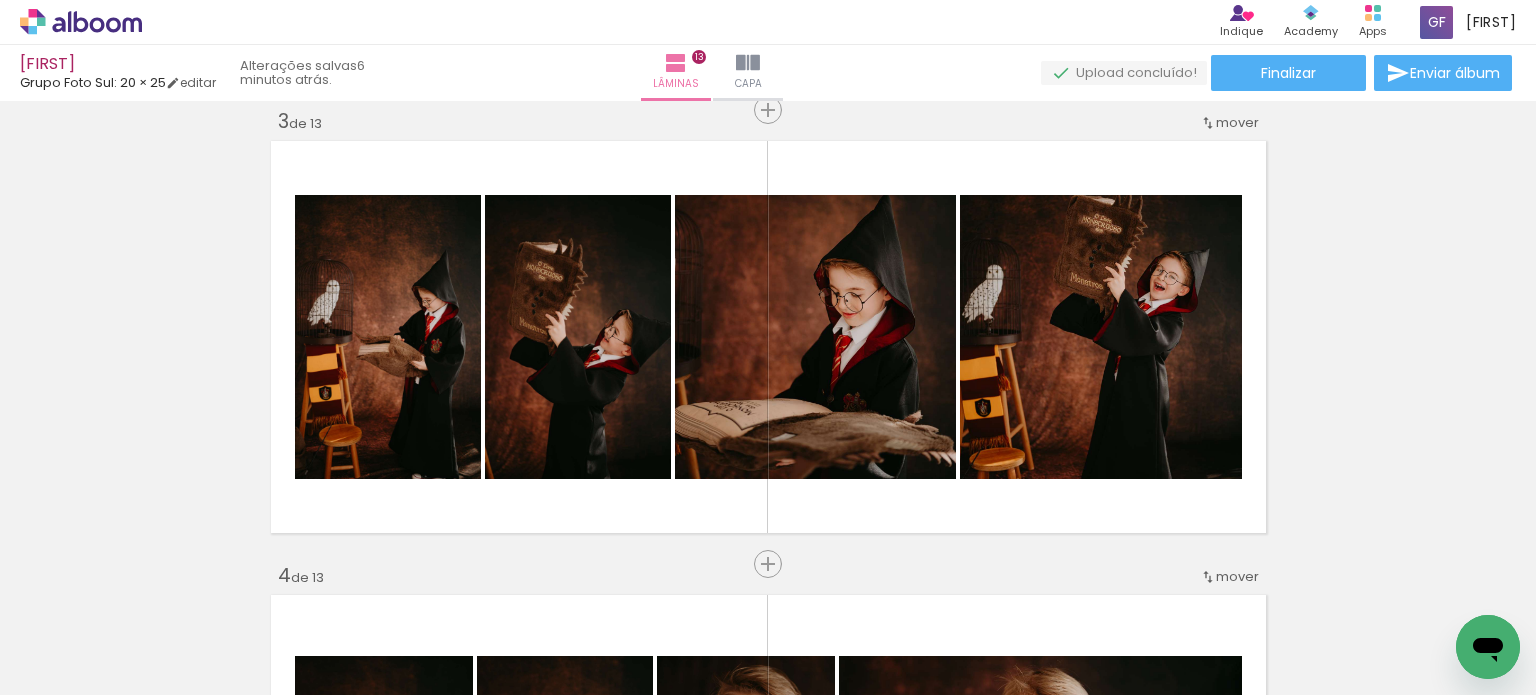 scroll, scrollTop: 1000, scrollLeft: 0, axis: vertical 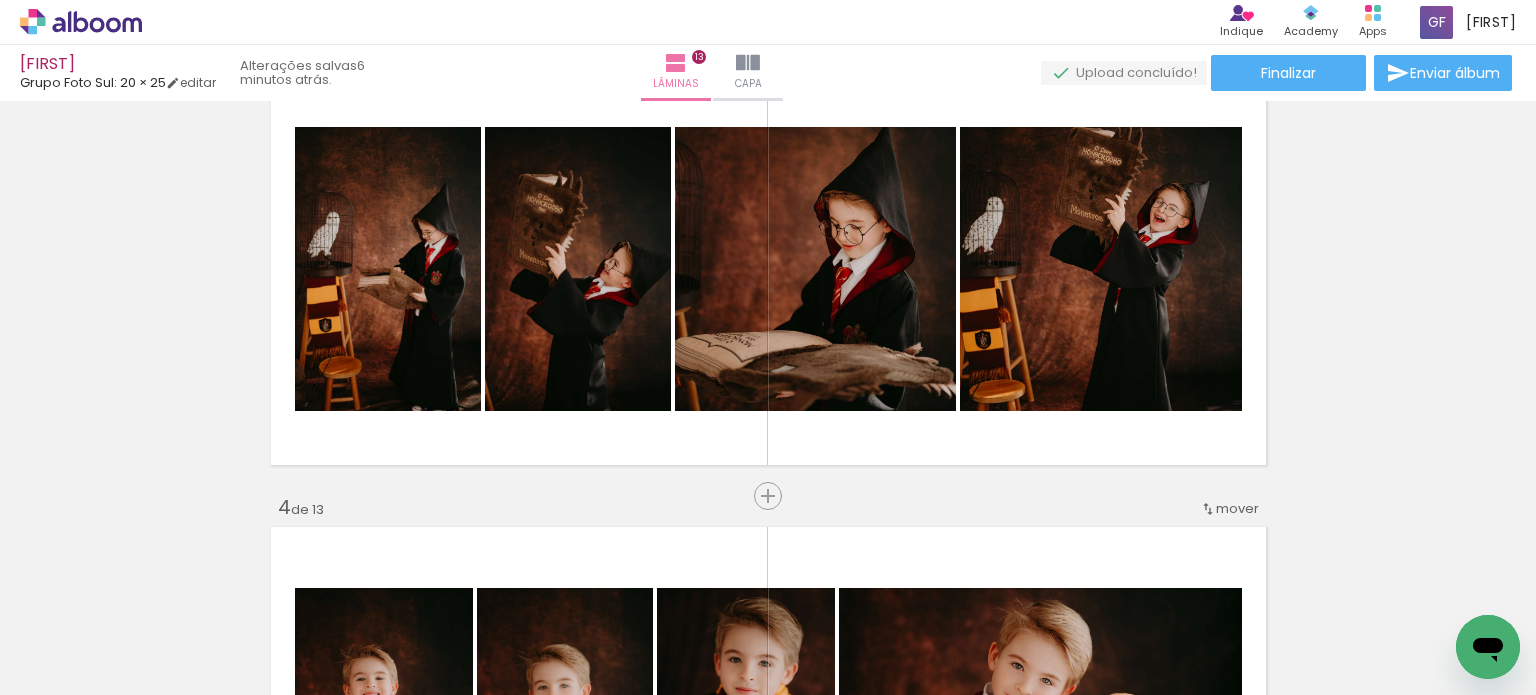 click on "Inserir lâmina 1  de 13  Inserir lâmina 2  de 13  Inserir lâmina 3  de 13  Inserir lâmina 4  de 13  Inserir lâmina 5  de 13  Inserir lâmina 6  de 13  Inserir lâmina 7  de 13  Inserir lâmina 8  de 13  Inserir lâmina 9  de 13  Inserir lâmina 10  de 13  Inserir lâmina 11  de 13  Inserir lâmina 12  de 13  Inserir lâmina 13  de 13" at bounding box center (768, 2286) 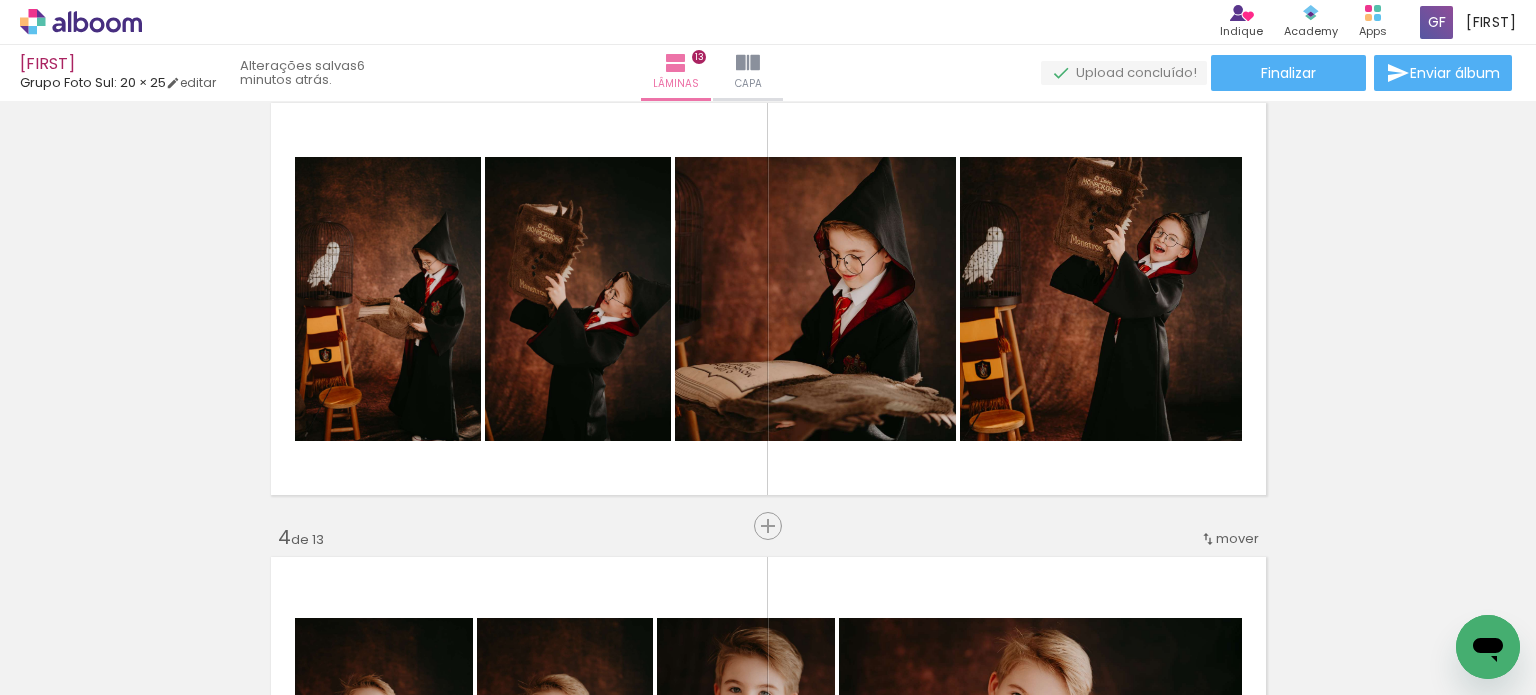 scroll, scrollTop: 964, scrollLeft: 0, axis: vertical 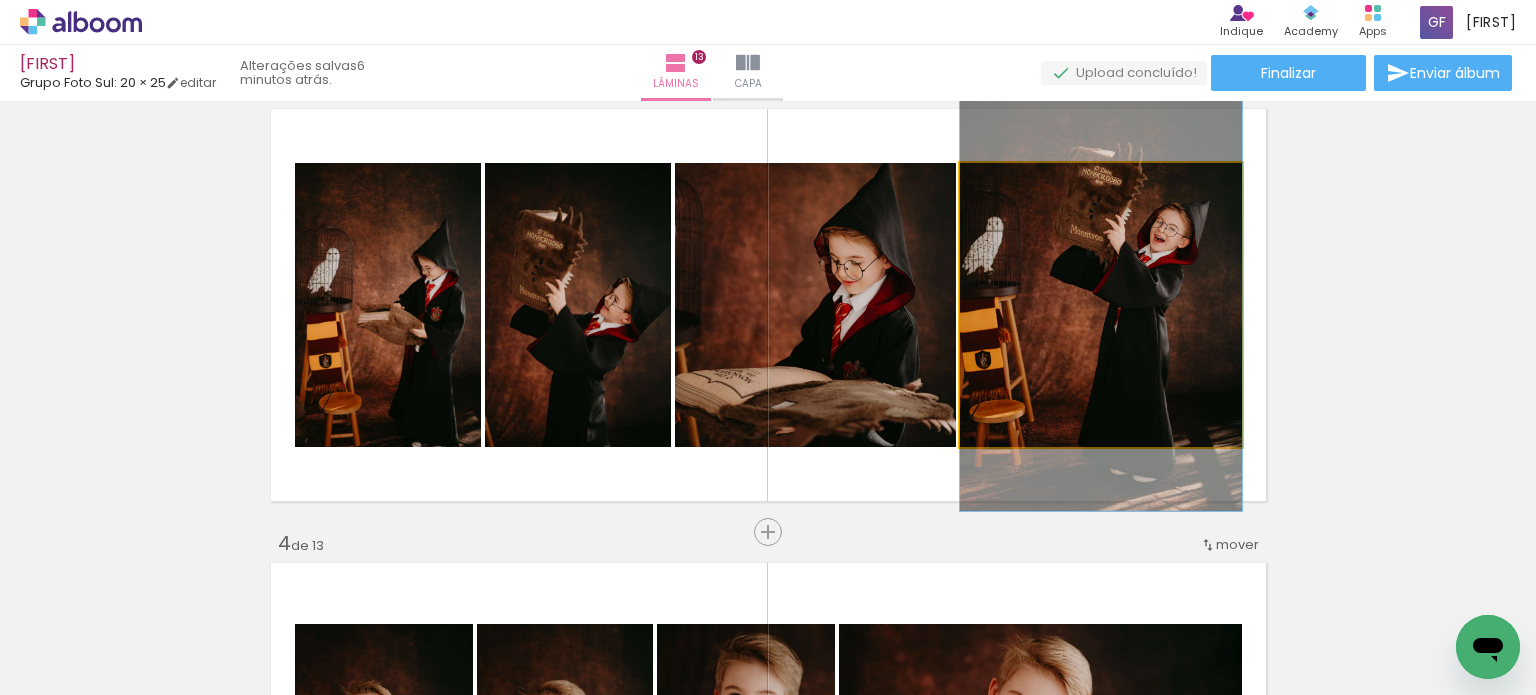 drag, startPoint x: 1103, startPoint y: 287, endPoint x: 1107, endPoint y: 271, distance: 16.492422 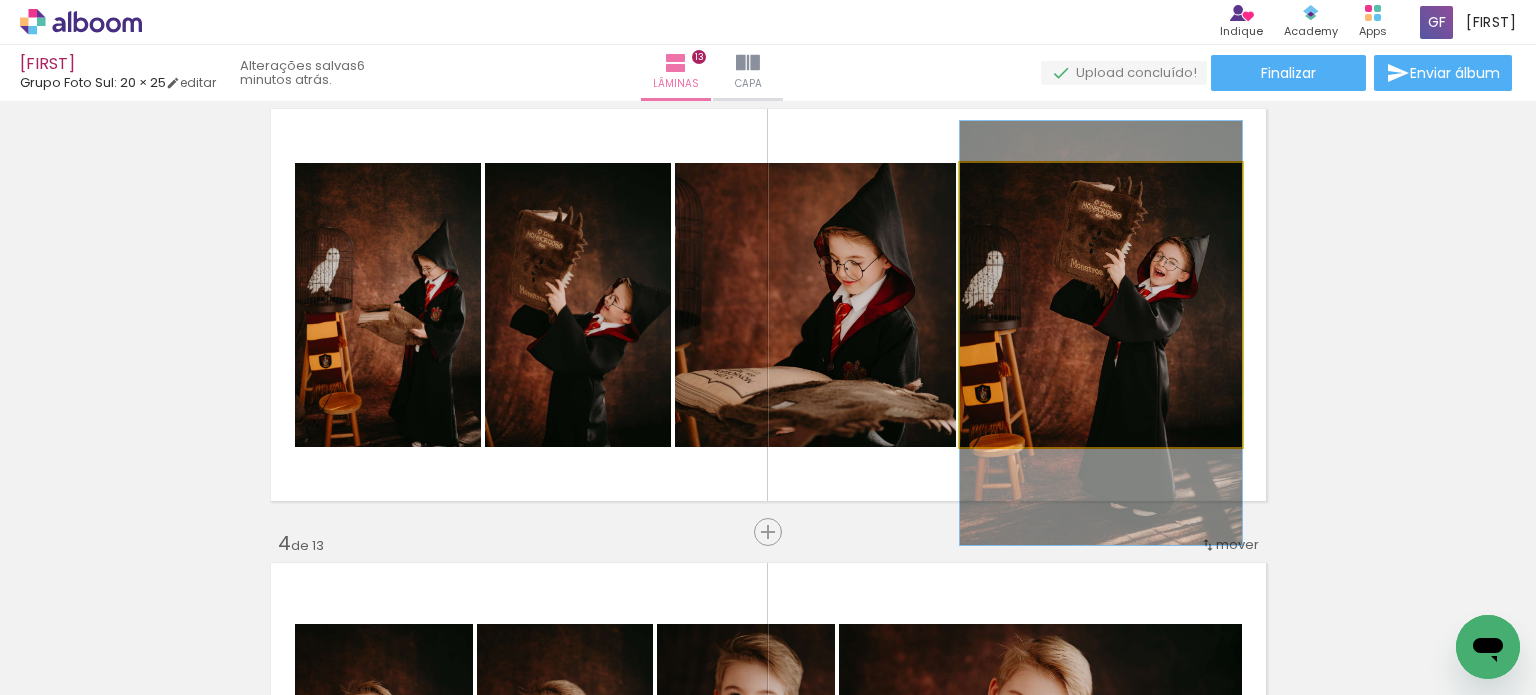 drag, startPoint x: 1110, startPoint y: 297, endPoint x: 1111, endPoint y: 335, distance: 38.013157 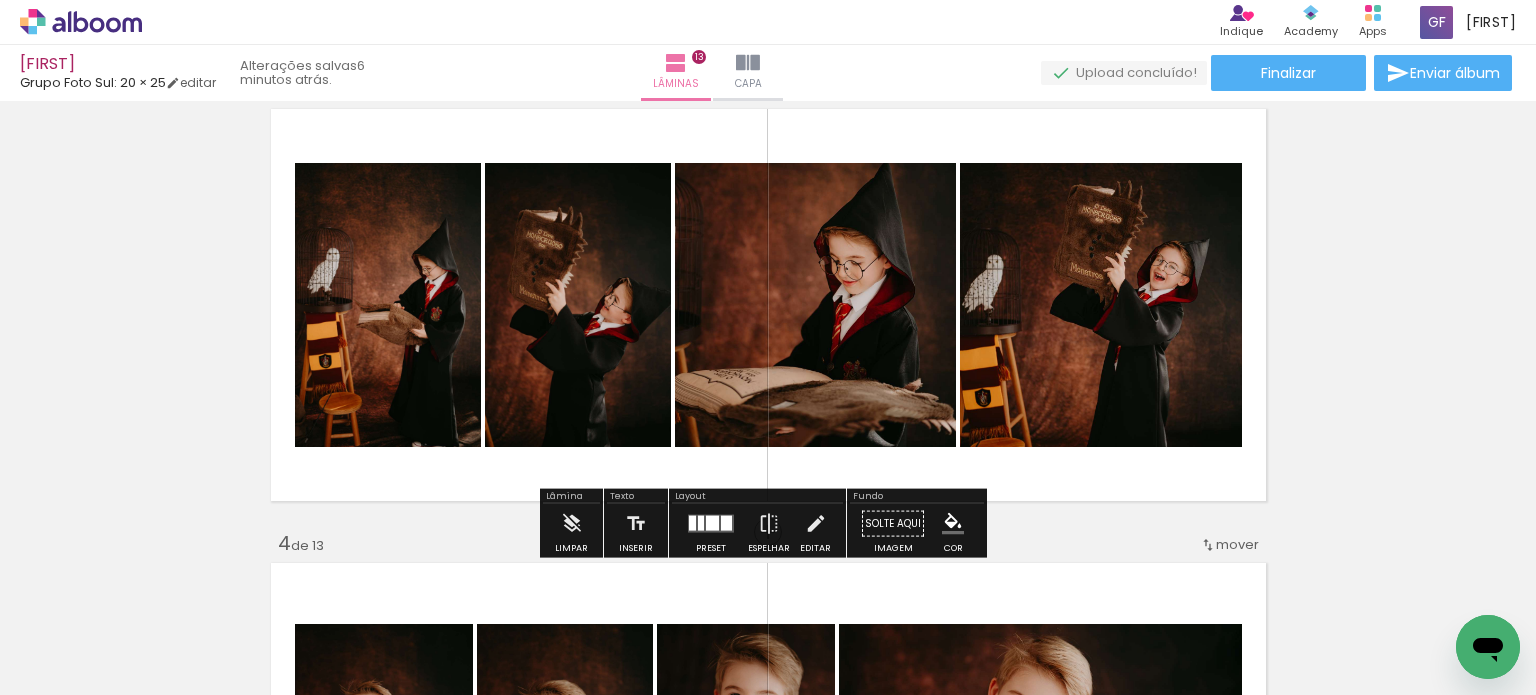click on "Inserir lâmina 1  de 13  Inserir lâmina 2  de 13  Inserir lâmina 3  de 13  Inserir lâmina 4  de 13  Inserir lâmina 5  de 13  Inserir lâmina 6  de 13  Inserir lâmina 7  de 13  Inserir lâmina 8  de 13  Inserir lâmina 9  de 13  Inserir lâmina 10  de 13  Inserir lâmina 11  de 13  Inserir lâmina 12  de 13  Inserir lâmina 13  de 13" at bounding box center [768, 2322] 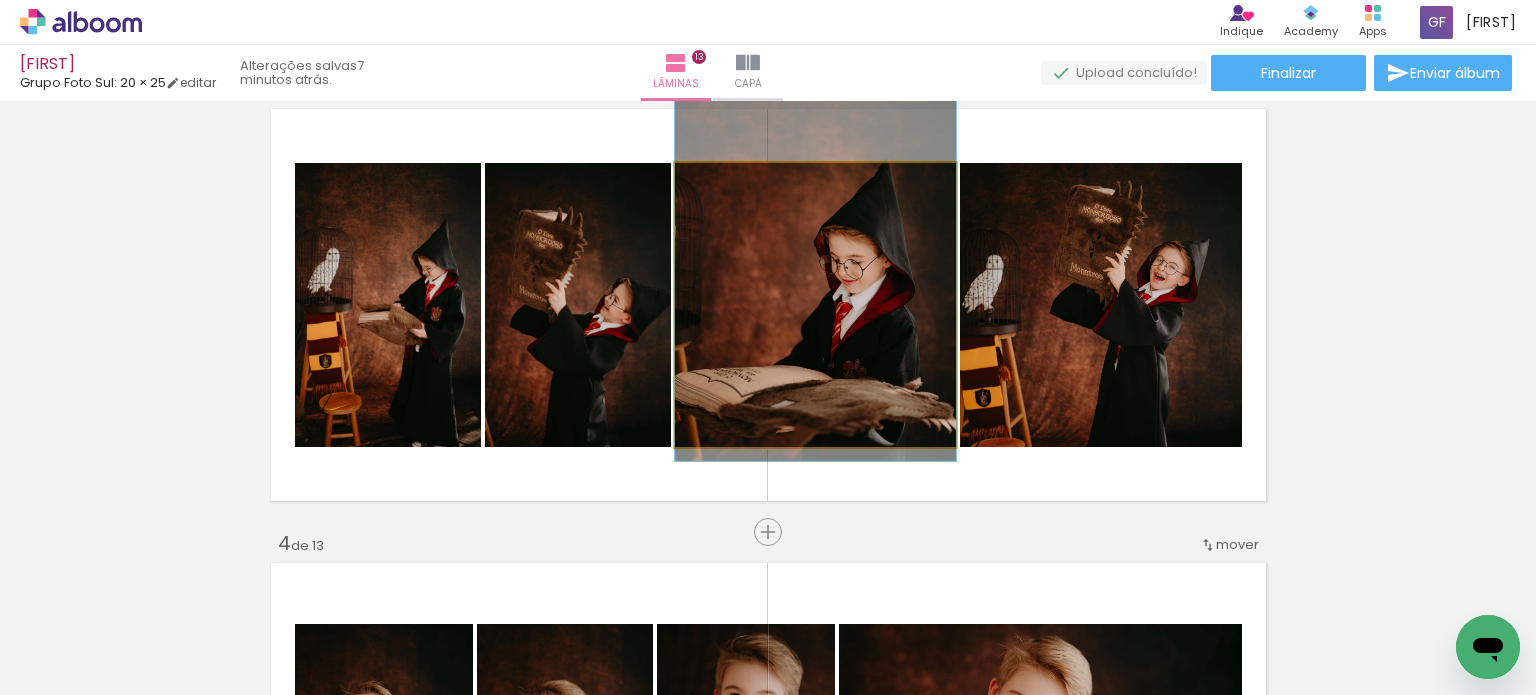drag, startPoint x: 912, startPoint y: 347, endPoint x: 922, endPoint y: 346, distance: 10.049875 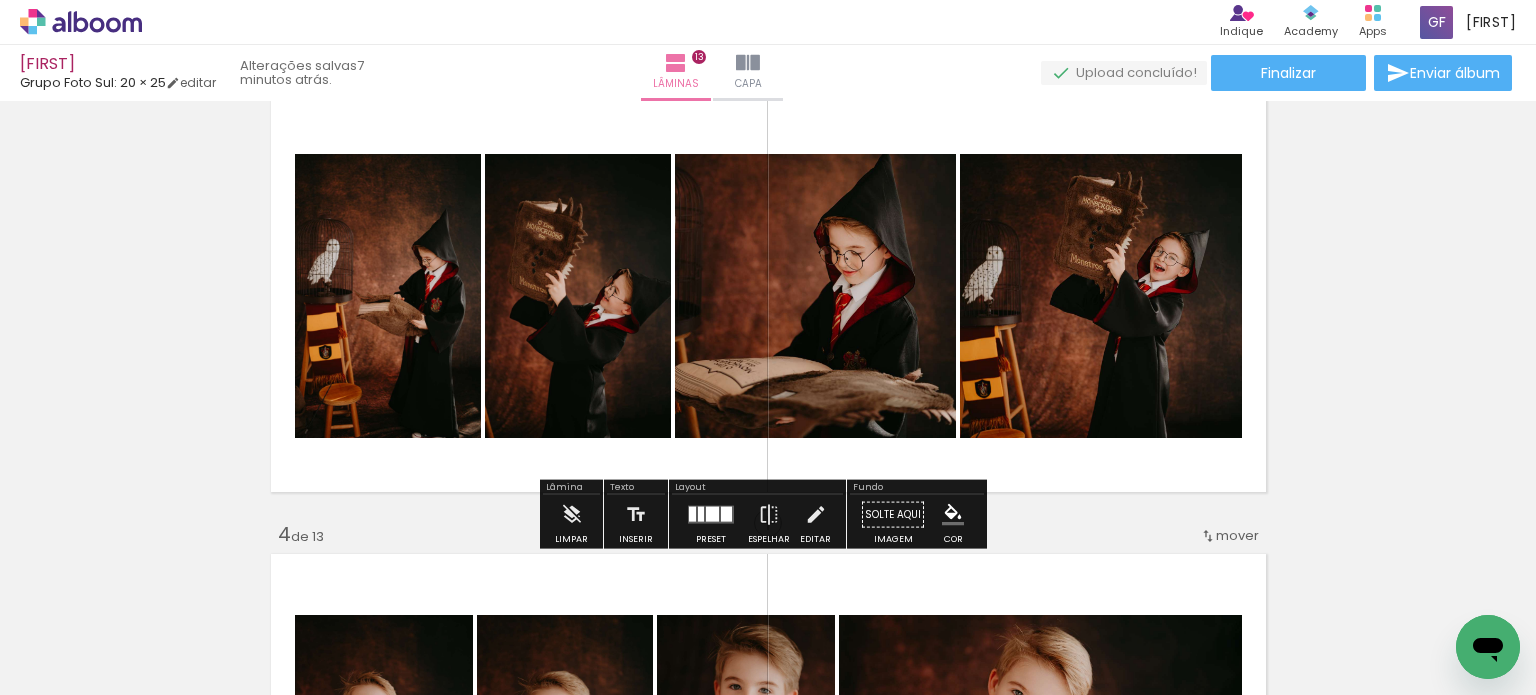 scroll, scrollTop: 984, scrollLeft: 0, axis: vertical 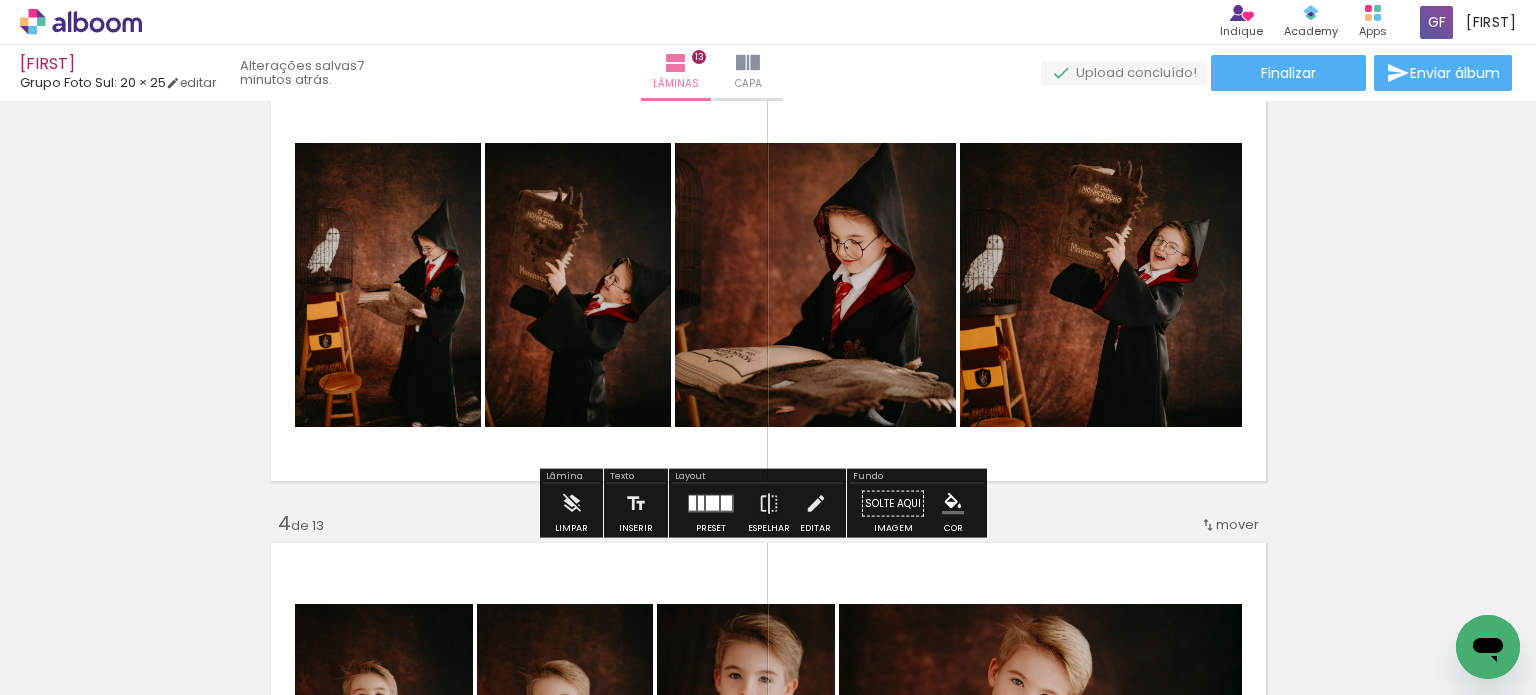 click on "Inserir lâmina 1  de 13  Inserir lâmina 2  de 13  Inserir lâmina 3  de 13  Inserir lâmina 4  de 13  Inserir lâmina 5  de 13  Inserir lâmina 6  de 13  Inserir lâmina 7  de 13  Inserir lâmina 8  de 13  Inserir lâmina 9  de 13  Inserir lâmina 10  de 13  Inserir lâmina 11  de 13  Inserir lâmina 12  de 13  Inserir lâmina 13  de 13" at bounding box center (768, 2302) 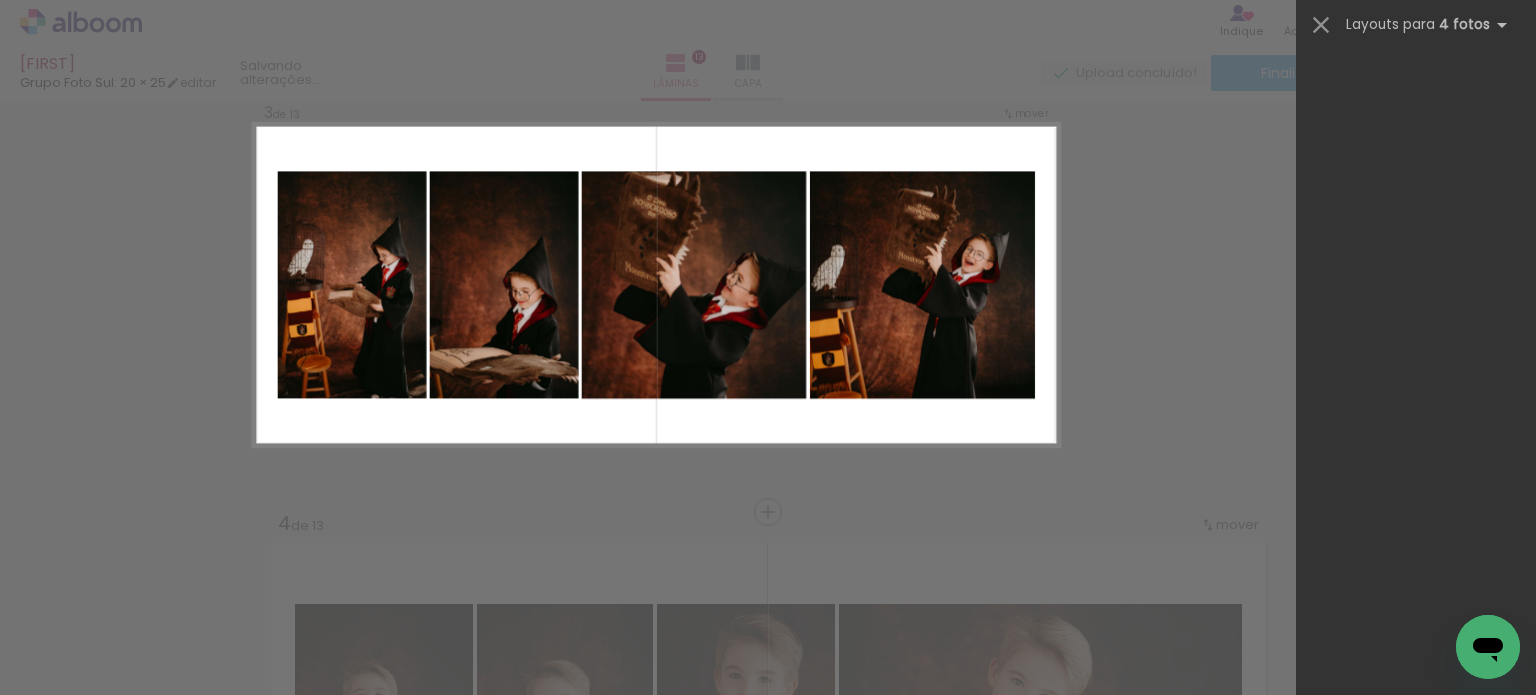 scroll, scrollTop: 5880, scrollLeft: 0, axis: vertical 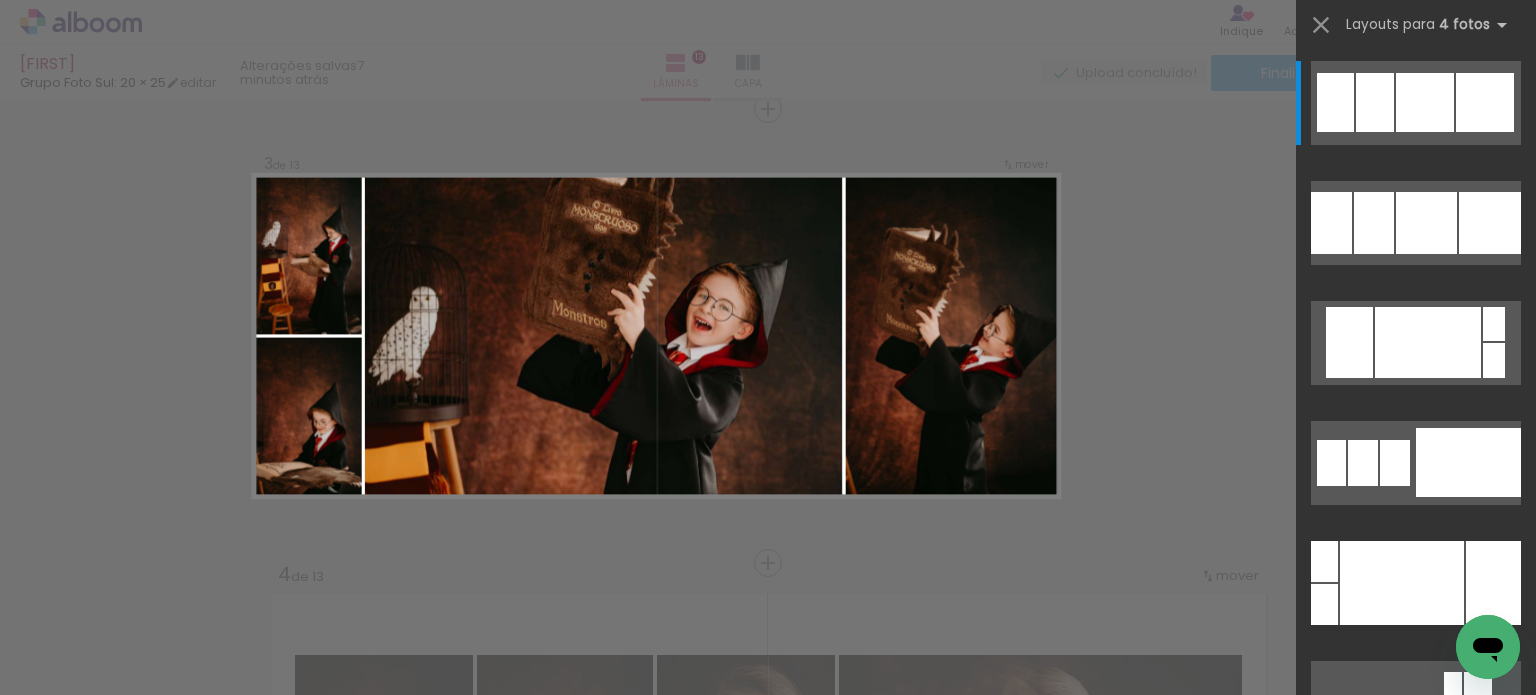 click on "Confirmar Cancelar" at bounding box center [768, 2370] 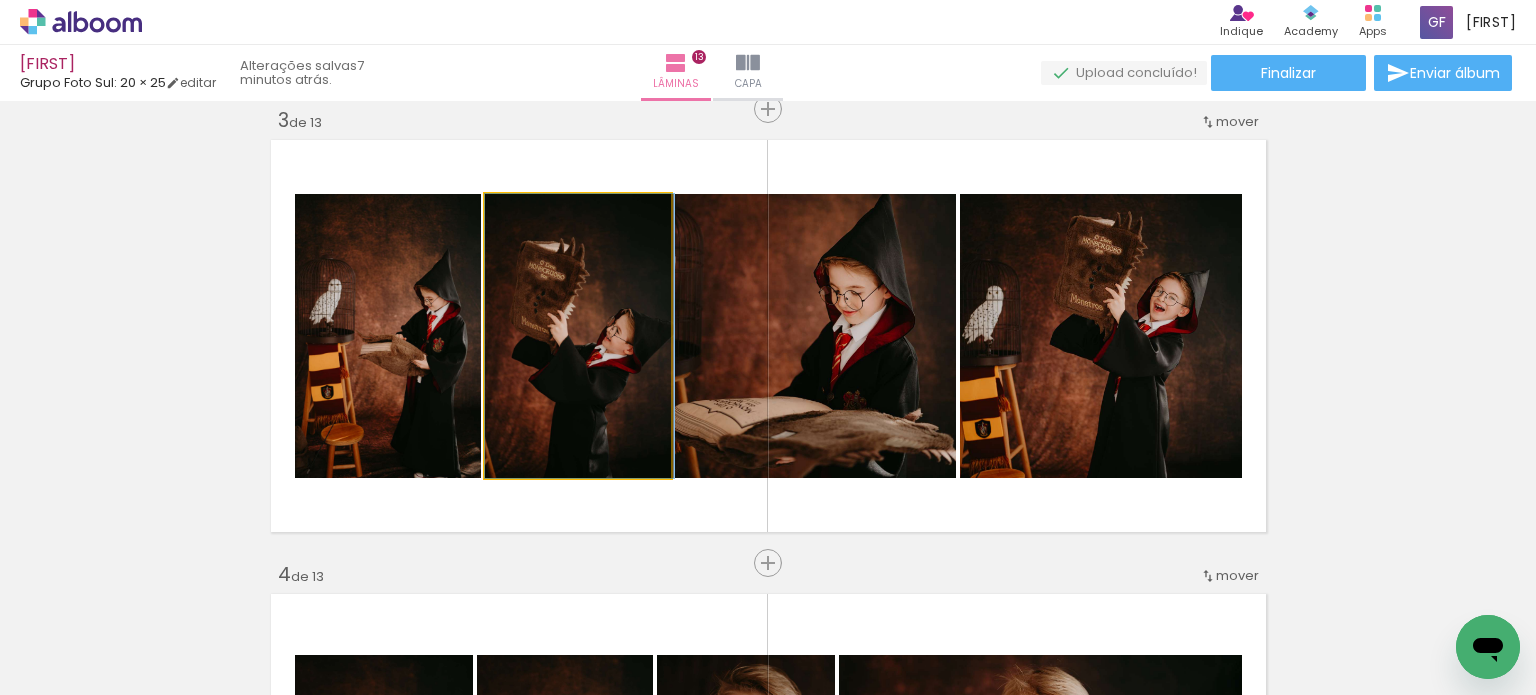 click 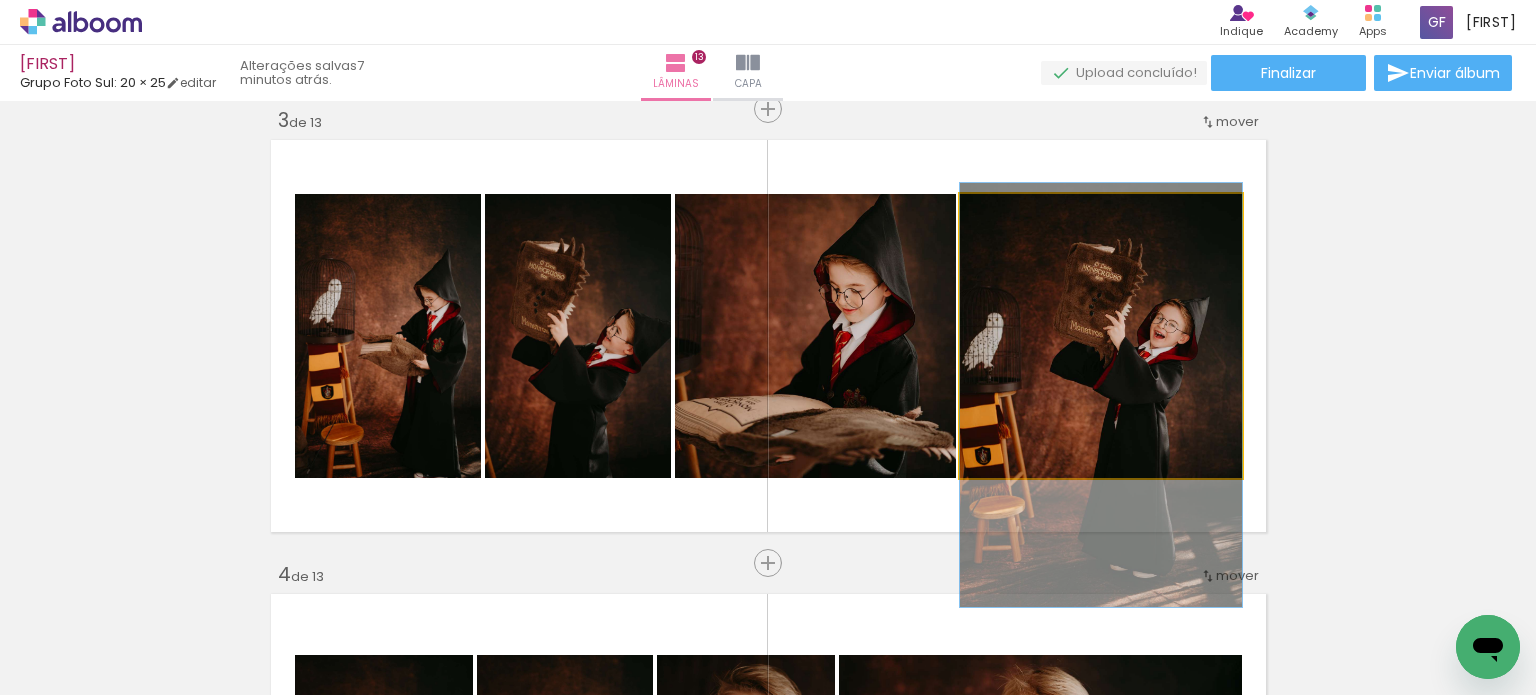 drag, startPoint x: 1060, startPoint y: 335, endPoint x: 1143, endPoint y: 347, distance: 83.86298 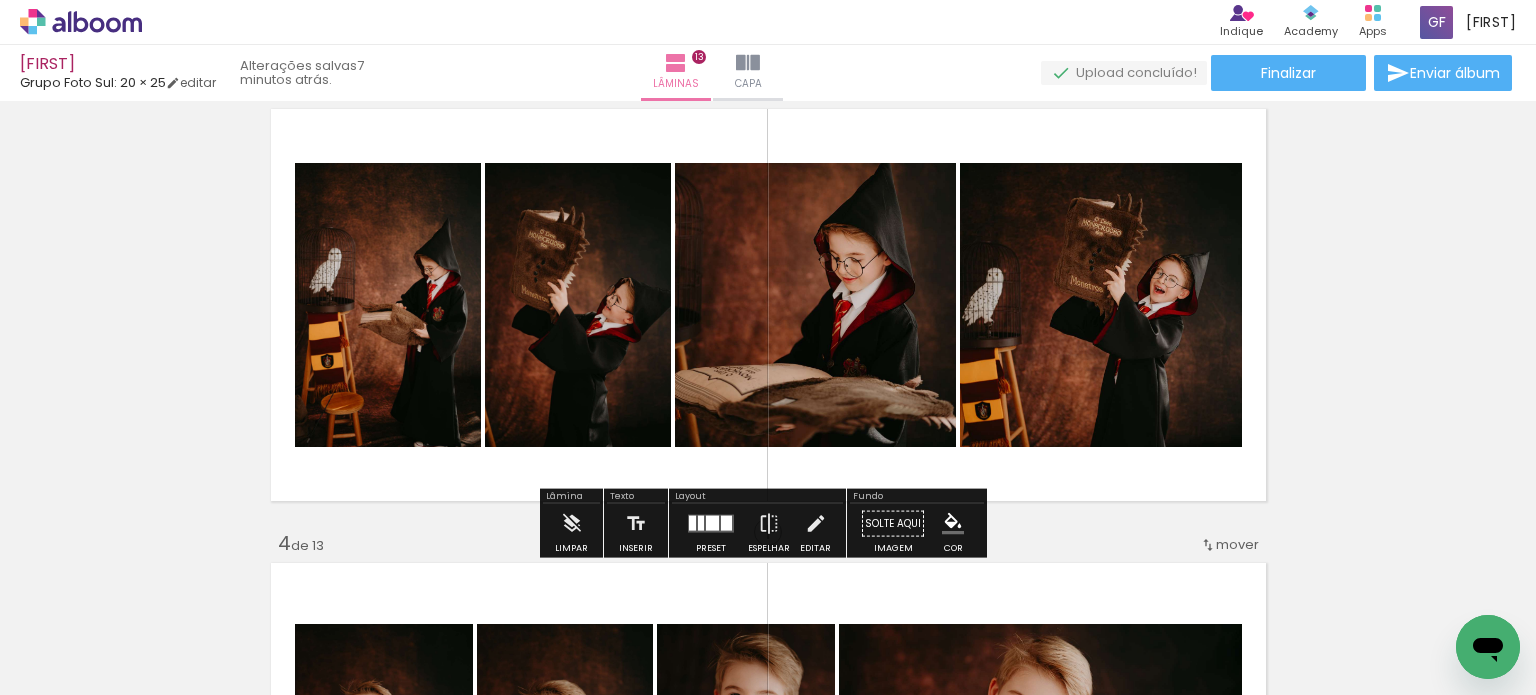 scroll, scrollTop: 953, scrollLeft: 0, axis: vertical 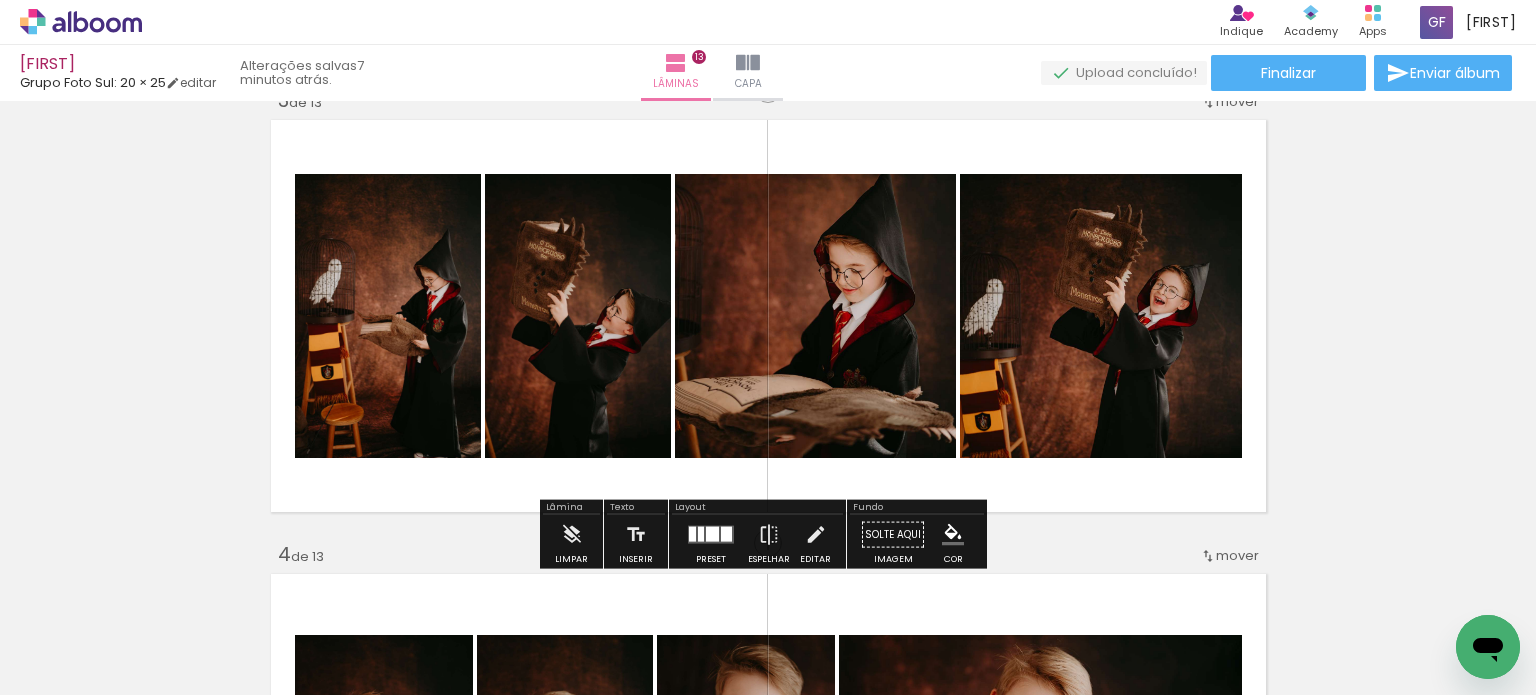 click at bounding box center [726, 534] 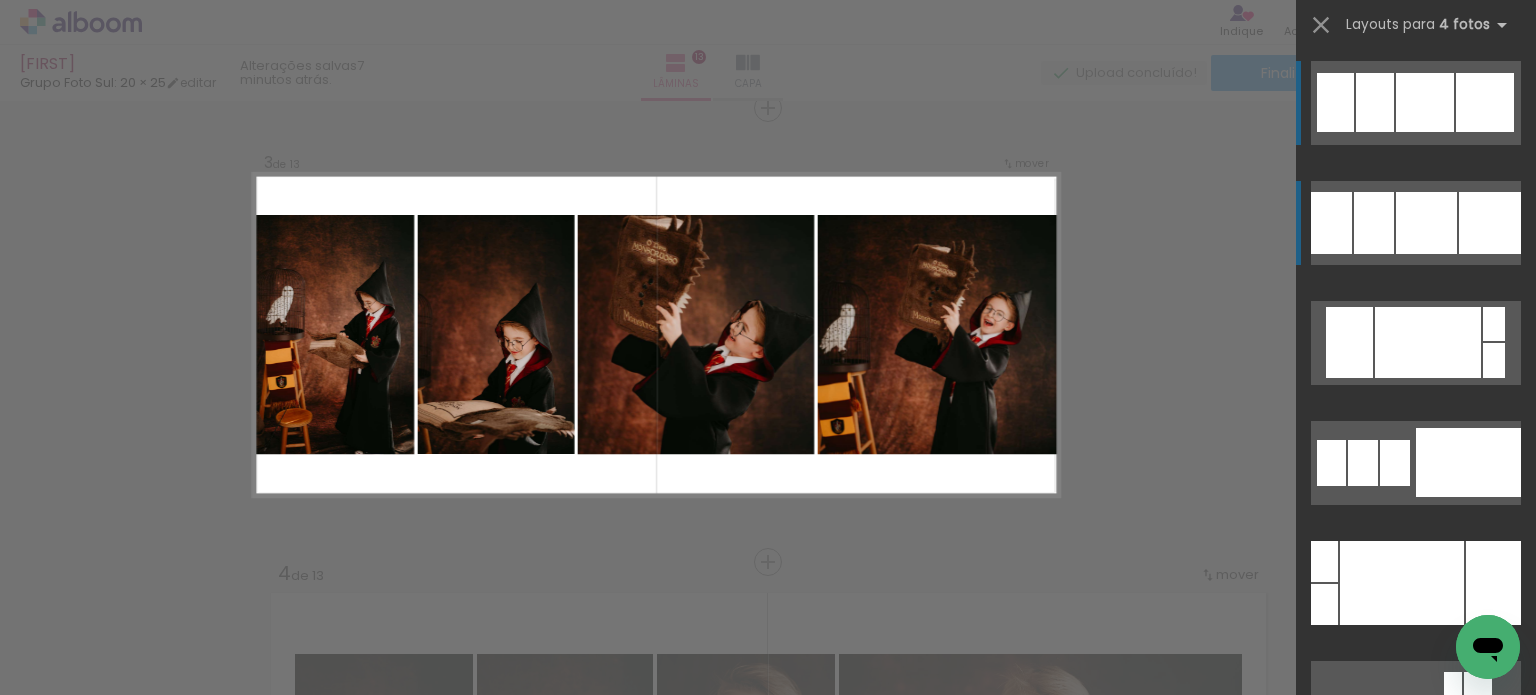 scroll, scrollTop: 933, scrollLeft: 0, axis: vertical 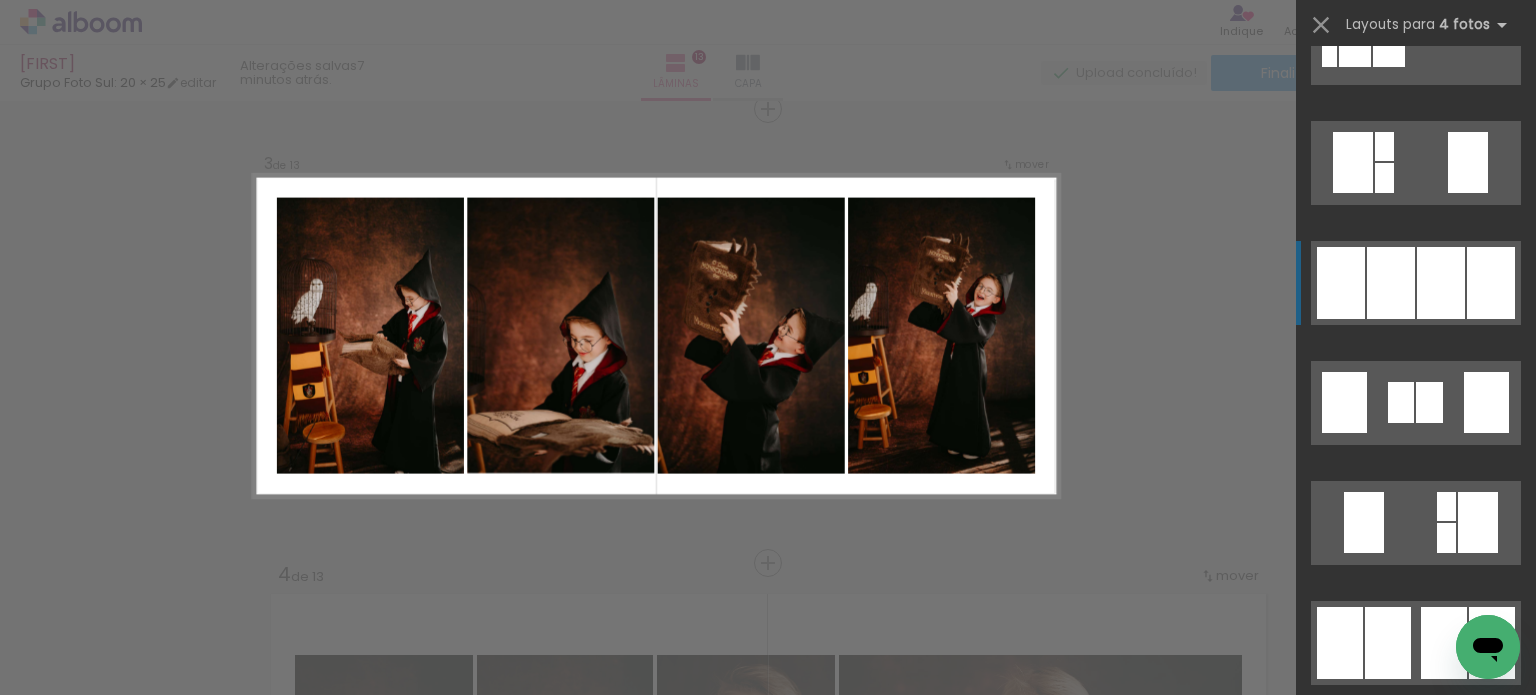 click at bounding box center [1375, -10678] 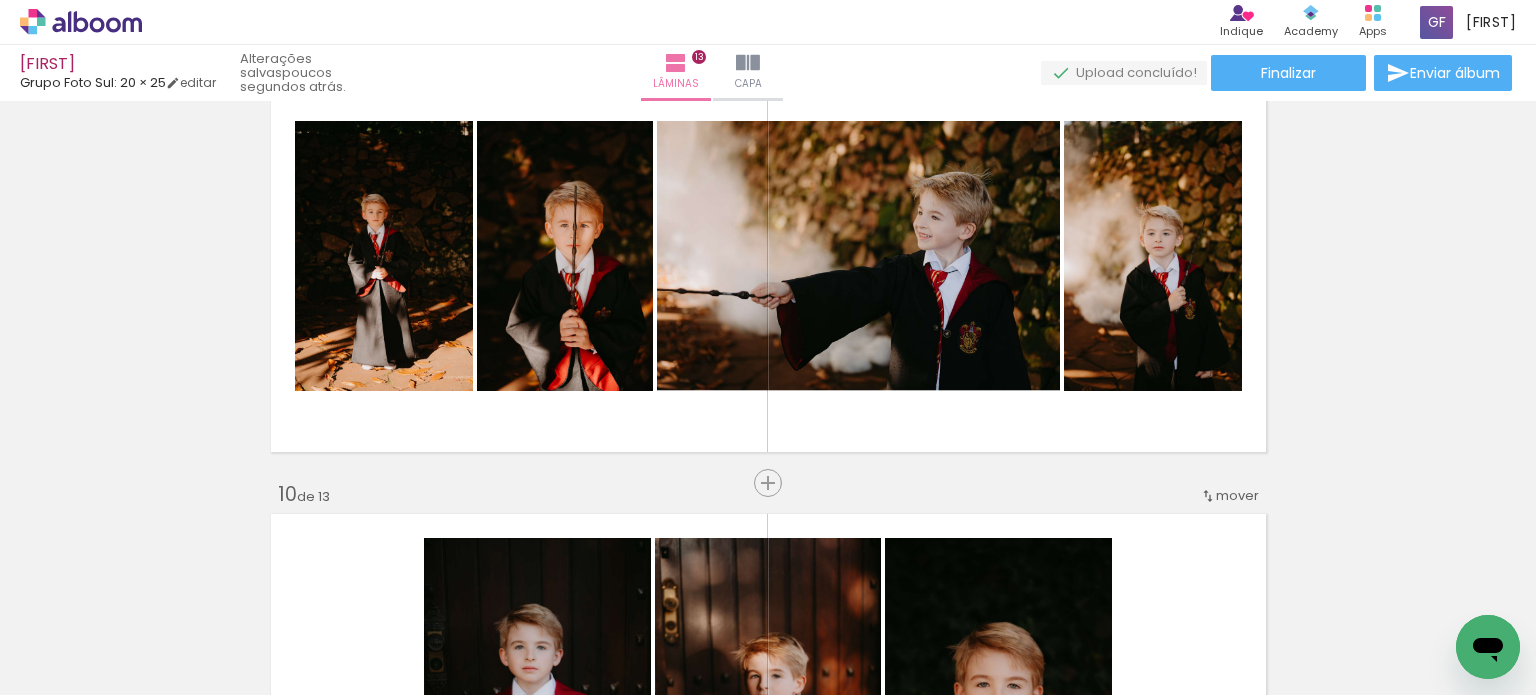 scroll, scrollTop: 3850, scrollLeft: 0, axis: vertical 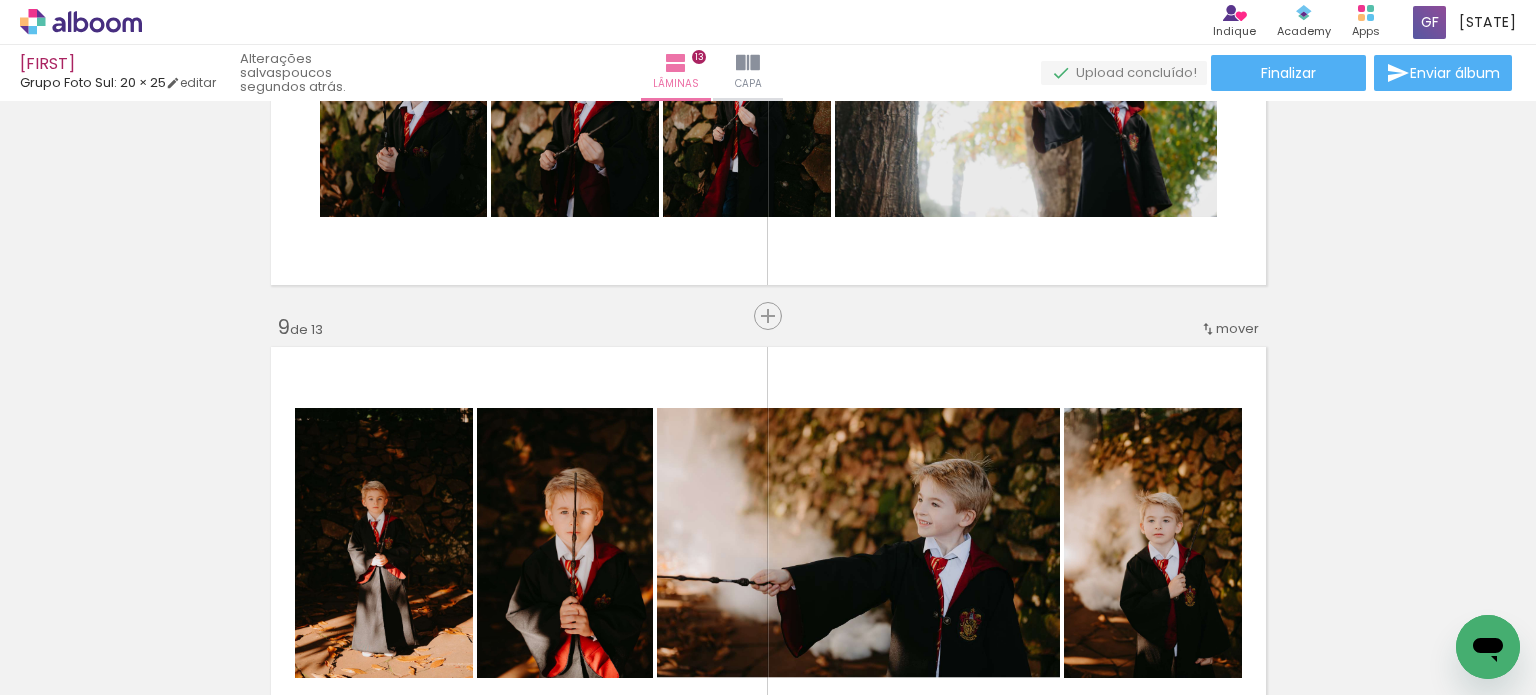 click on "Inserir lâmina 1  de 13  Inserir lâmina 2  de 13  Inserir lâmina 3  de 13  Inserir lâmina 4  de 13  Inserir lâmina 5  de 13  Inserir lâmina 6  de 13  Inserir lâmina 7  de 13  Inserir lâmina 8  de 13  Inserir lâmina 9  de 13  Inserir lâmina 10  de 13  Inserir lâmina 11  de 13  Inserir lâmina 12  de 13  Inserir lâmina 13  de 13" at bounding box center [768, -164] 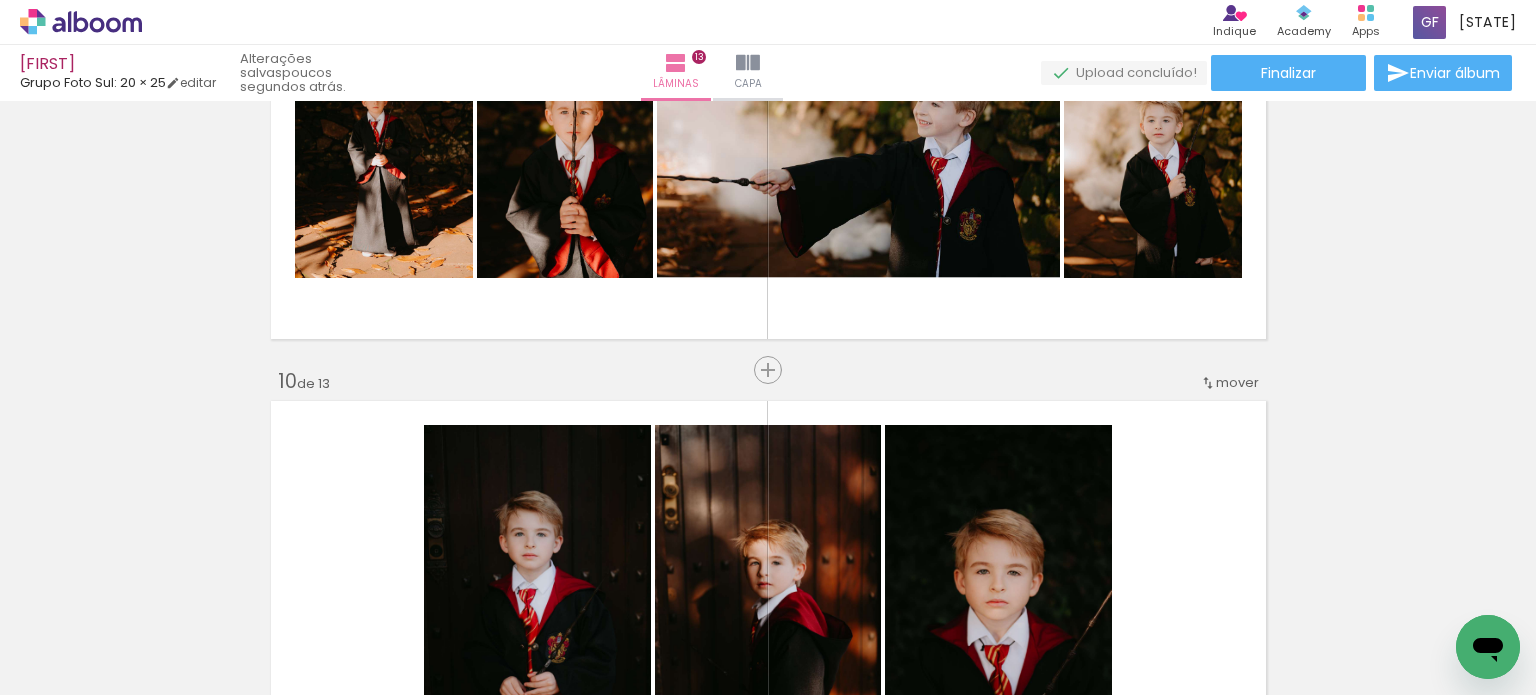 click on "Inserir lâmina 1  de 13  Inserir lâmina 2  de 13  Inserir lâmina 3  de 13  Inserir lâmina 4  de 13  Inserir lâmina 5  de 13  Inserir lâmina 6  de 13  Inserir lâmina 7  de 13  Inserir lâmina 8  de 13  Inserir lâmina 9  de 13  Inserir lâmina 10  de 13  Inserir lâmina 11  de 13  Inserir lâmina 12  de 13  Inserir lâmina 13  de 13" at bounding box center (768, -564) 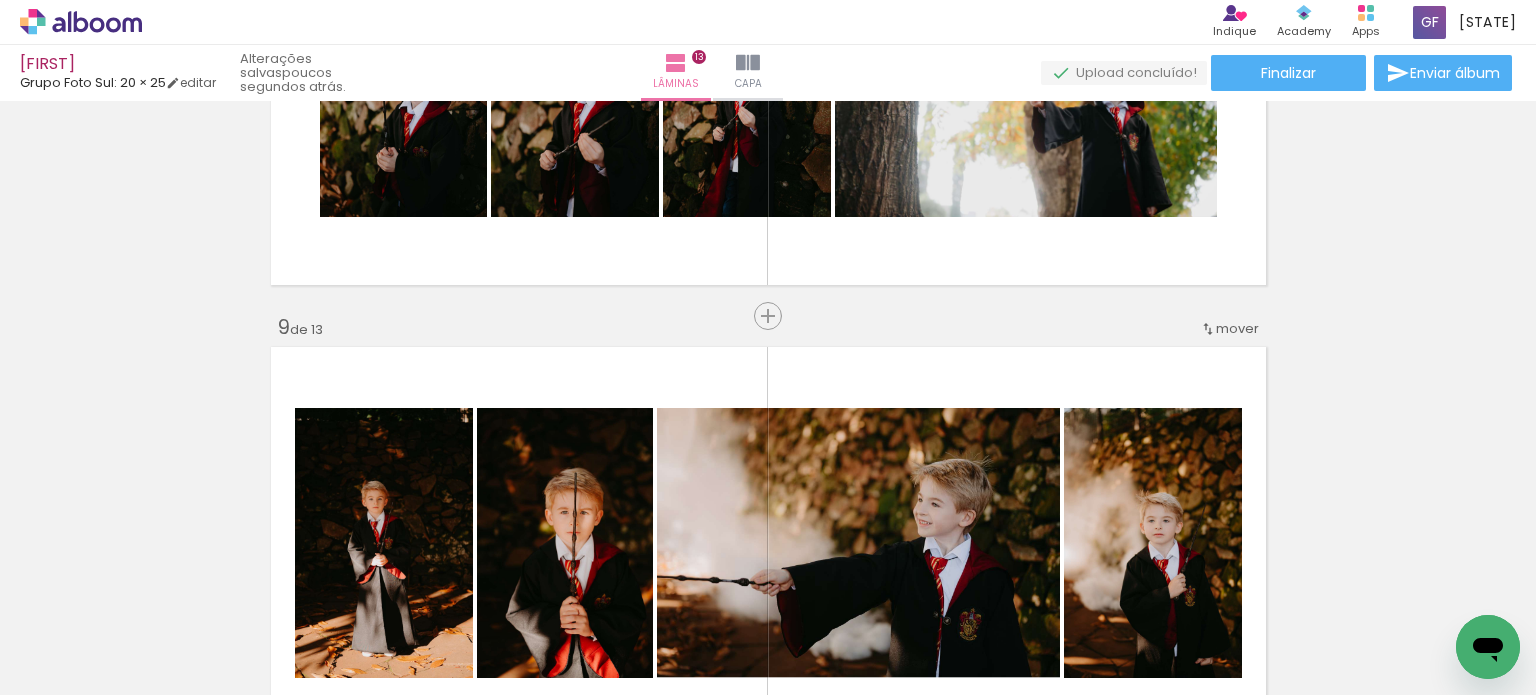 click on "Inserir lâmina 1  de 13  Inserir lâmina 2  de 13  Inserir lâmina 3  de 13  Inserir lâmina 4  de 13  Inserir lâmina 5  de 13  Inserir lâmina 6  de 13  Inserir lâmina 7  de 13  Inserir lâmina 8  de 13  Inserir lâmina 9  de 13  Inserir lâmina 10  de 13  Inserir lâmina 11  de 13  Inserir lâmina 12  de 13  Inserir lâmina 13  de 13" at bounding box center [768, -164] 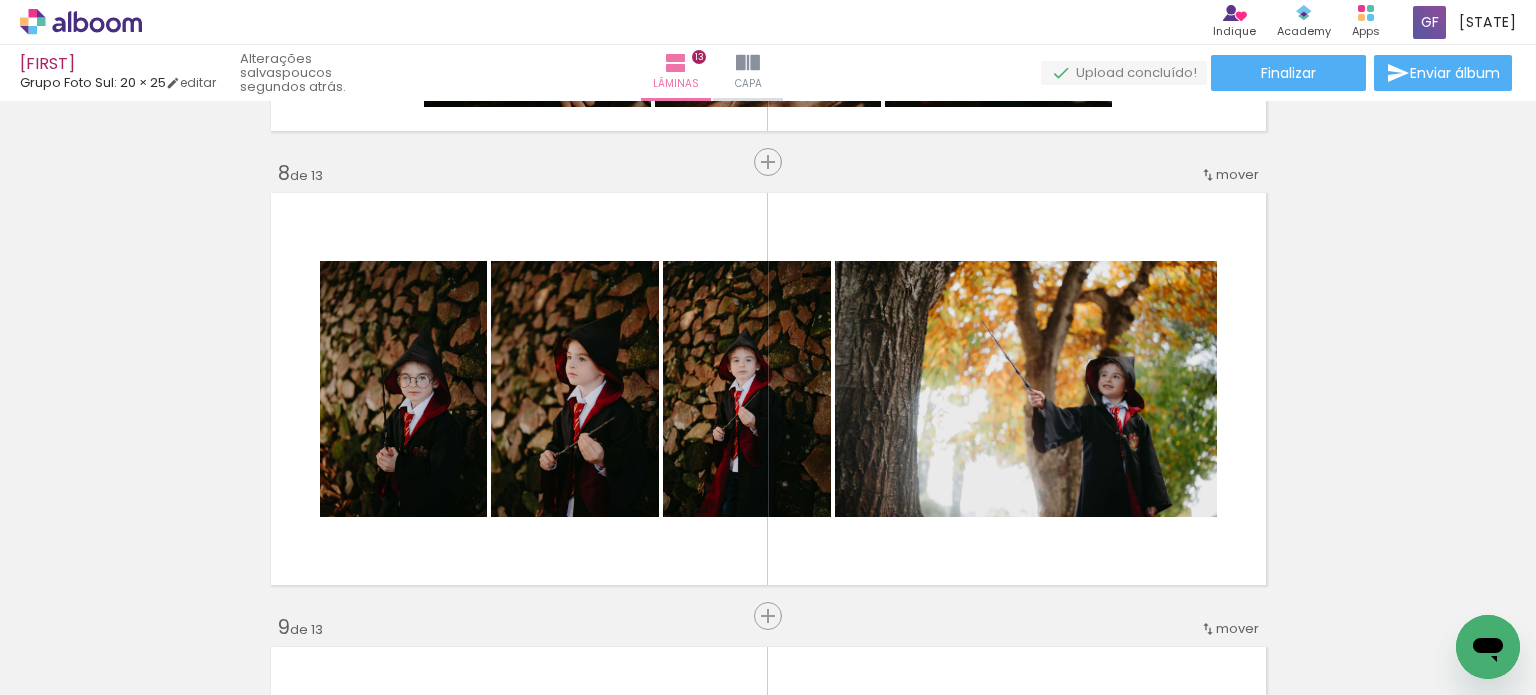 click on "Inserir lâmina 1  de 13  Inserir lâmina 2  de 13  Inserir lâmina 3  de 13  Inserir lâmina 4  de 13  Inserir lâmina 5  de 13  Inserir lâmina 6  de 13  Inserir lâmina 7  de 13  Inserir lâmina 8  de 13  Inserir lâmina 9  de 13  Inserir lâmina 10  de 13  Inserir lâmina 11  de 13  Inserir lâmina 12  de 13  Inserir lâmina 13  de 13" at bounding box center [768, 136] 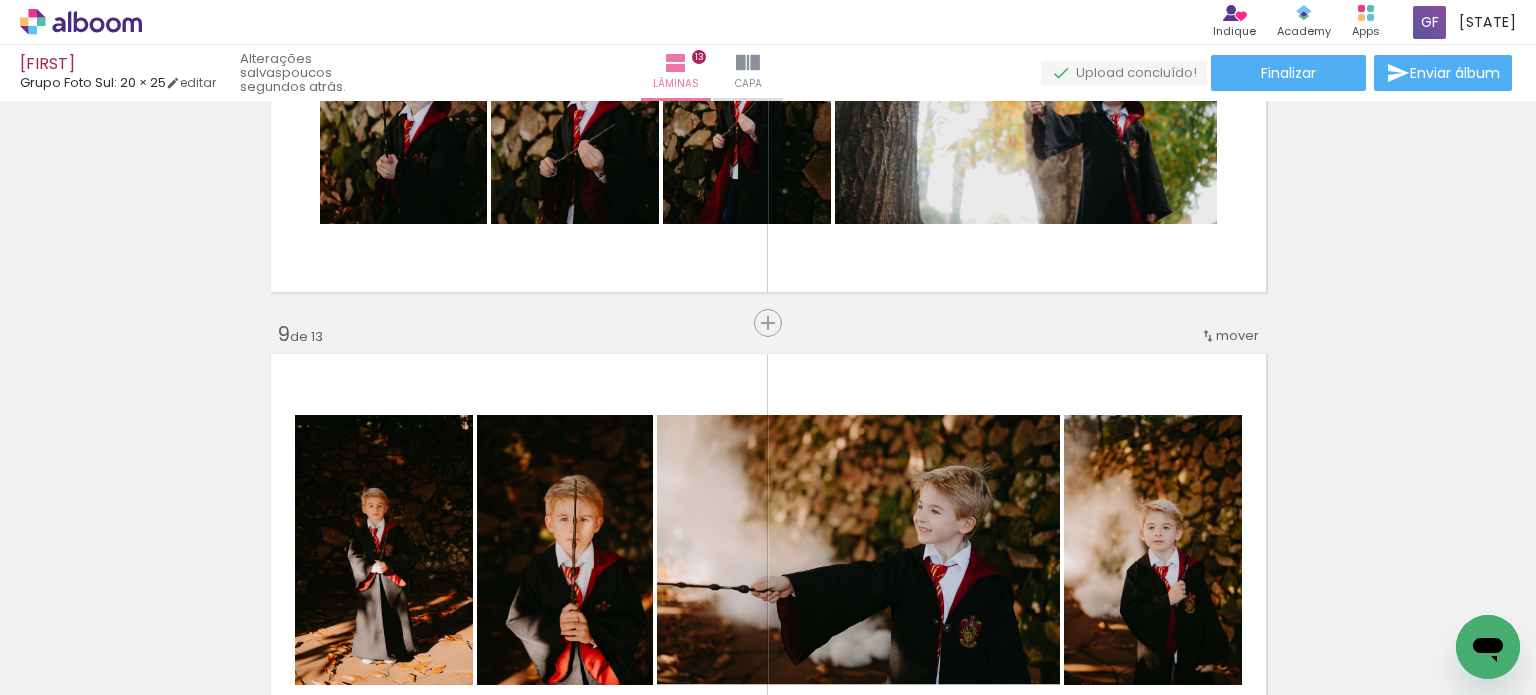 scroll, scrollTop: 3450, scrollLeft: 0, axis: vertical 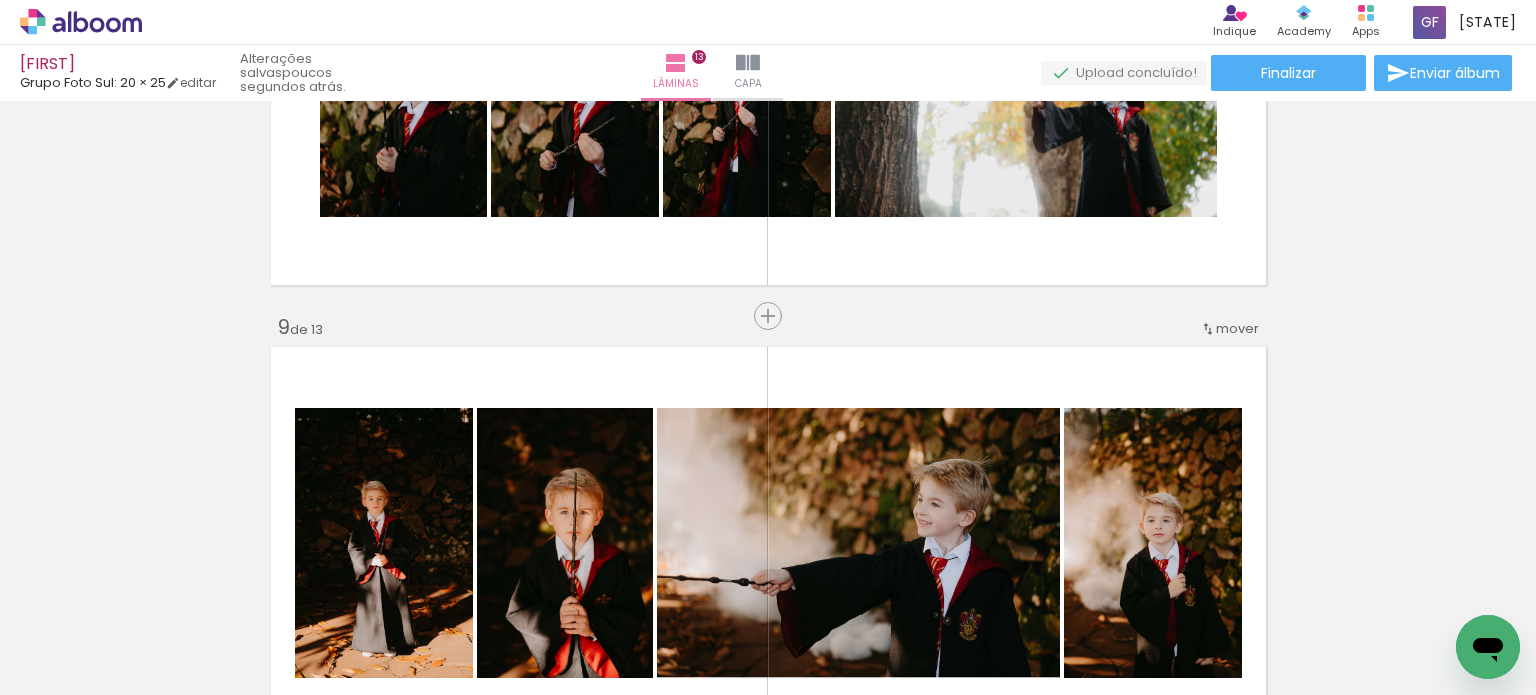 click on "Inserir lâmina 1  de 13  Inserir lâmina 2  de 13  Inserir lâmina 3  de 13  Inserir lâmina 4  de 13  Inserir lâmina 5  de 13  Inserir lâmina 6  de 13  Inserir lâmina 7  de 13  Inserir lâmina 8  de 13  Inserir lâmina 9  de 13  Inserir lâmina 10  de 13  Inserir lâmina 11  de 13  Inserir lâmina 12  de 13  Inserir lâmina 13  de 13" at bounding box center [768, -164] 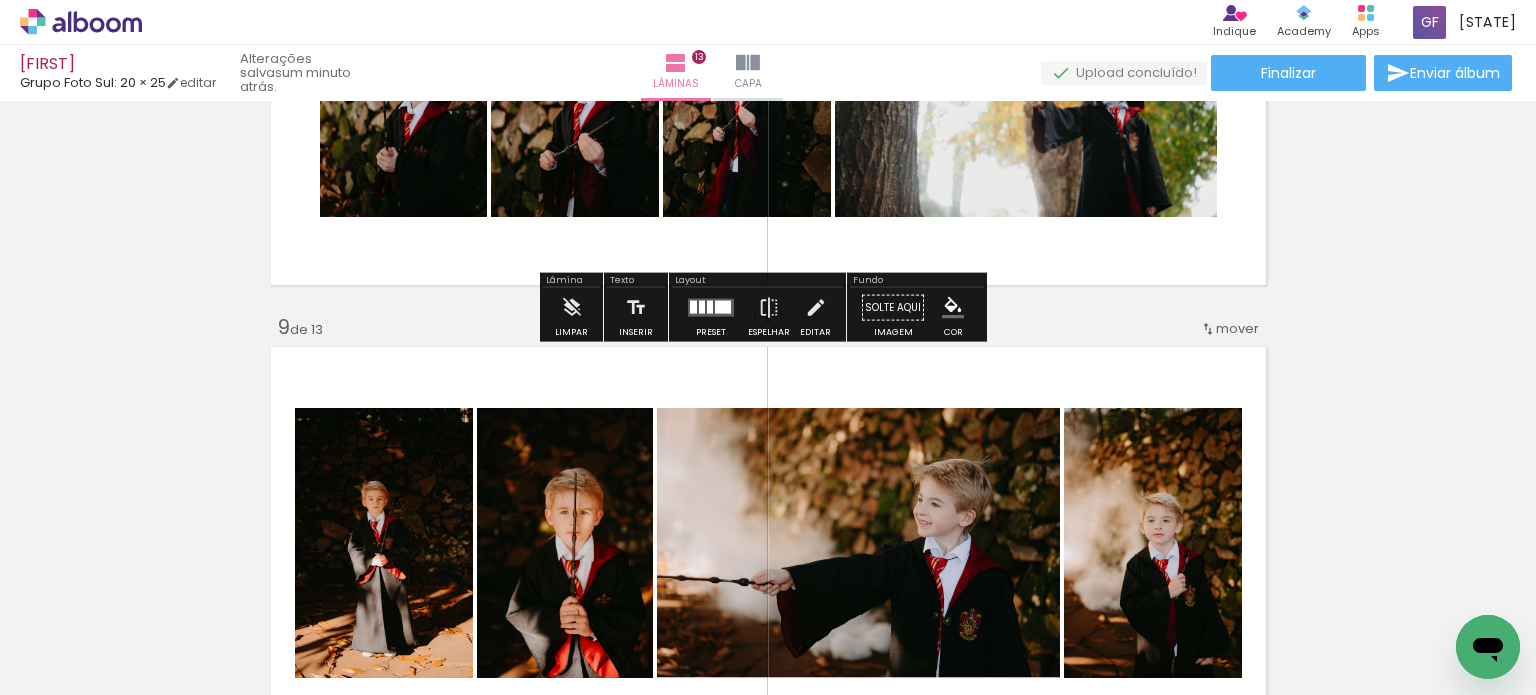 click on "Inserir lâmina 1  de 13  Inserir lâmina 2  de 13  Inserir lâmina 3  de 13  Inserir lâmina 4  de 13  Inserir lâmina 5  de 13  Inserir lâmina 6  de 13  Inserir lâmina 7  de 13  Inserir lâmina 8  de 13  Inserir lâmina 9  de 13  Inserir lâmina 10  de 13  Inserir lâmina 11  de 13  Inserir lâmina 12  de 13  Inserir lâmina 13  de 13" at bounding box center [768, -164] 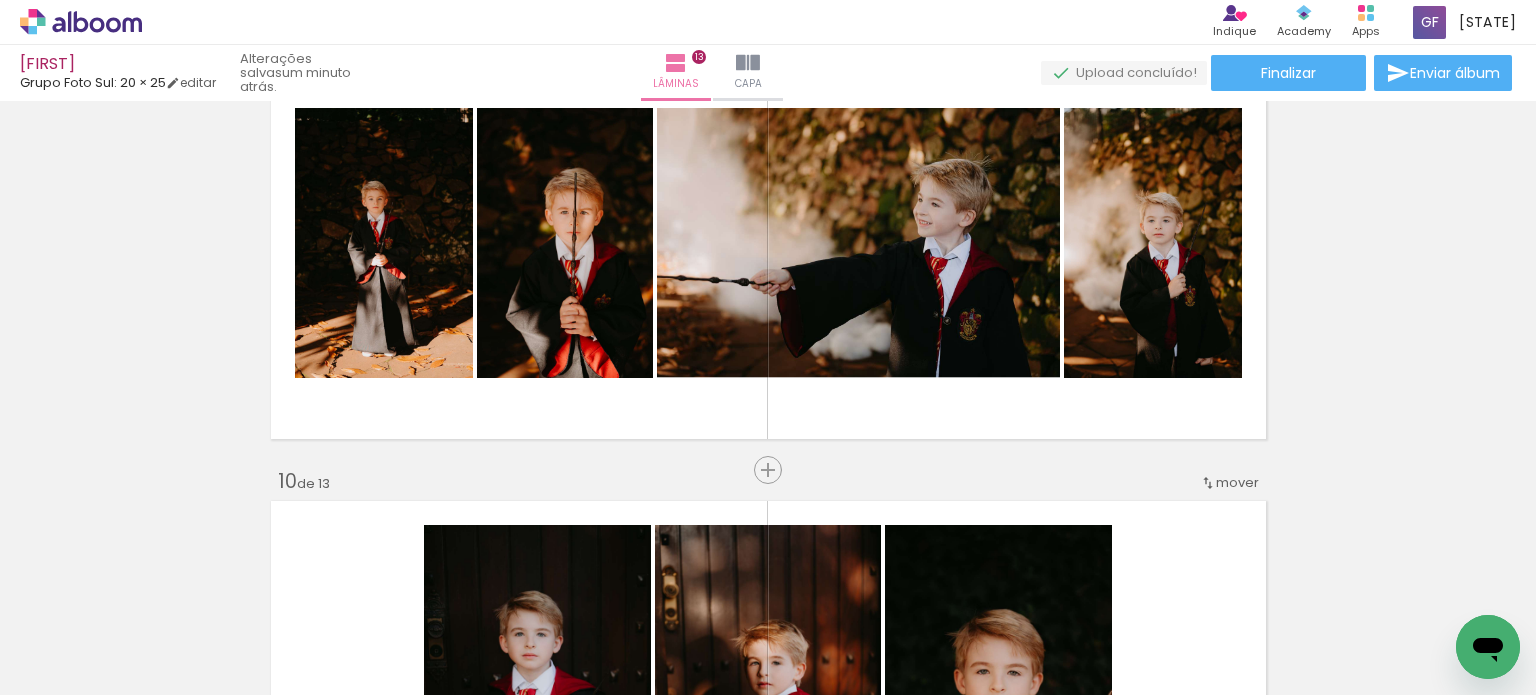 click on "Inserir lâmina 1  de 13  Inserir lâmina 2  de 13  Inserir lâmina 3  de 13  Inserir lâmina 4  de 13  Inserir lâmina 5  de 13  Inserir lâmina 6  de 13  Inserir lâmina 7  de 13  Inserir lâmina 8  de 13  Inserir lâmina 9  de 13  Inserir lâmina 10  de 13  Inserir lâmina 11  de 13  Inserir lâmina 12  de 13  Inserir lâmina 13  de 13" at bounding box center (768, -464) 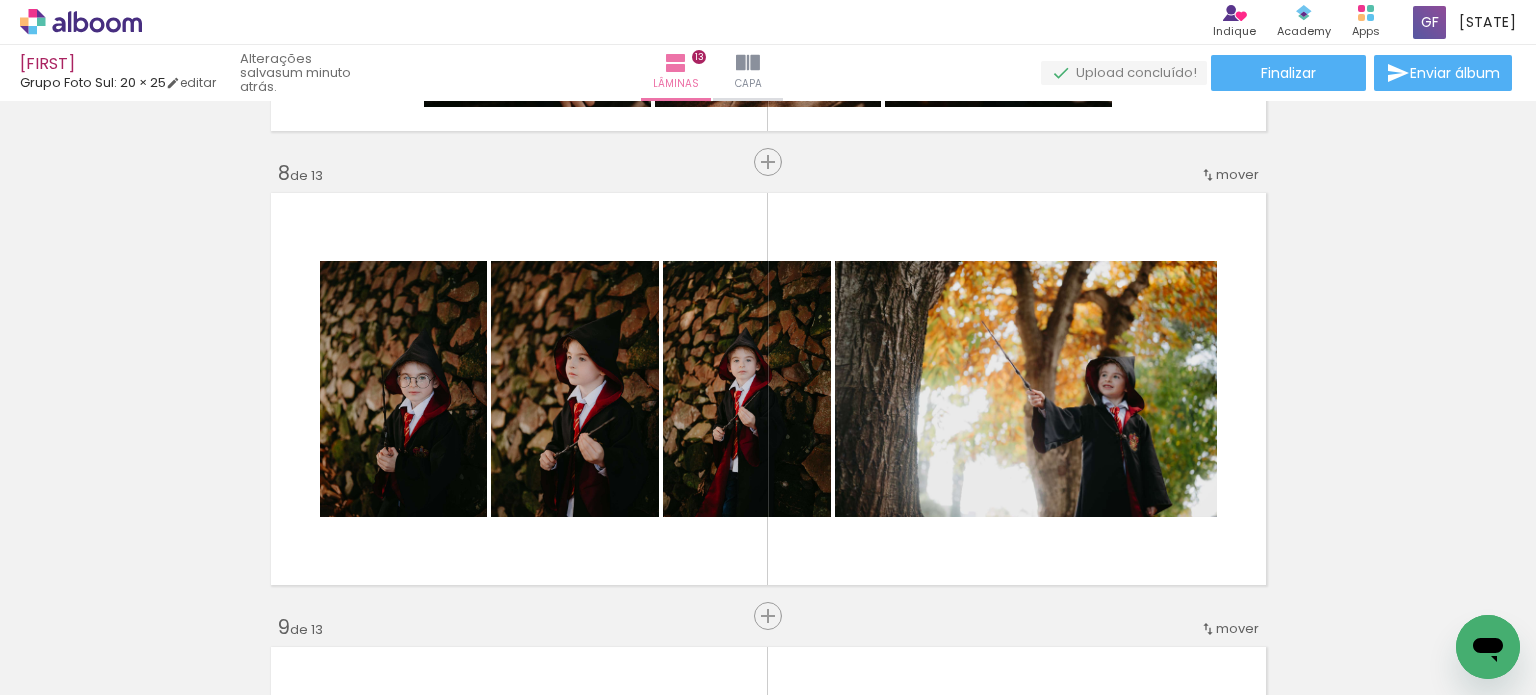 click on "Inserir lâmina 1  de 13  Inserir lâmina 2  de 13  Inserir lâmina 3  de 13  Inserir lâmina 4  de 13  Inserir lâmina 5  de 13  Inserir lâmina 6  de 13  Inserir lâmina 7  de 13  Inserir lâmina 8  de 13  Inserir lâmina 9  de 13  Inserir lâmina 10  de 13  Inserir lâmina 11  de 13  Inserir lâmina 12  de 13  Inserir lâmina 13  de 13" at bounding box center [768, 136] 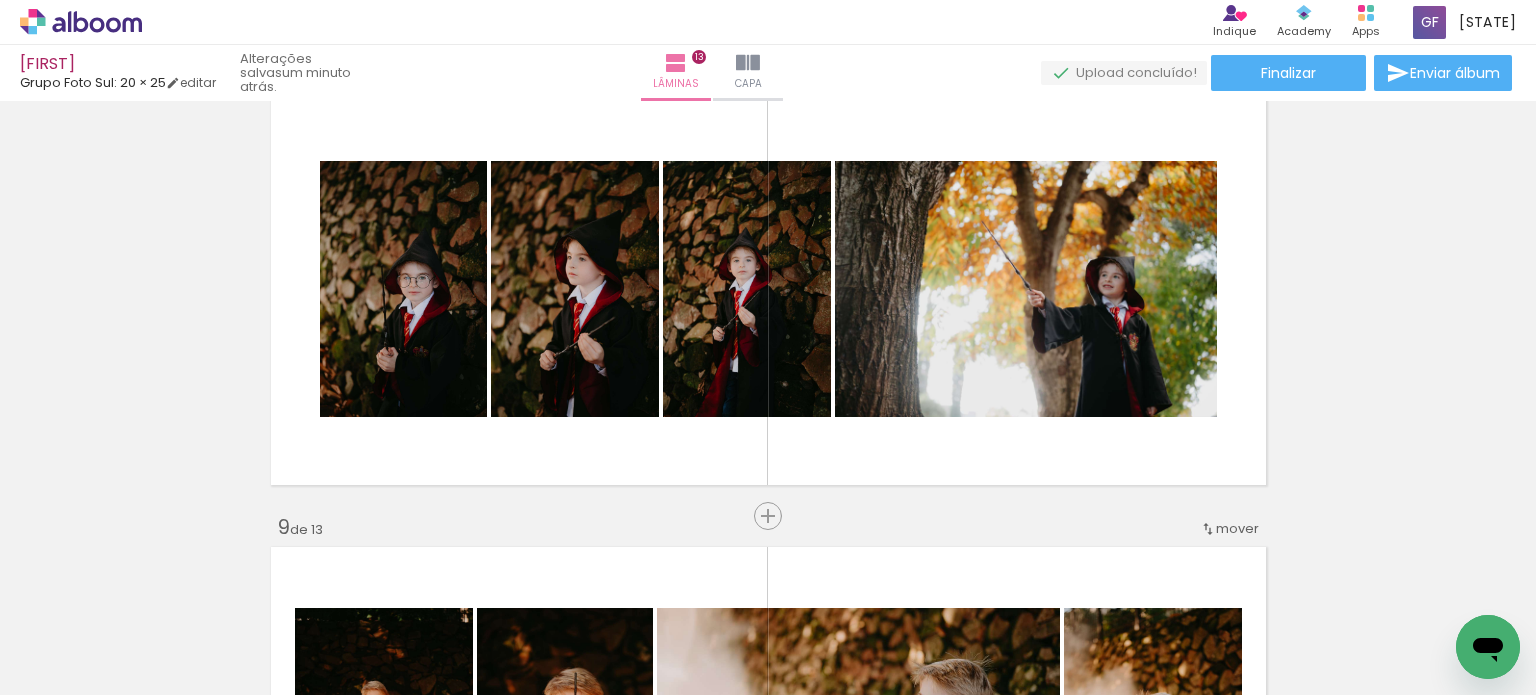 click on "Inserir lâmina 1  de 13  Inserir lâmina 2  de 13  Inserir lâmina 3  de 13  Inserir lâmina 4  de 13  Inserir lâmina 5  de 13  Inserir lâmina 6  de 13  Inserir lâmina 7  de 13  Inserir lâmina 8  de 13  Inserir lâmina 9  de 13  Inserir lâmina 10  de 13  Inserir lâmina 11  de 13  Inserir lâmina 12  de 13  Inserir lâmina 13  de 13" at bounding box center [768, 36] 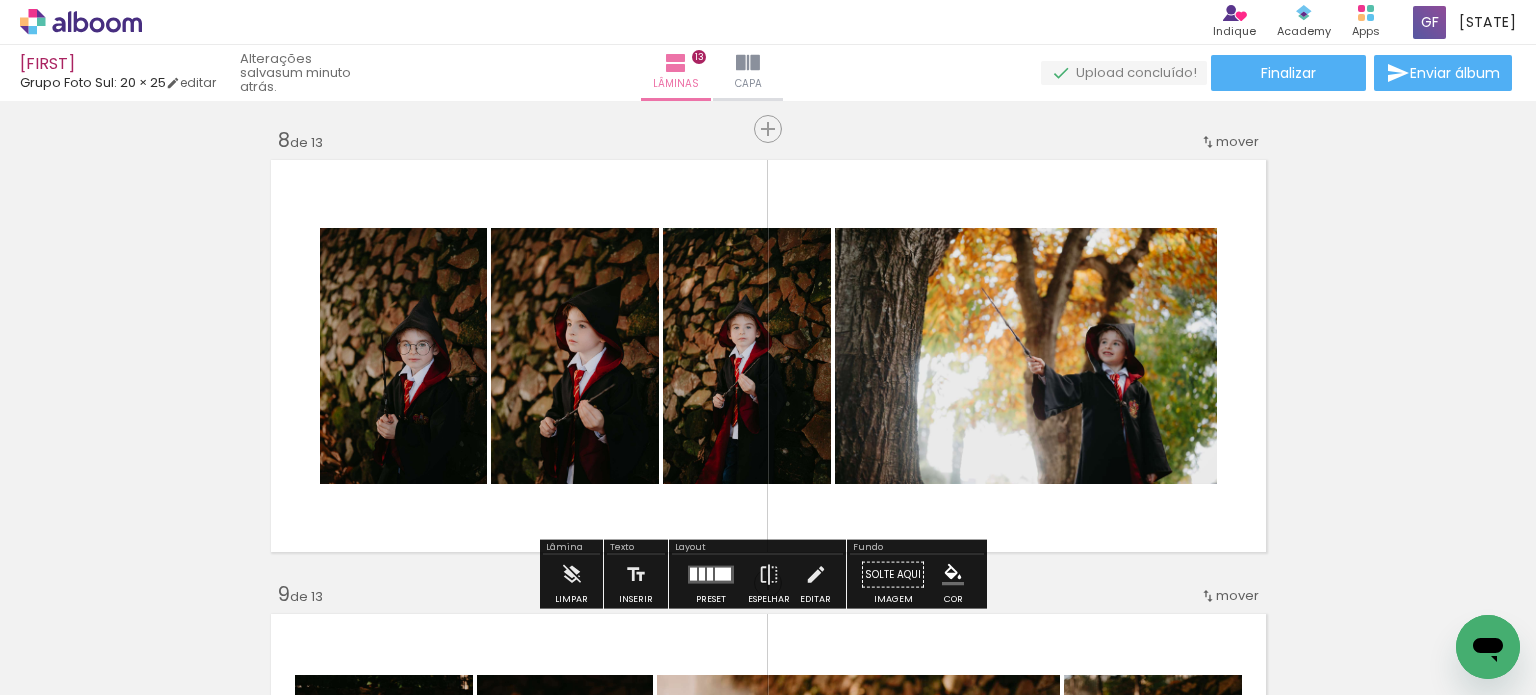 scroll, scrollTop: 3250, scrollLeft: 0, axis: vertical 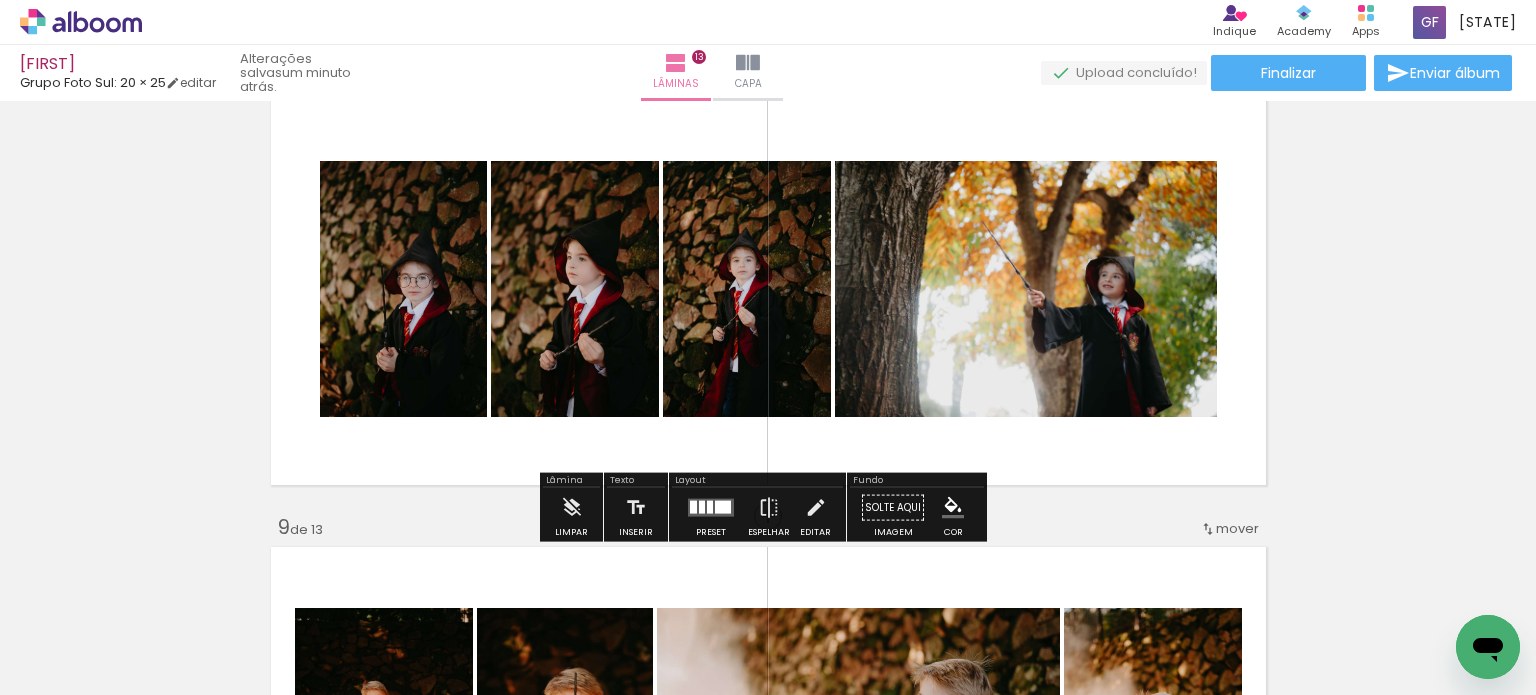 click at bounding box center (723, 507) 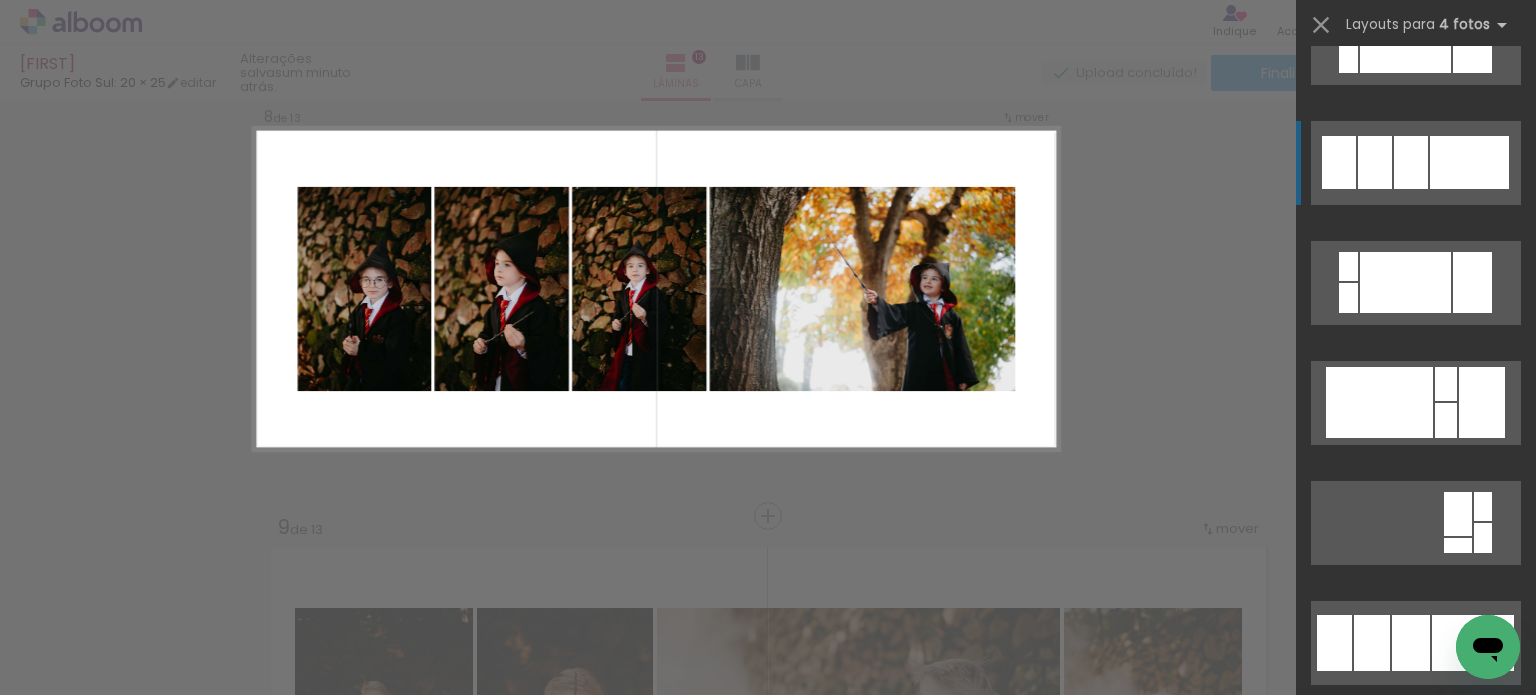 scroll, scrollTop: 840, scrollLeft: 0, axis: vertical 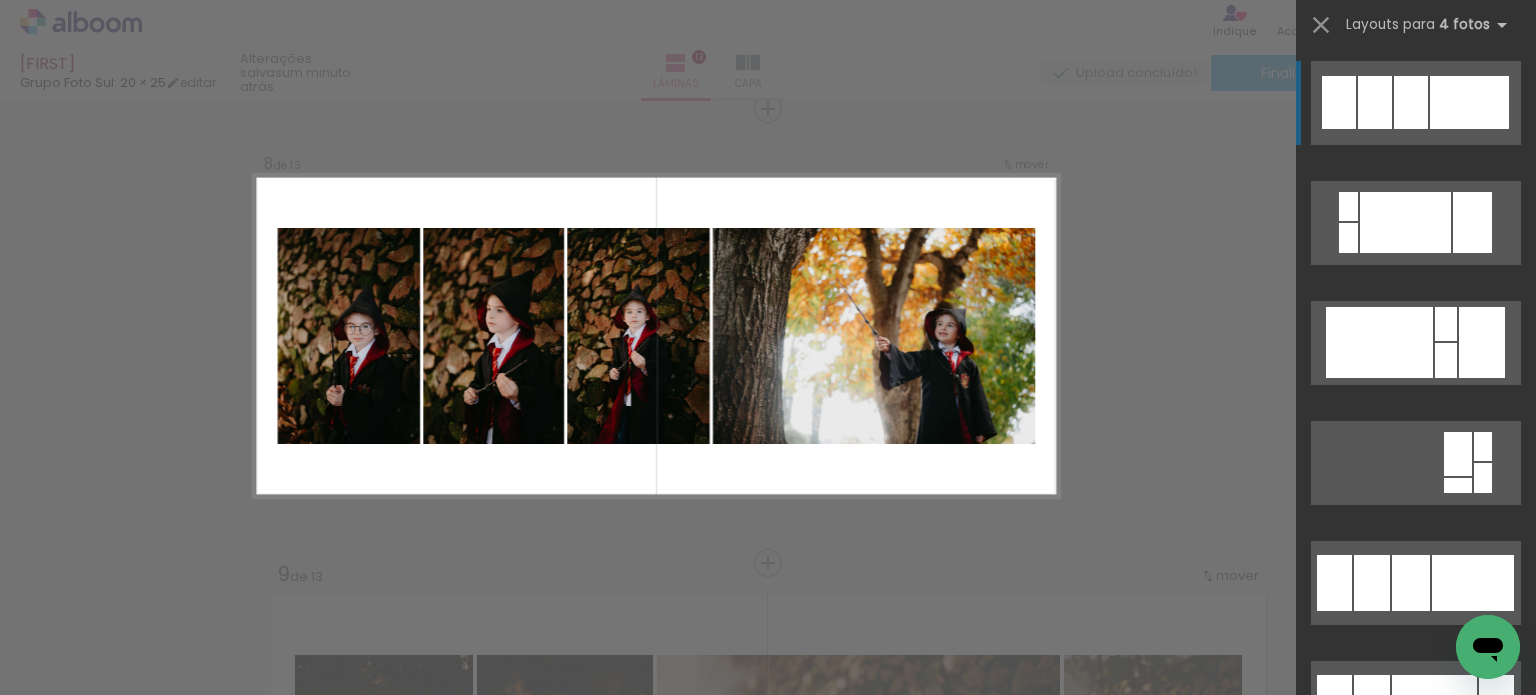 click on "Confirmar Cancelar" at bounding box center (768, 100) 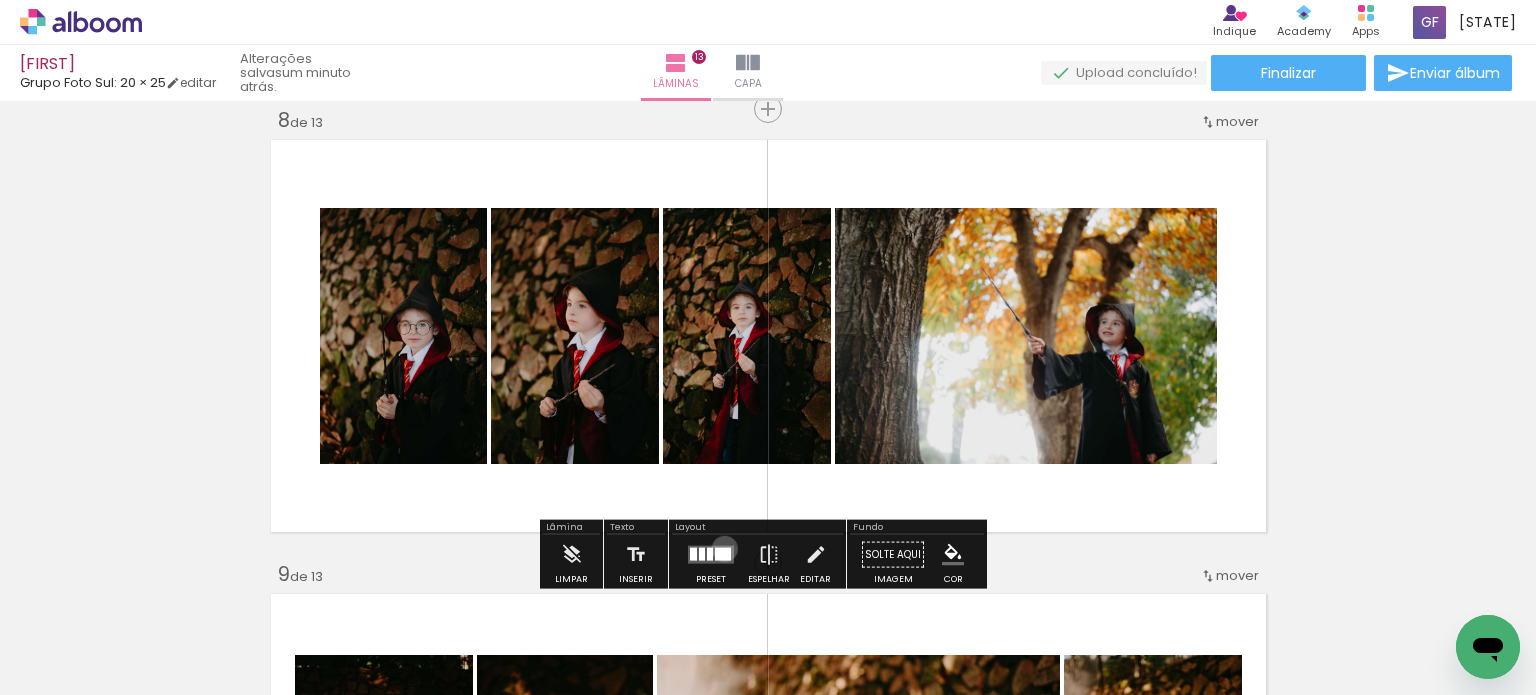 click at bounding box center [723, 554] 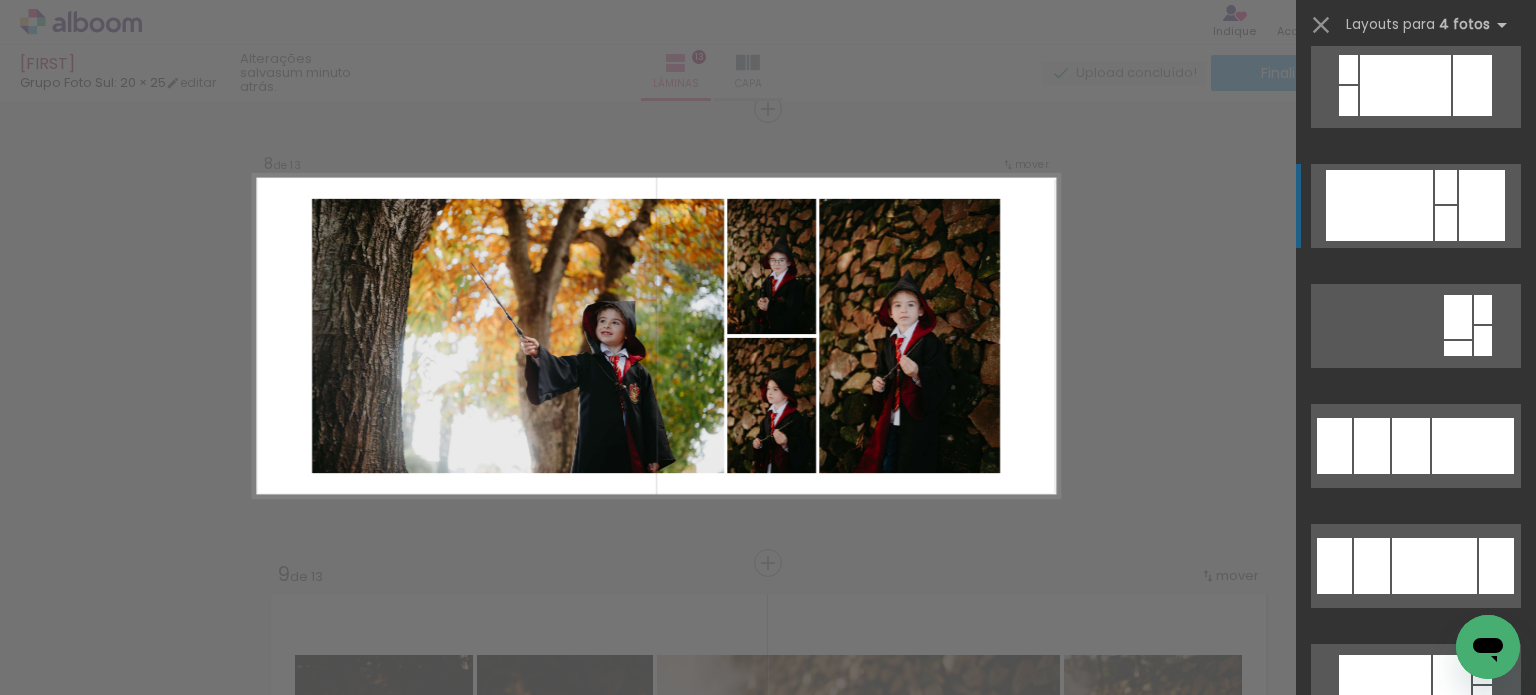 scroll, scrollTop: 1140, scrollLeft: 0, axis: vertical 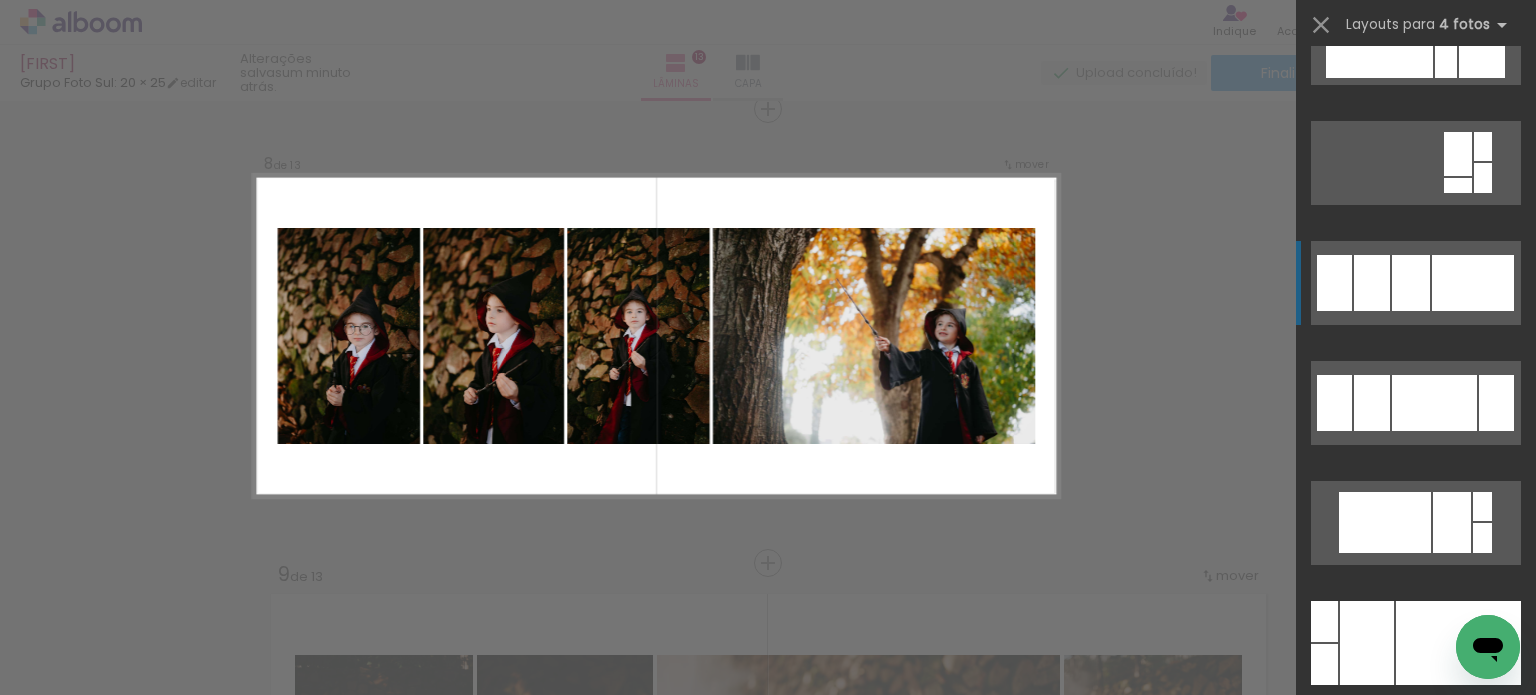 click at bounding box center (1411, -198) 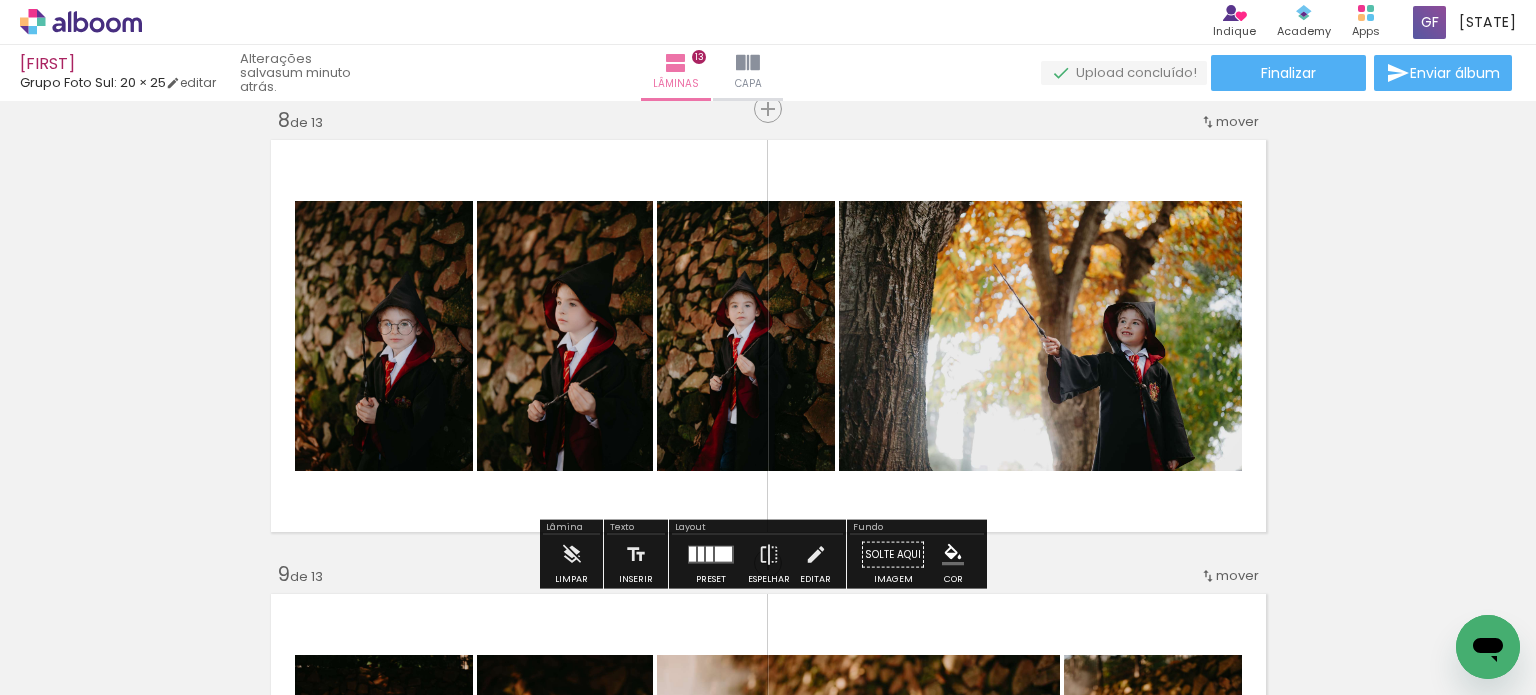 click on "Inserir lâmina 1  de 13  Inserir lâmina 2  de 13  Inserir lâmina 3  de 13  Inserir lâmina 4  de 13  Inserir lâmina 5  de 13  Inserir lâmina 6  de 13  Inserir lâmina 7  de 13  Inserir lâmina 8  de 13  Inserir lâmina 9  de 13  Inserir lâmina 10  de 13  Inserir lâmina 11  de 13  Inserir lâmina 12  de 13  Inserir lâmina 13  de 13" at bounding box center [768, 83] 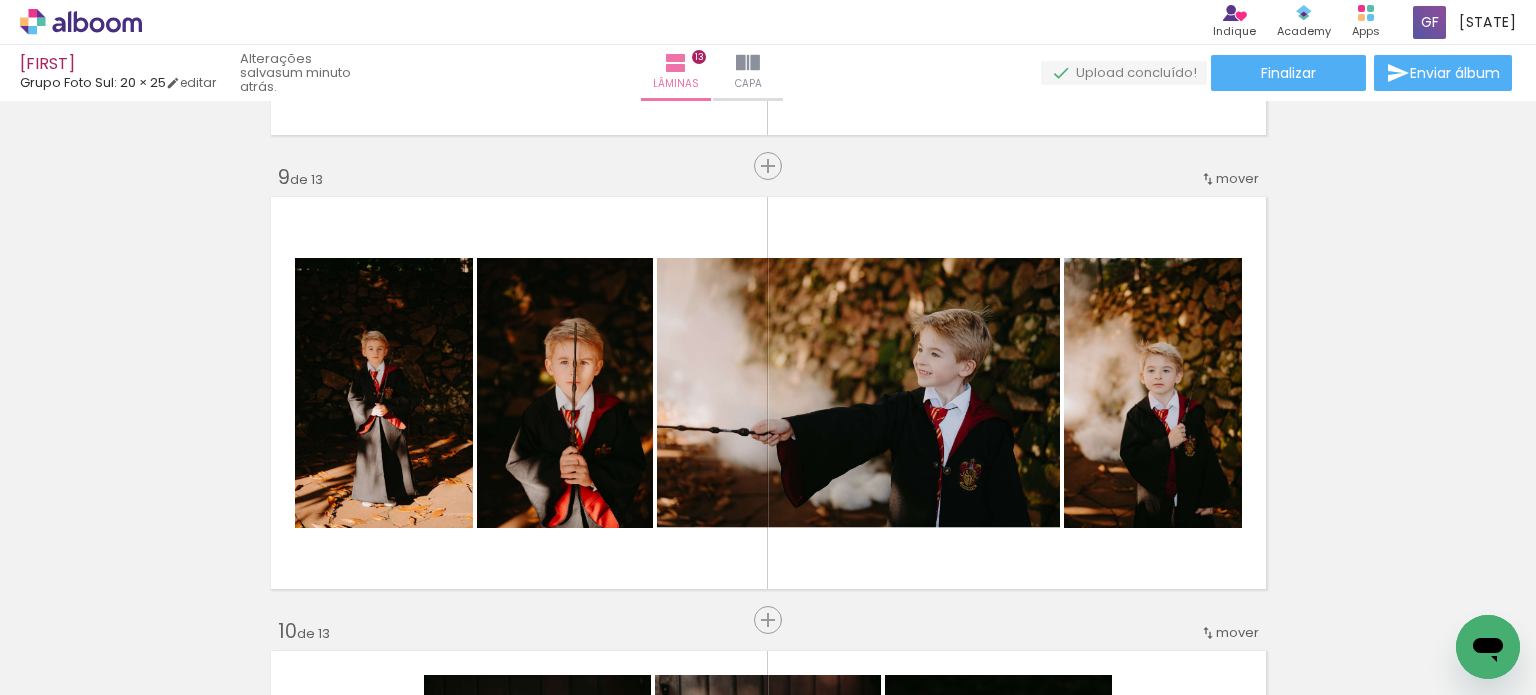 scroll, scrollTop: 3603, scrollLeft: 0, axis: vertical 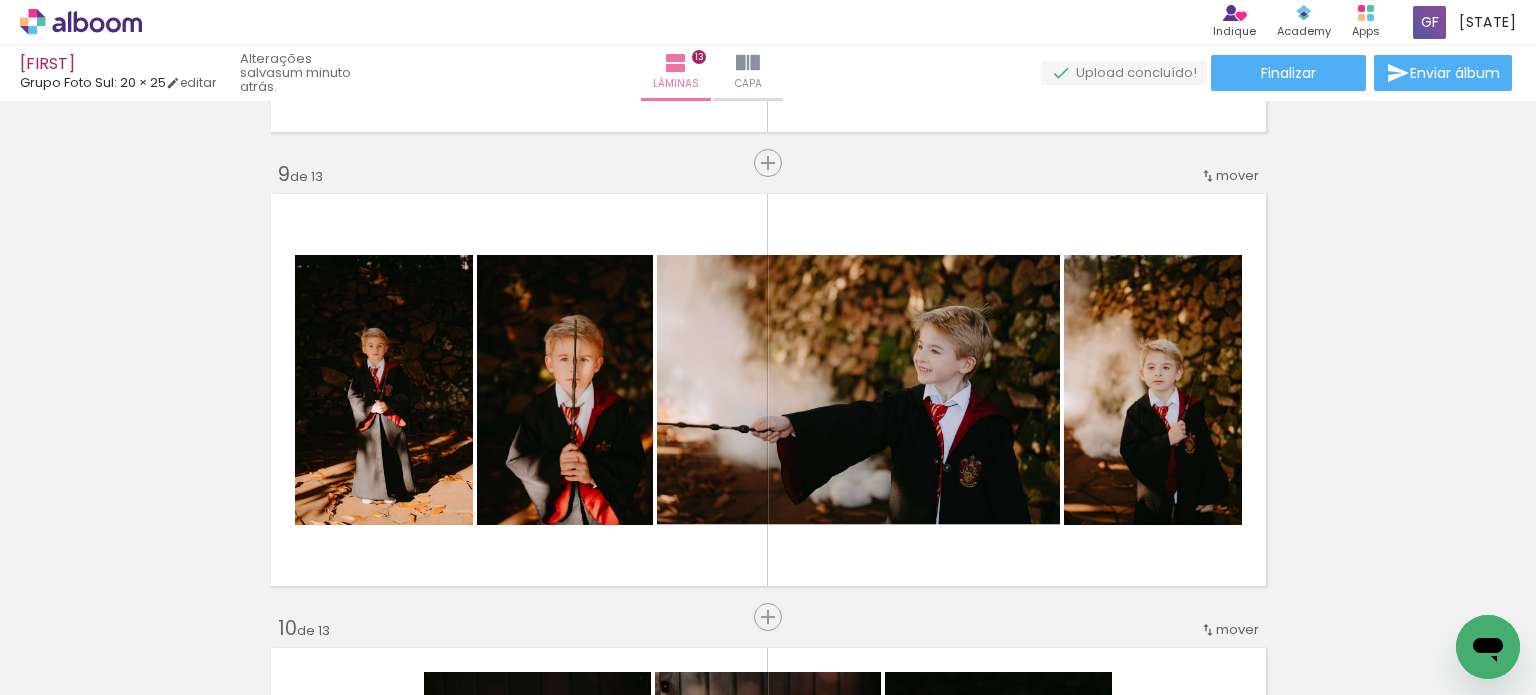 click on "Inserir lâmina 1  de 13  Inserir lâmina 2  de 13  Inserir lâmina 3  de 13  Inserir lâmina 4  de 13  Inserir lâmina 5  de 13  Inserir lâmina 6  de 13  Inserir lâmina 7  de 13  Inserir lâmina 8  de 13  Inserir lâmina 9  de 13  Inserir lâmina 10  de 13  Inserir lâmina 11  de 13  Inserir lâmina 12  de 13  Inserir lâmina 13  de 13" at bounding box center [768, -317] 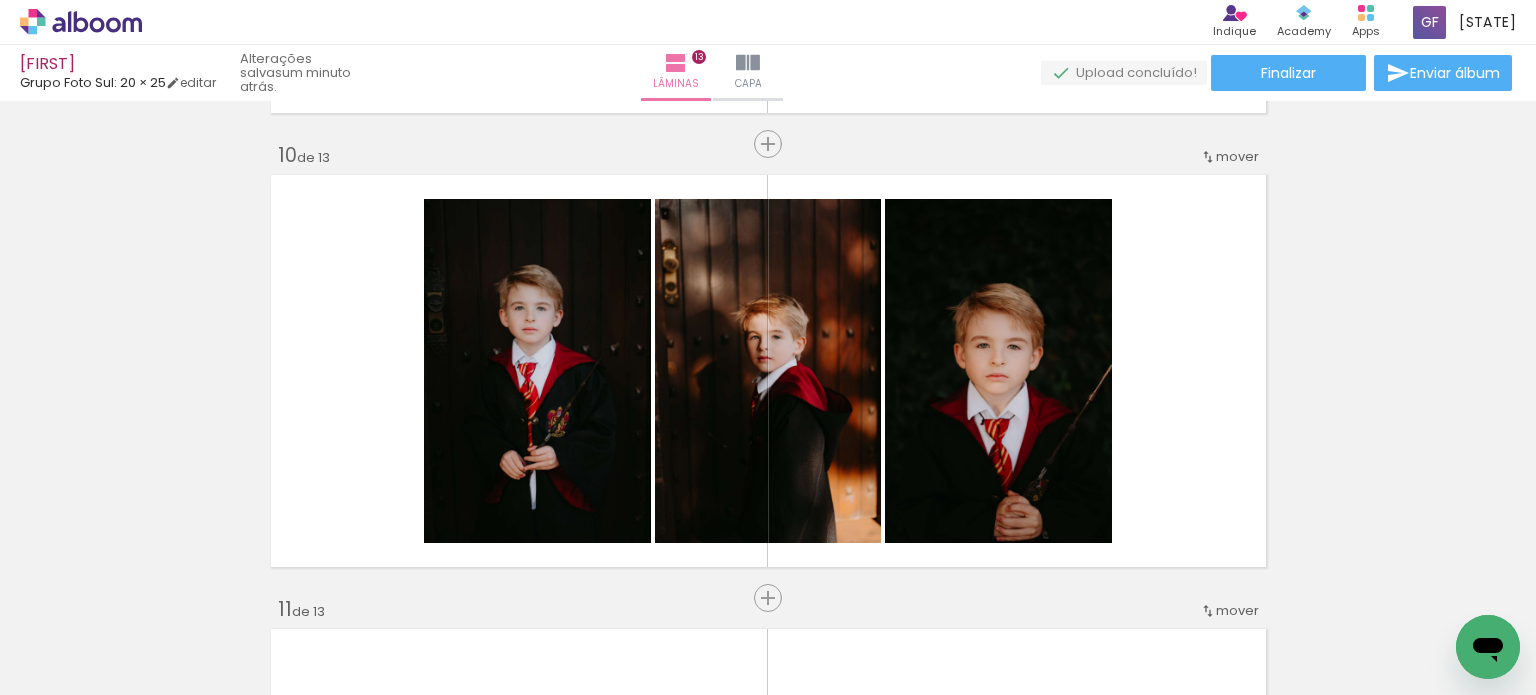 scroll, scrollTop: 4085, scrollLeft: 0, axis: vertical 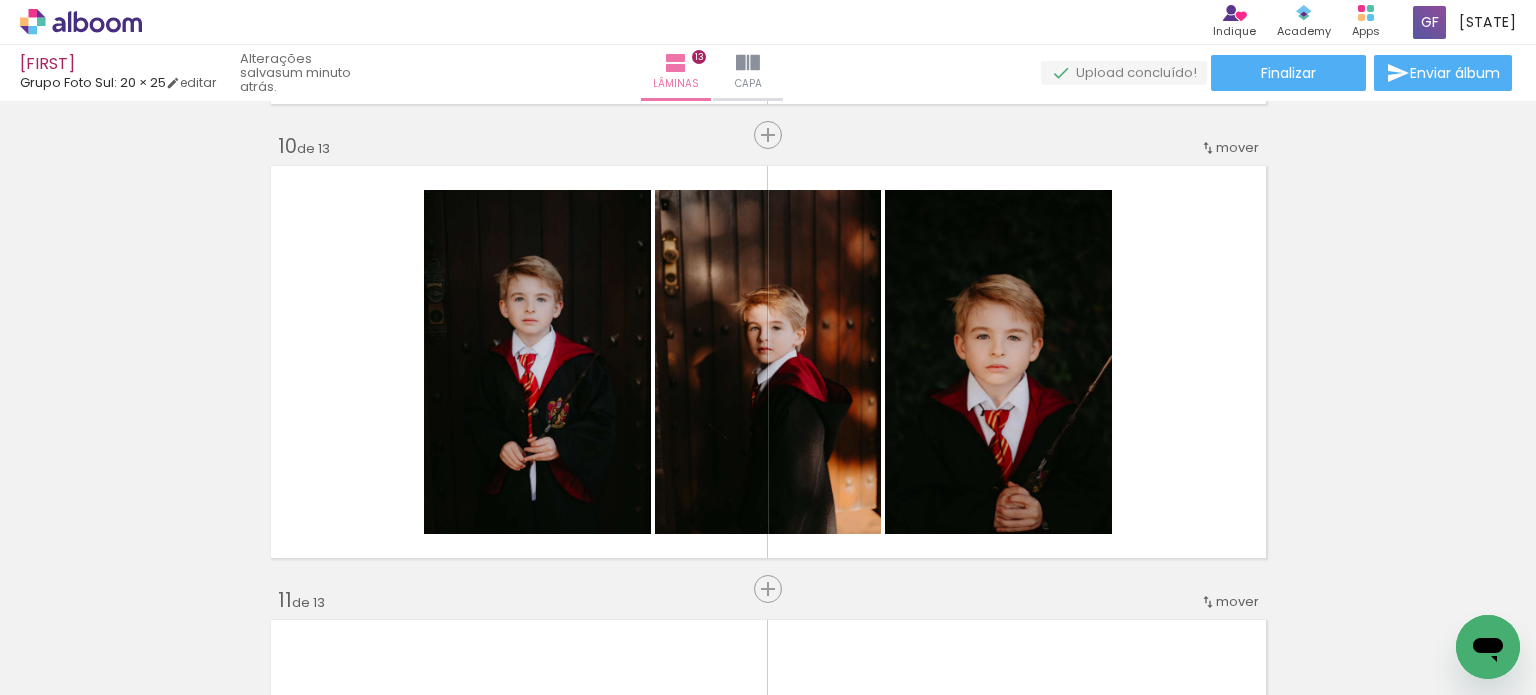 click on "Inserir lâmina 1  de 13  Inserir lâmina 2  de 13  Inserir lâmina 3  de 13  Inserir lâmina 4  de 13  Inserir lâmina 5  de 13  Inserir lâmina 6  de 13  Inserir lâmina 7  de 13  Inserir lâmina 8  de 13  Inserir lâmina 9  de 13  Inserir lâmina 10  de 13  Inserir lâmina 11  de 13  Inserir lâmina 12  de 13  Inserir lâmina 13  de 13" at bounding box center [768, -799] 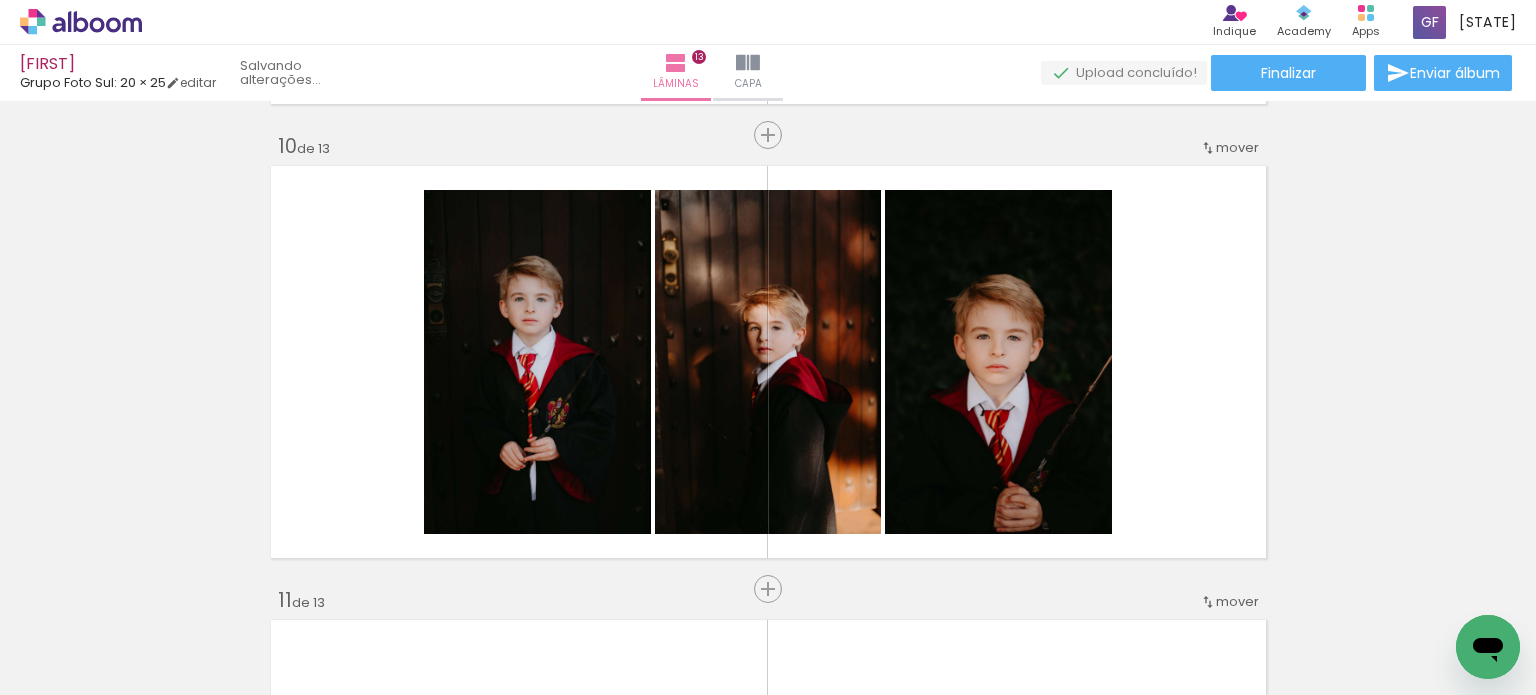 click on "Inserir lâmina 1  de 13  Inserir lâmina 2  de 13  Inserir lâmina 3  de 13  Inserir lâmina 4  de 13  Inserir lâmina 5  de 13  Inserir lâmina 6  de 13  Inserir lâmina 7  de 13  Inserir lâmina 8  de 13  Inserir lâmina 9  de 13  Inserir lâmina 10  de 13  Inserir lâmina 11  de 13  Inserir lâmina 12  de 13  Inserir lâmina 13  de 13" at bounding box center [768, -799] 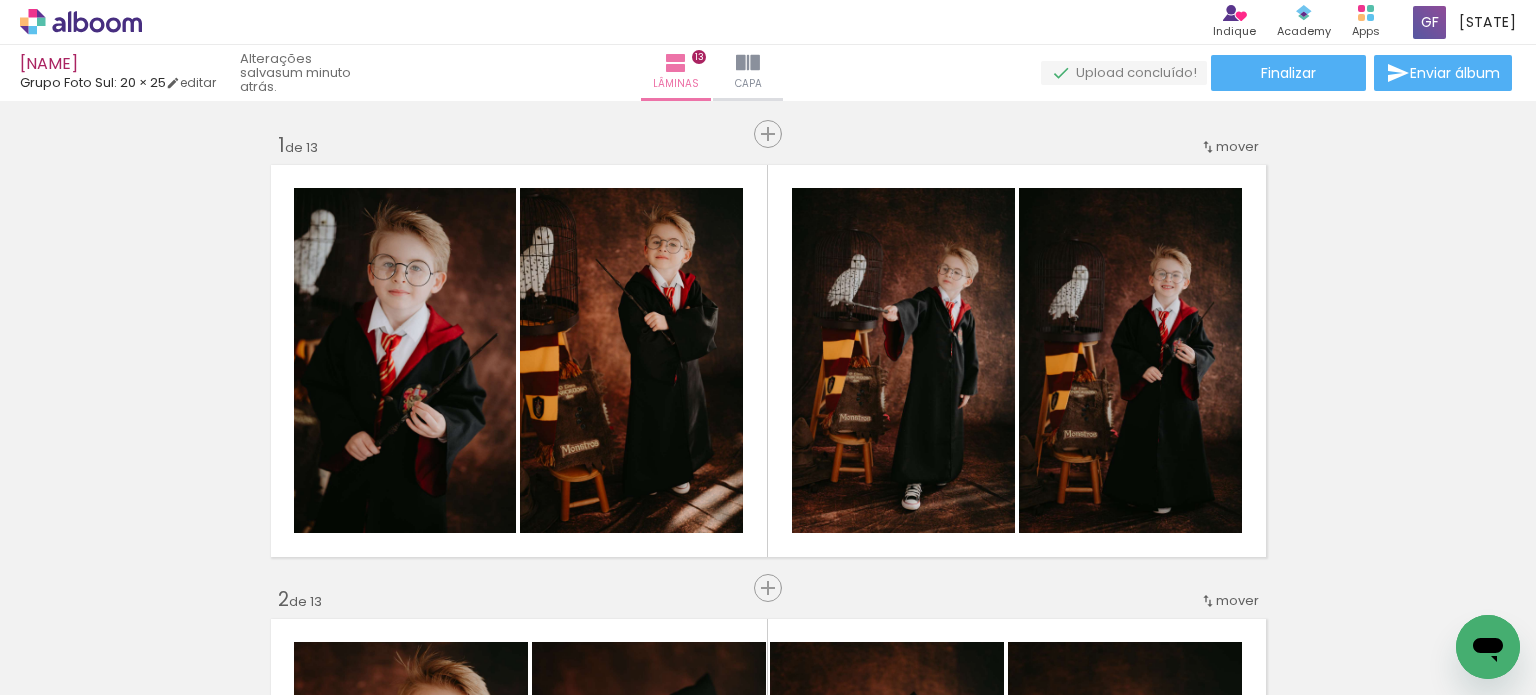 scroll, scrollTop: 0, scrollLeft: 0, axis: both 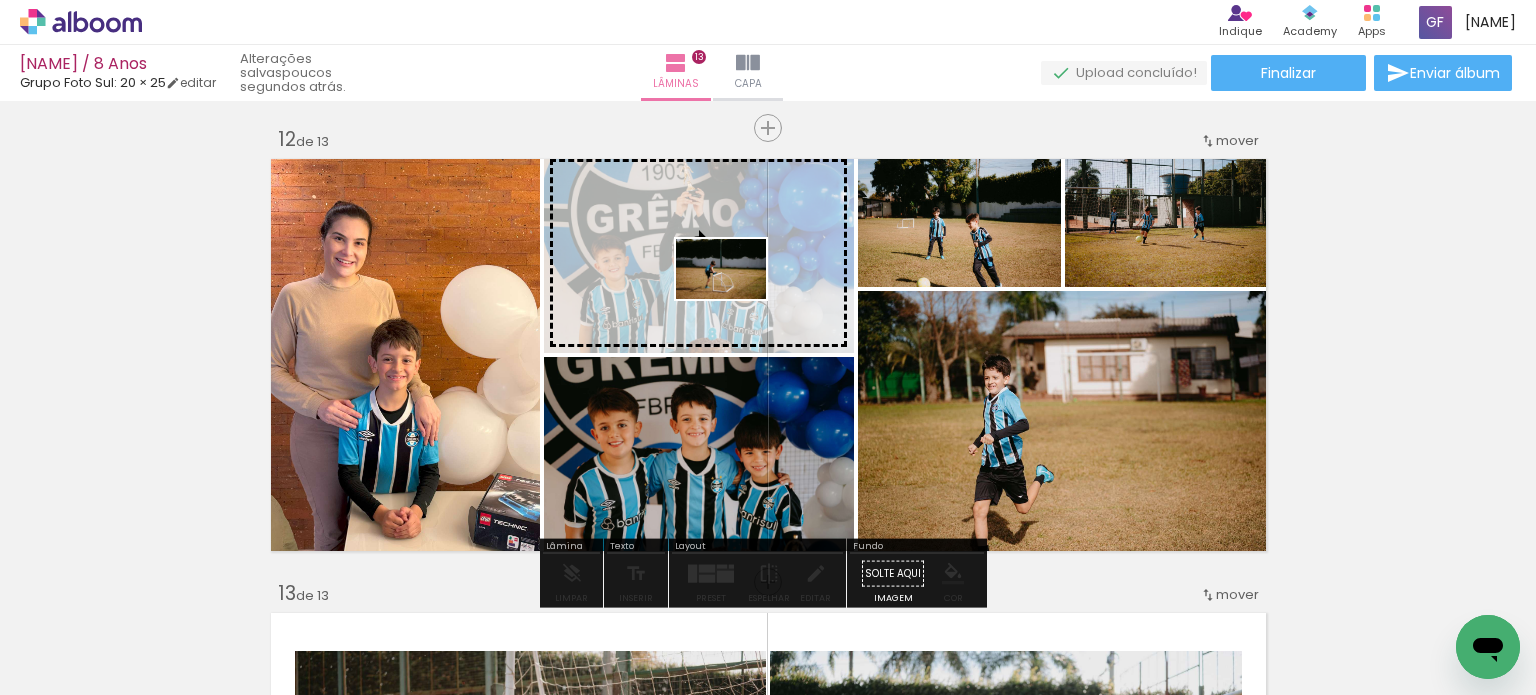 drag, startPoint x: 1245, startPoint y: 647, endPoint x: 736, endPoint y: 299, distance: 616.59143 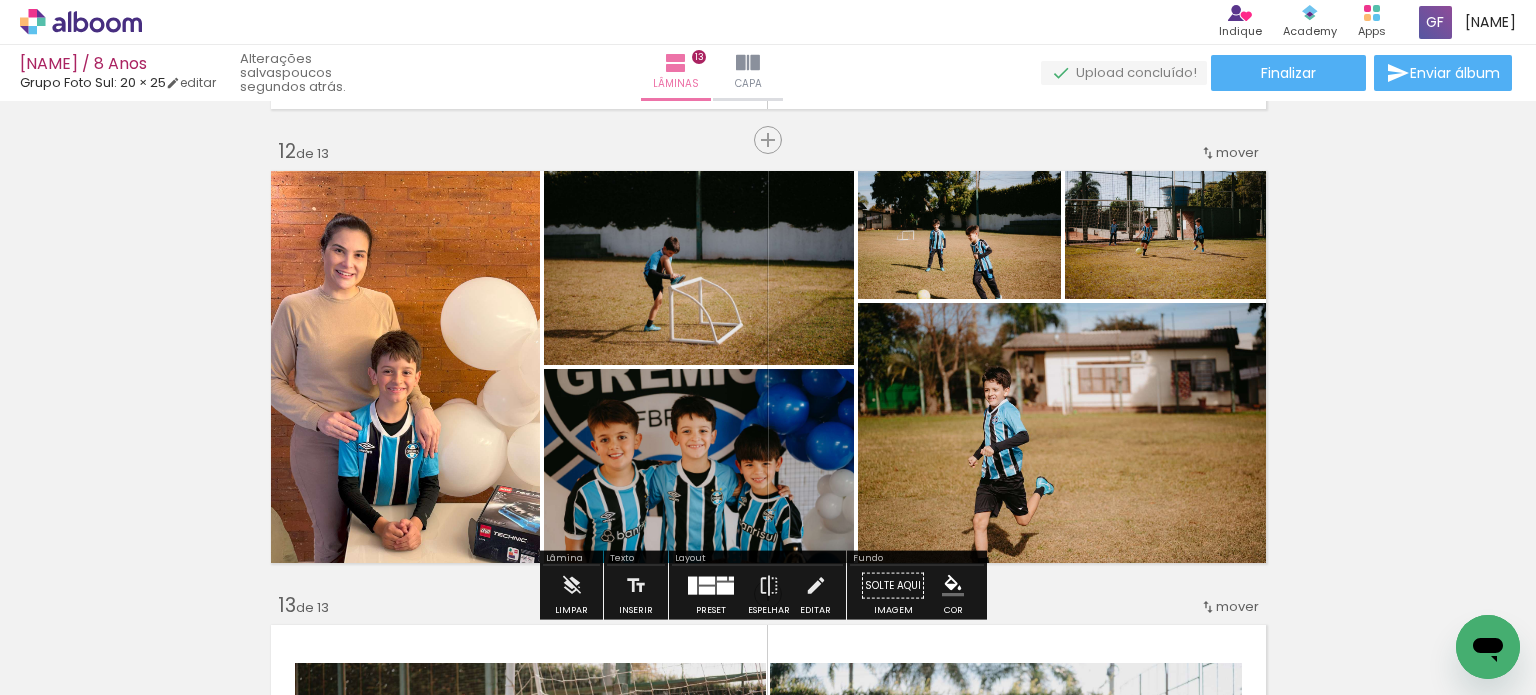 scroll, scrollTop: 5000, scrollLeft: 0, axis: vertical 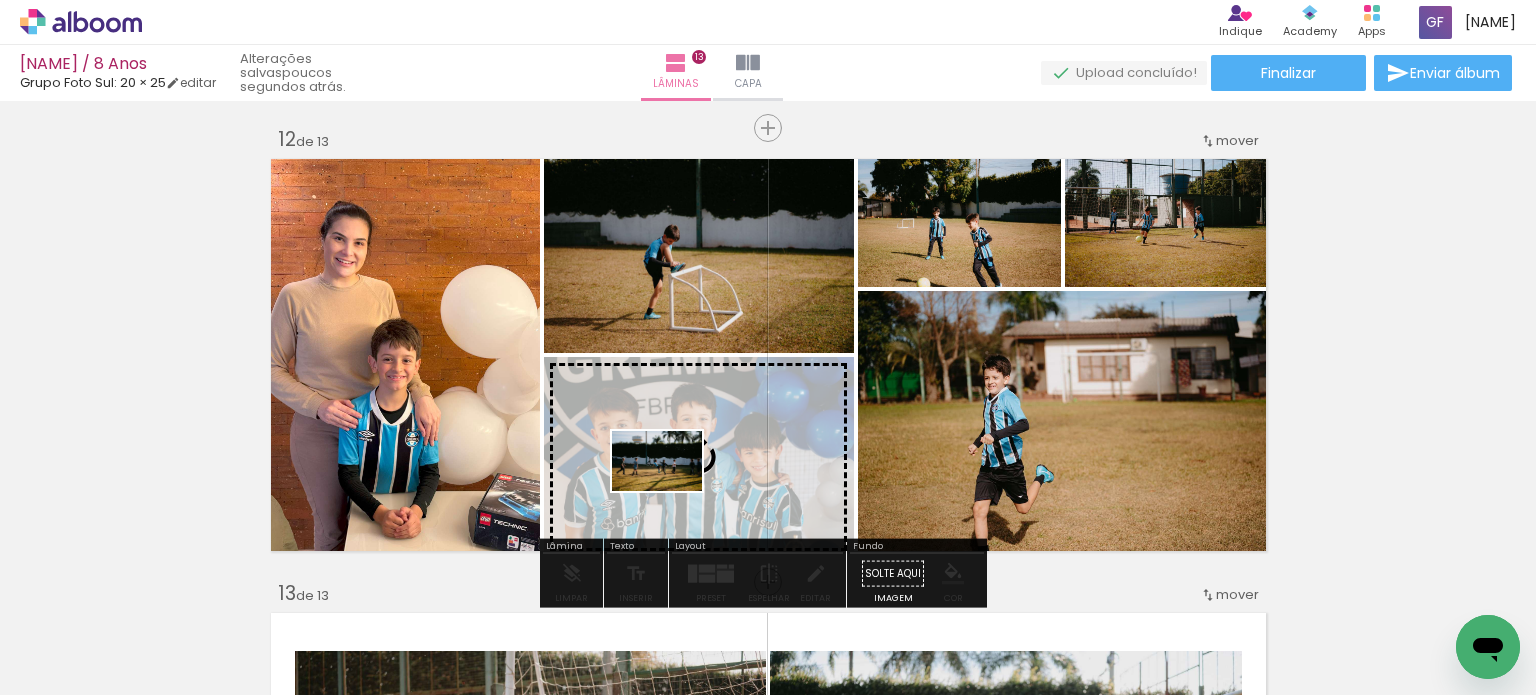 drag, startPoint x: 1342, startPoint y: 642, endPoint x: 672, endPoint y: 491, distance: 686.80493 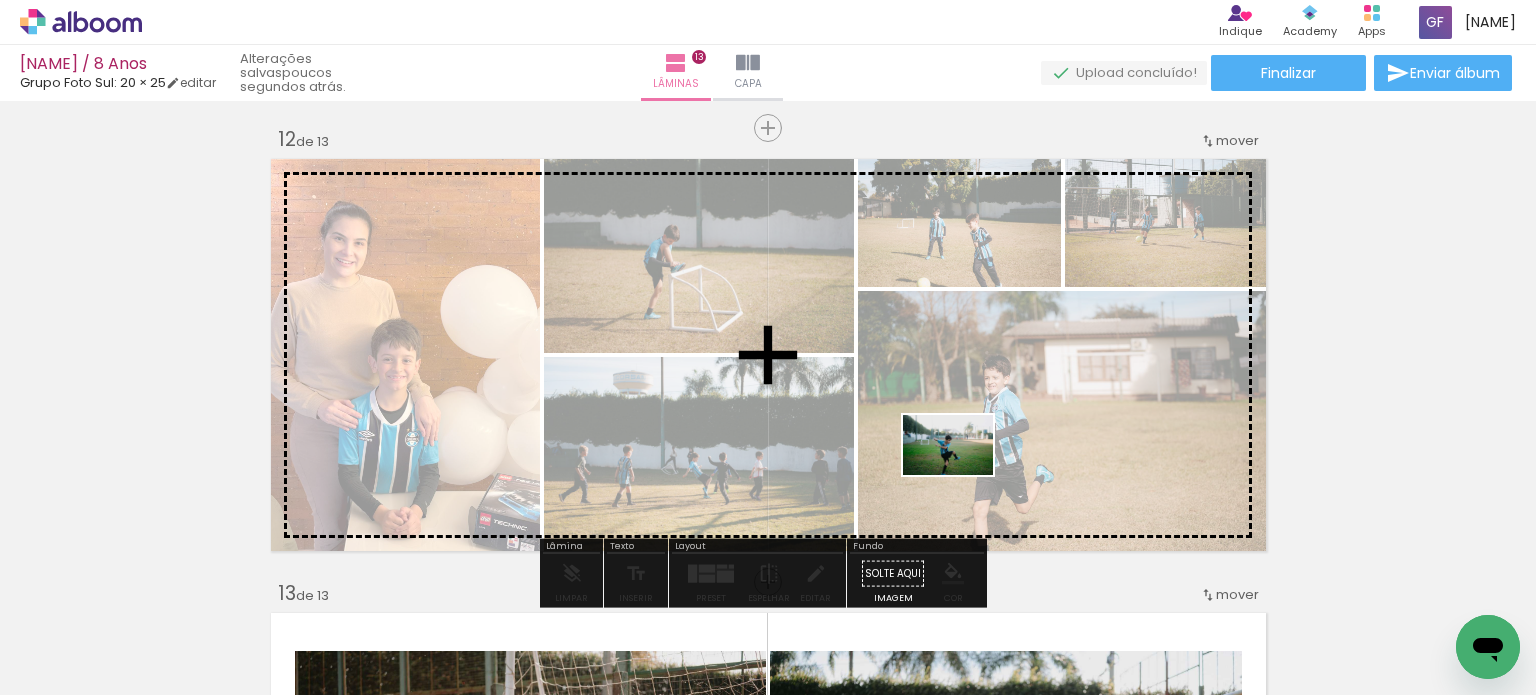 drag, startPoint x: 1443, startPoint y: 628, endPoint x: 963, endPoint y: 475, distance: 503.7946 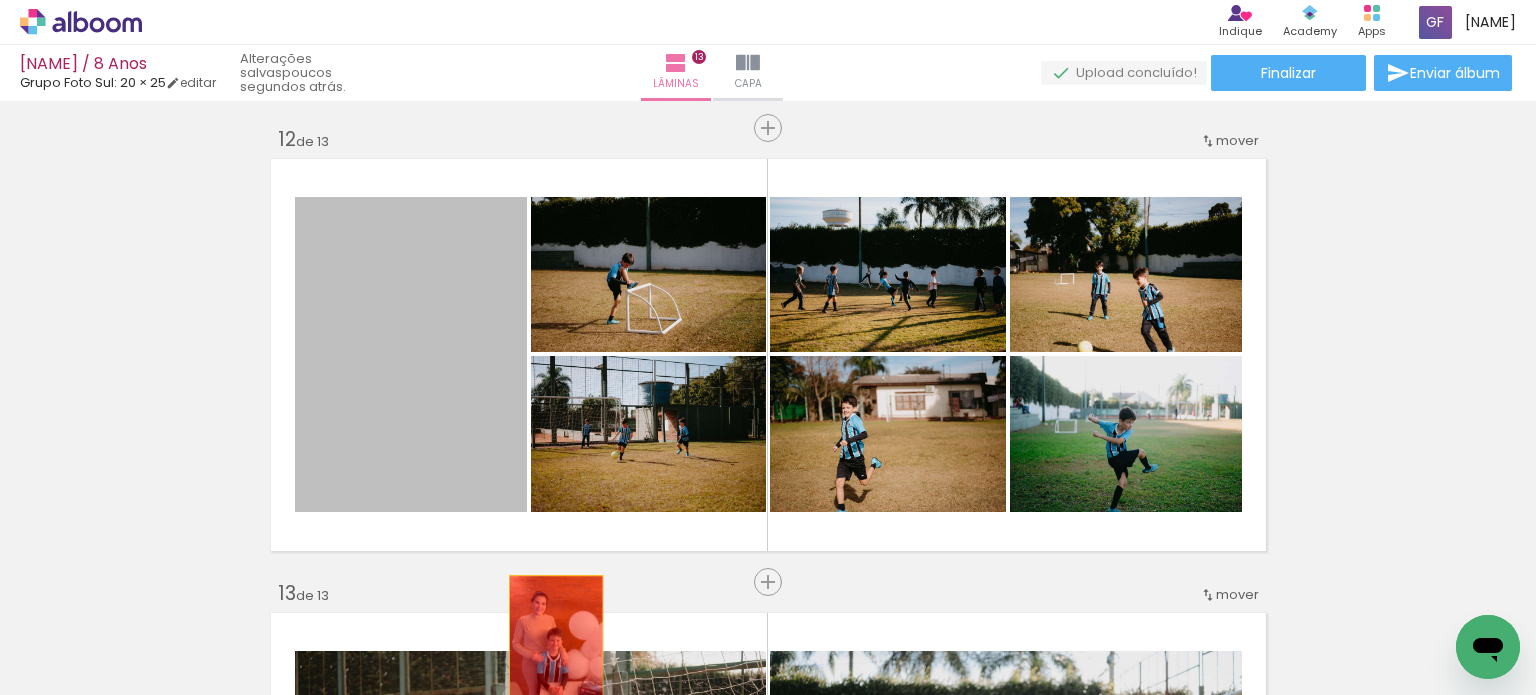 drag, startPoint x: 384, startPoint y: 337, endPoint x: 548, endPoint y: 639, distance: 343.6568 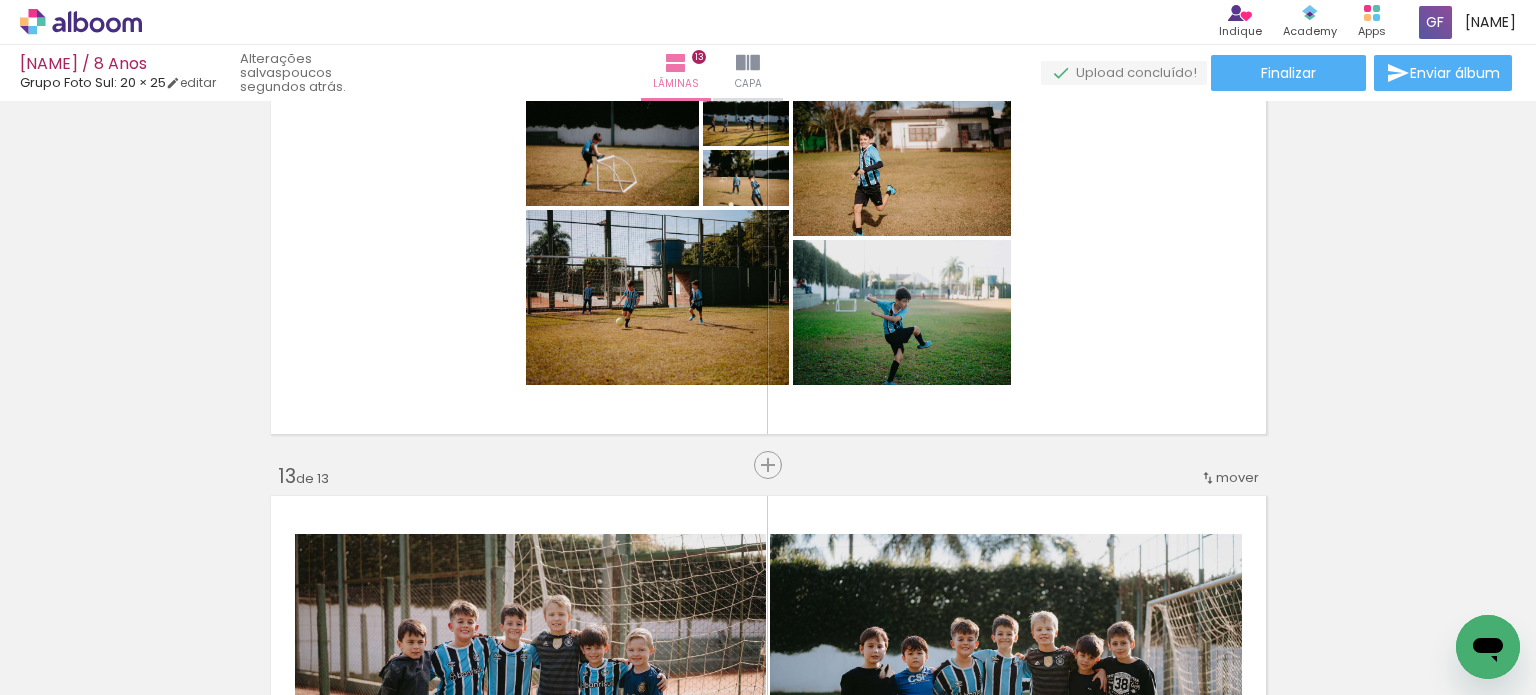 scroll, scrollTop: 5100, scrollLeft: 0, axis: vertical 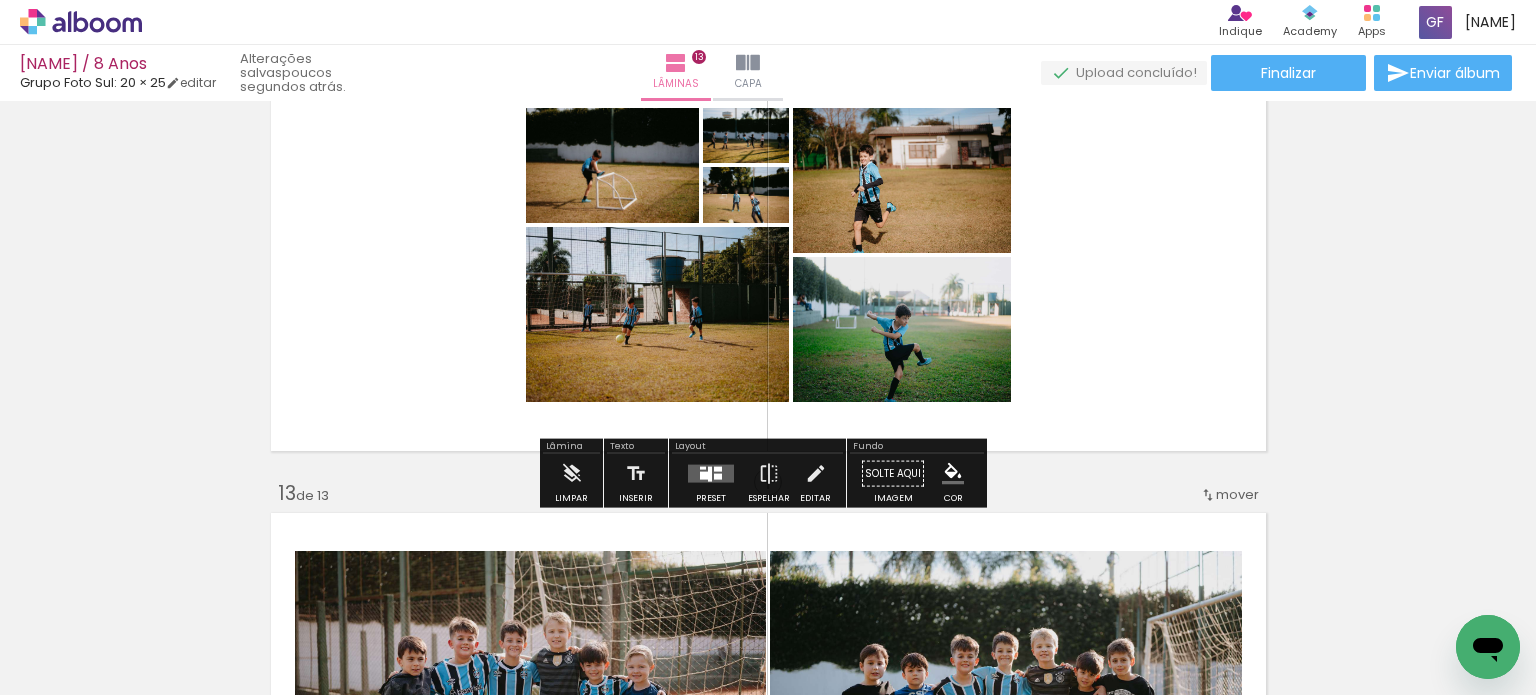 click at bounding box center [711, 474] 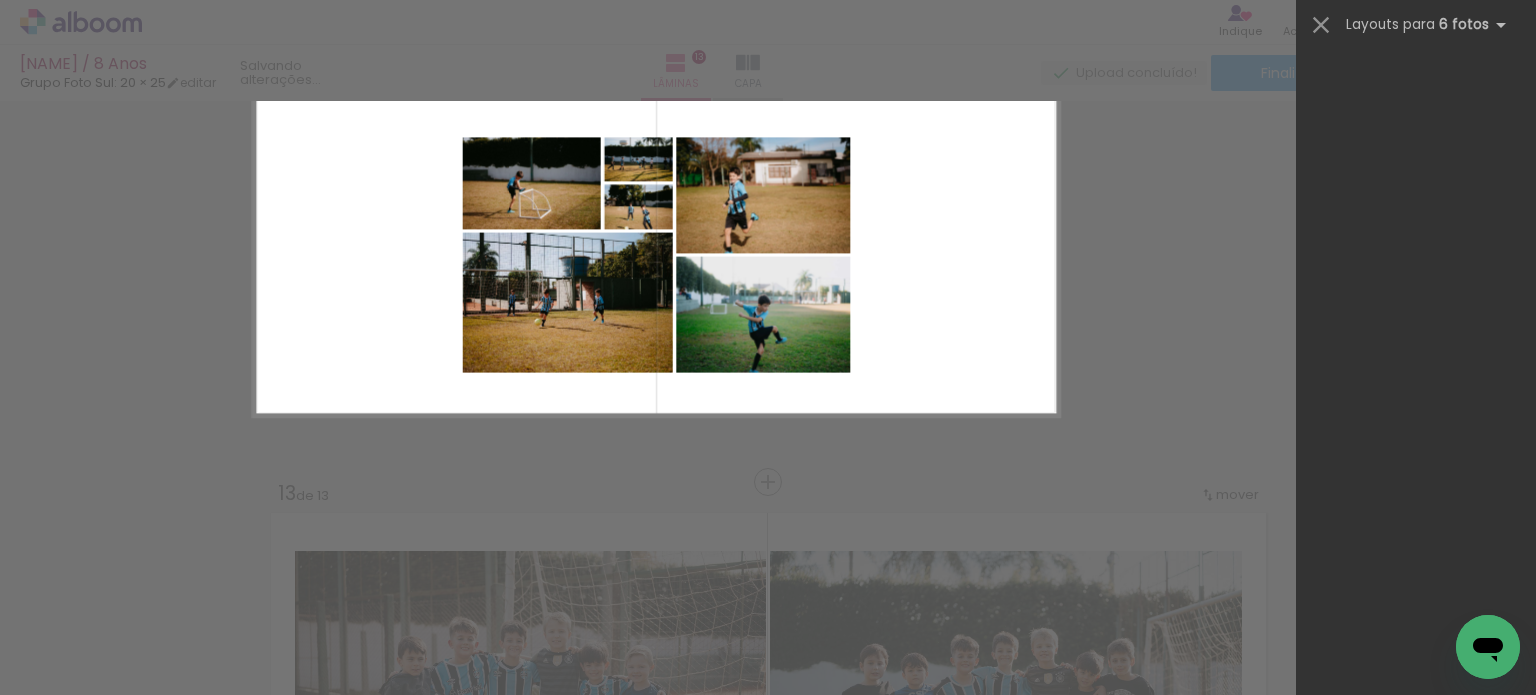 scroll, scrollTop: 0, scrollLeft: 0, axis: both 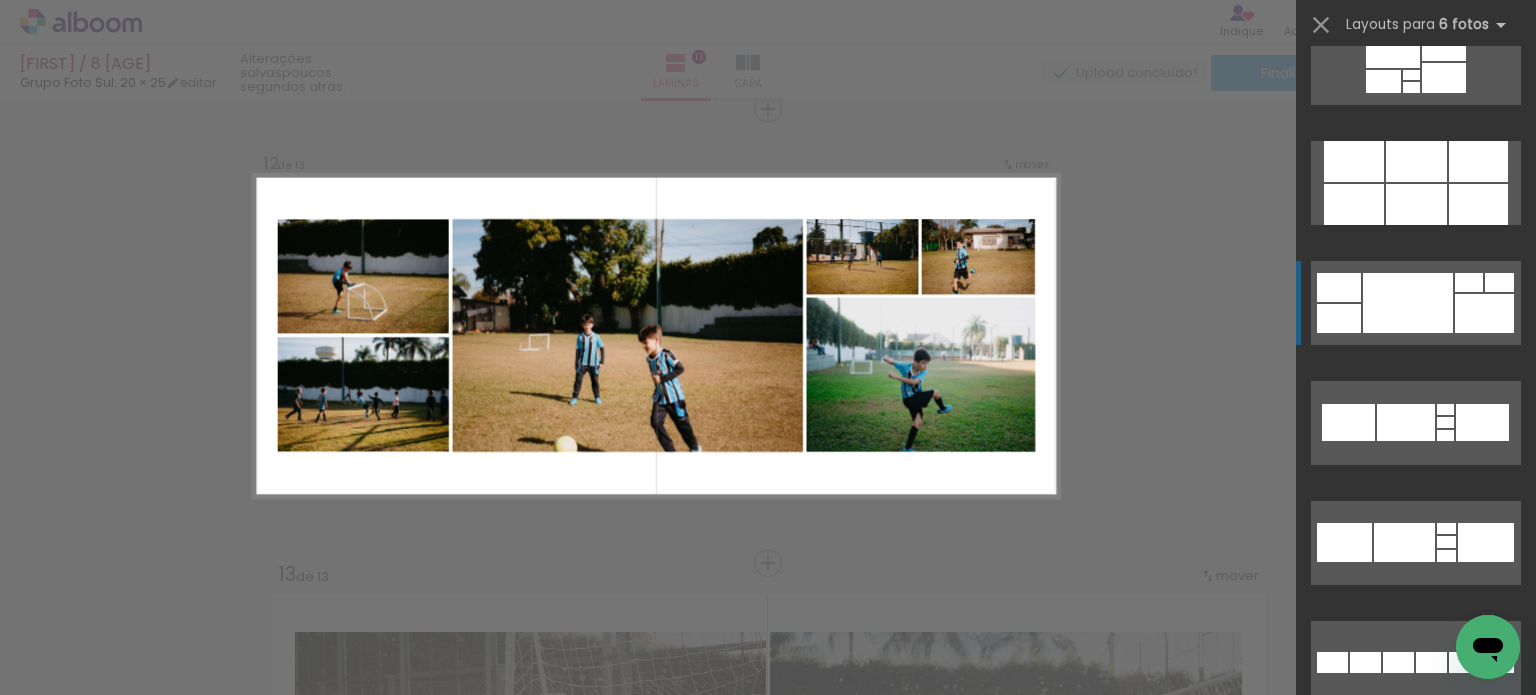 click at bounding box center [1416, 161] 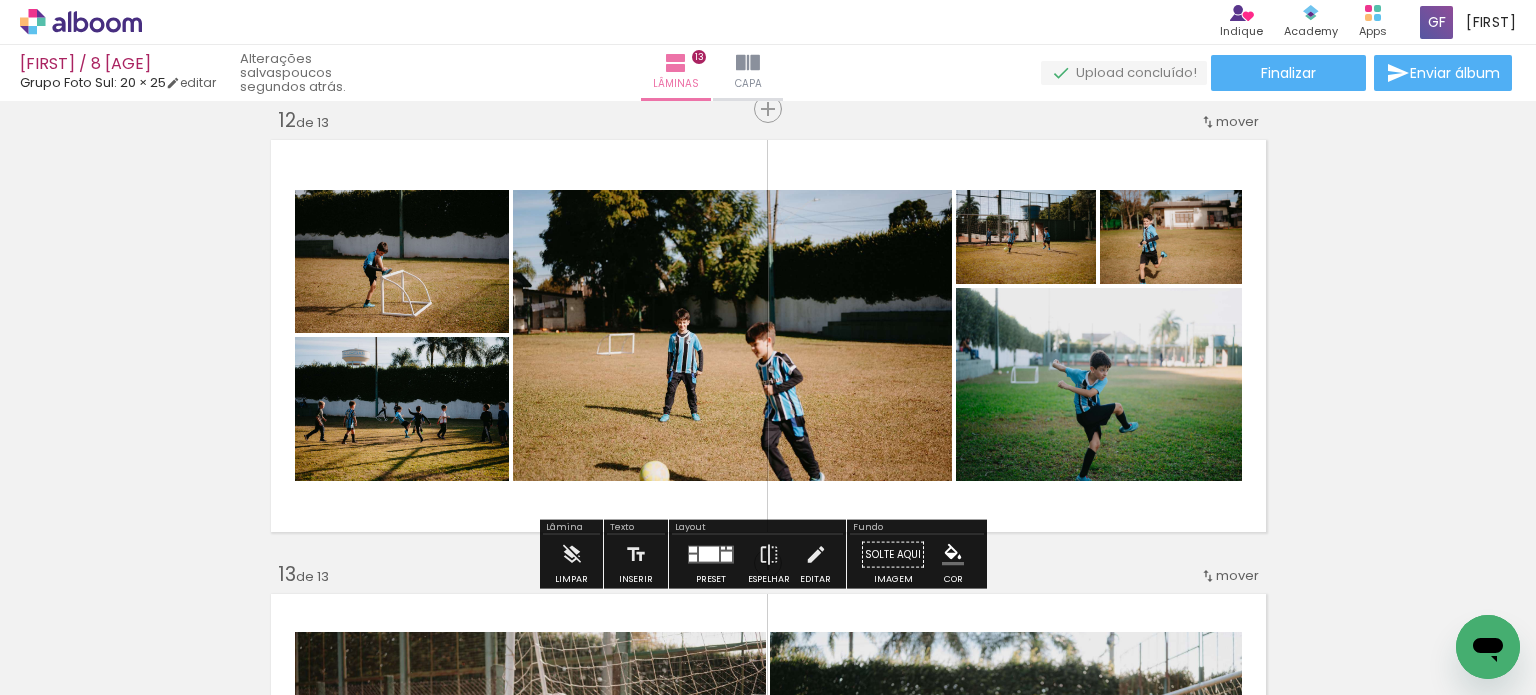 click at bounding box center (711, 555) 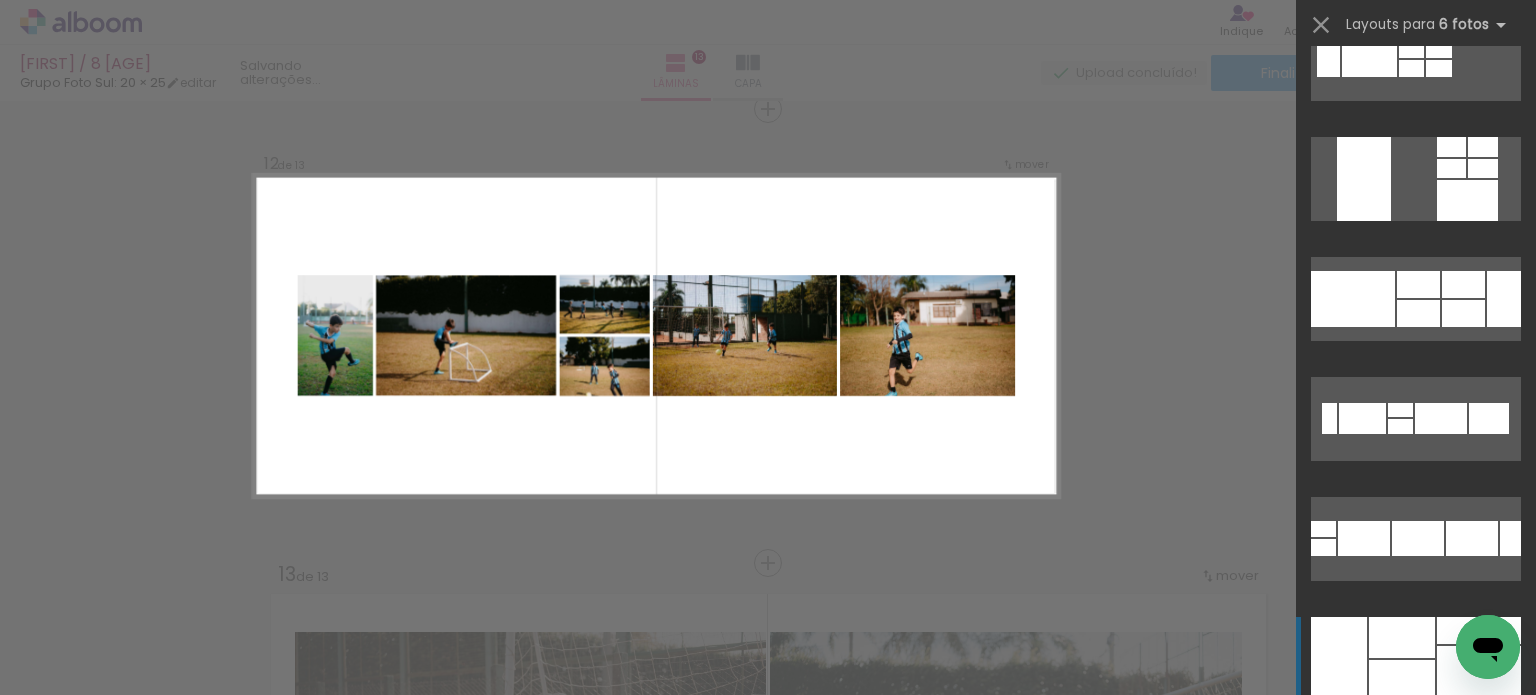 scroll, scrollTop: 19500, scrollLeft: 0, axis: vertical 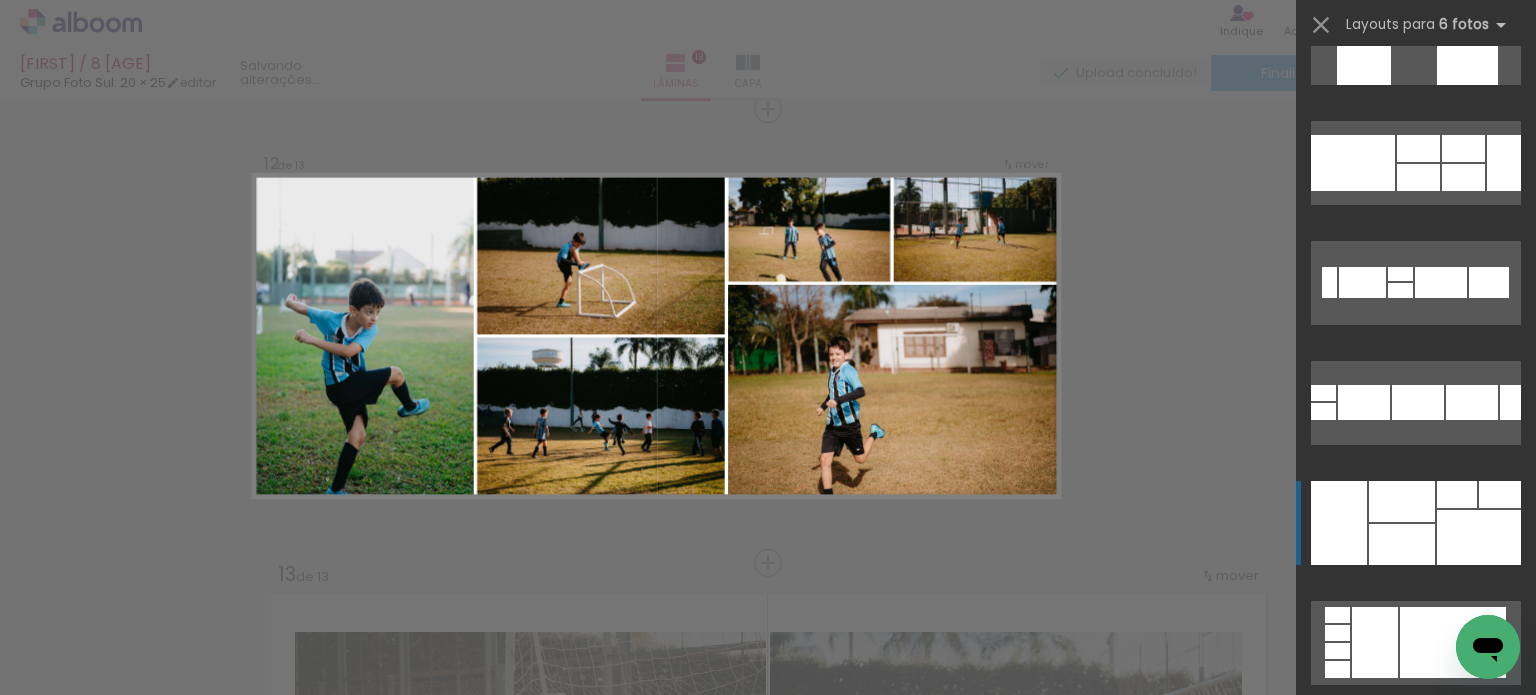 click at bounding box center (1402, 544) 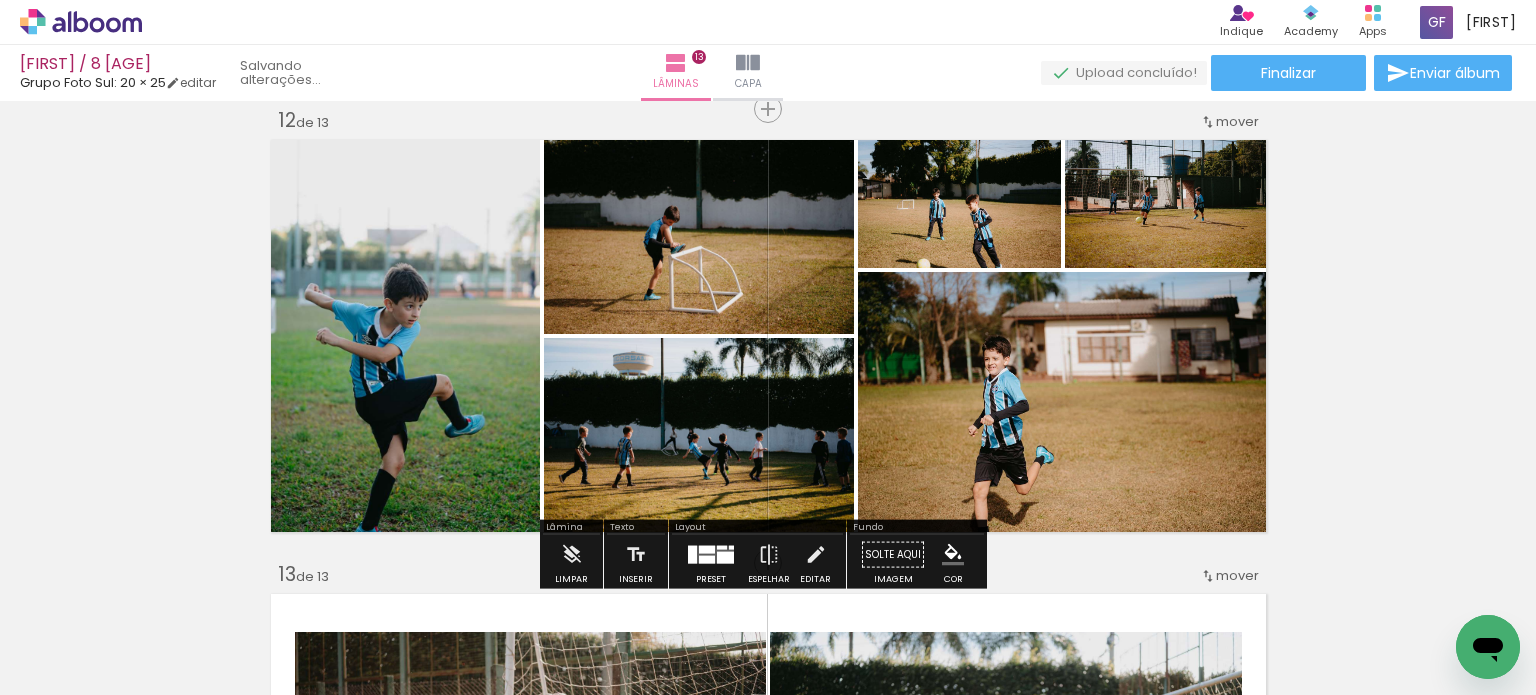 click on "Inserir lâmina 1  de 13  Inserir lâmina 2  de 13  Inserir lâmina 3  de 13  Inserir lâmina 4  de 13  Inserir lâmina 5  de 13  Inserir lâmina 6  de 13  Inserir lâmina 7  de 13  Inserir lâmina 8  de 13  Inserir lâmina 9  de 13  Inserir lâmina 10  de 13  Inserir lâmina 11  de 13  Inserir lâmina 12  de 13  Inserir lâmina 13  de 13" at bounding box center (768, -1733) 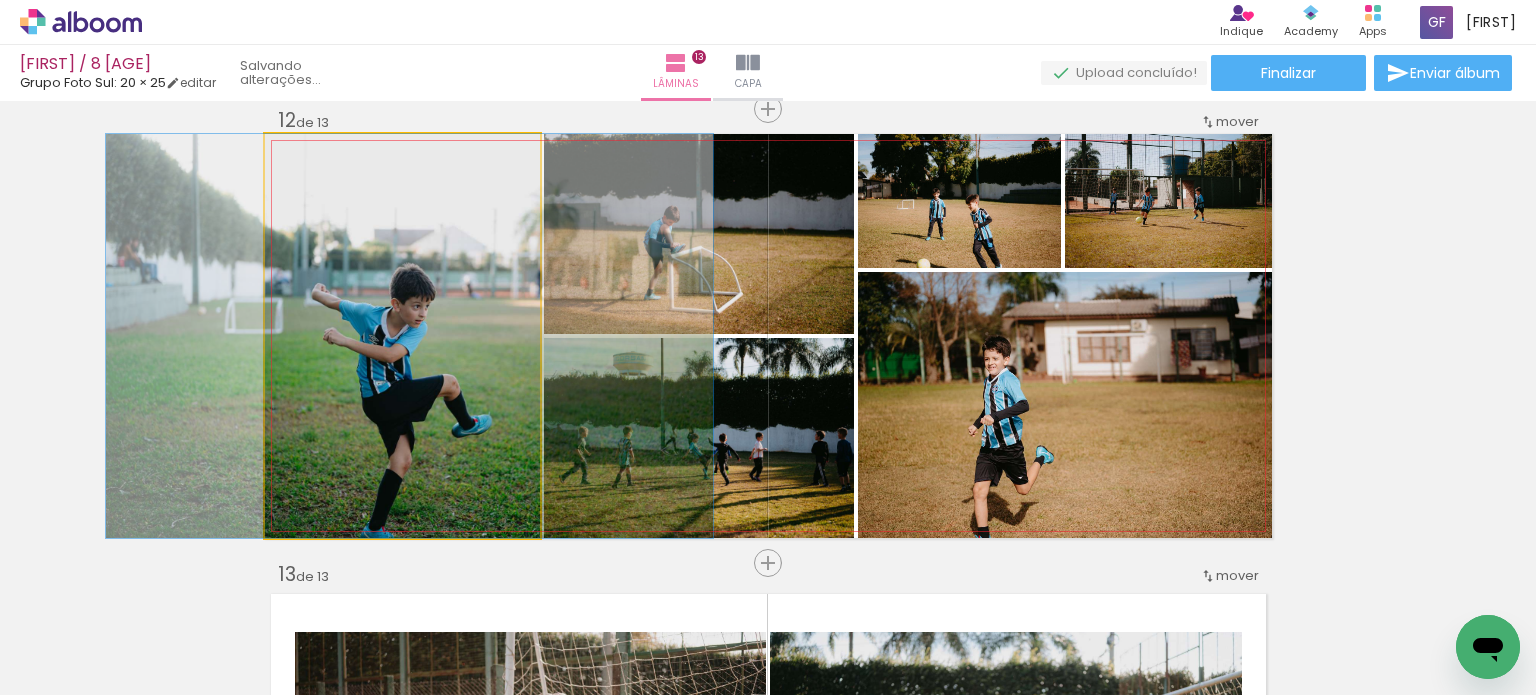 drag, startPoint x: 419, startPoint y: 400, endPoint x: 426, endPoint y: 339, distance: 61.400326 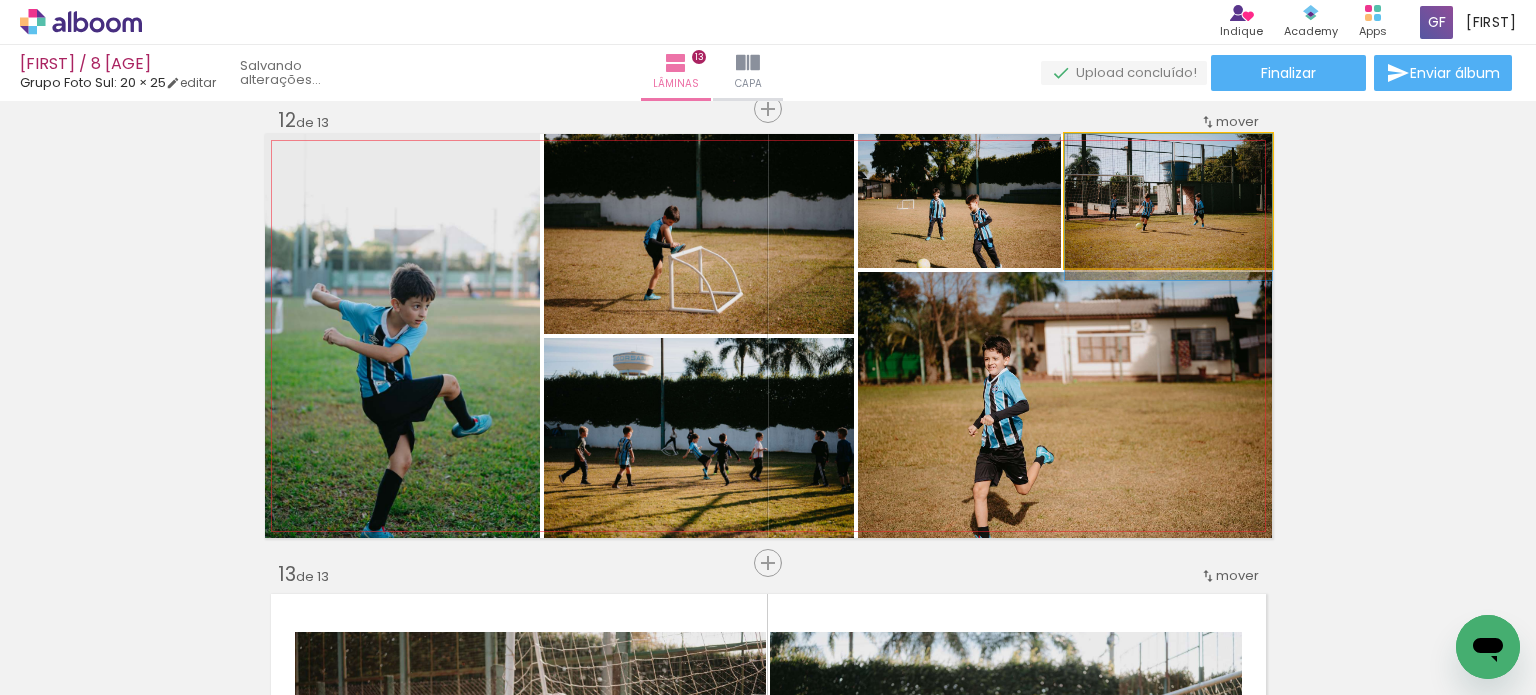 drag, startPoint x: 1184, startPoint y: 214, endPoint x: 1151, endPoint y: 223, distance: 34.20526 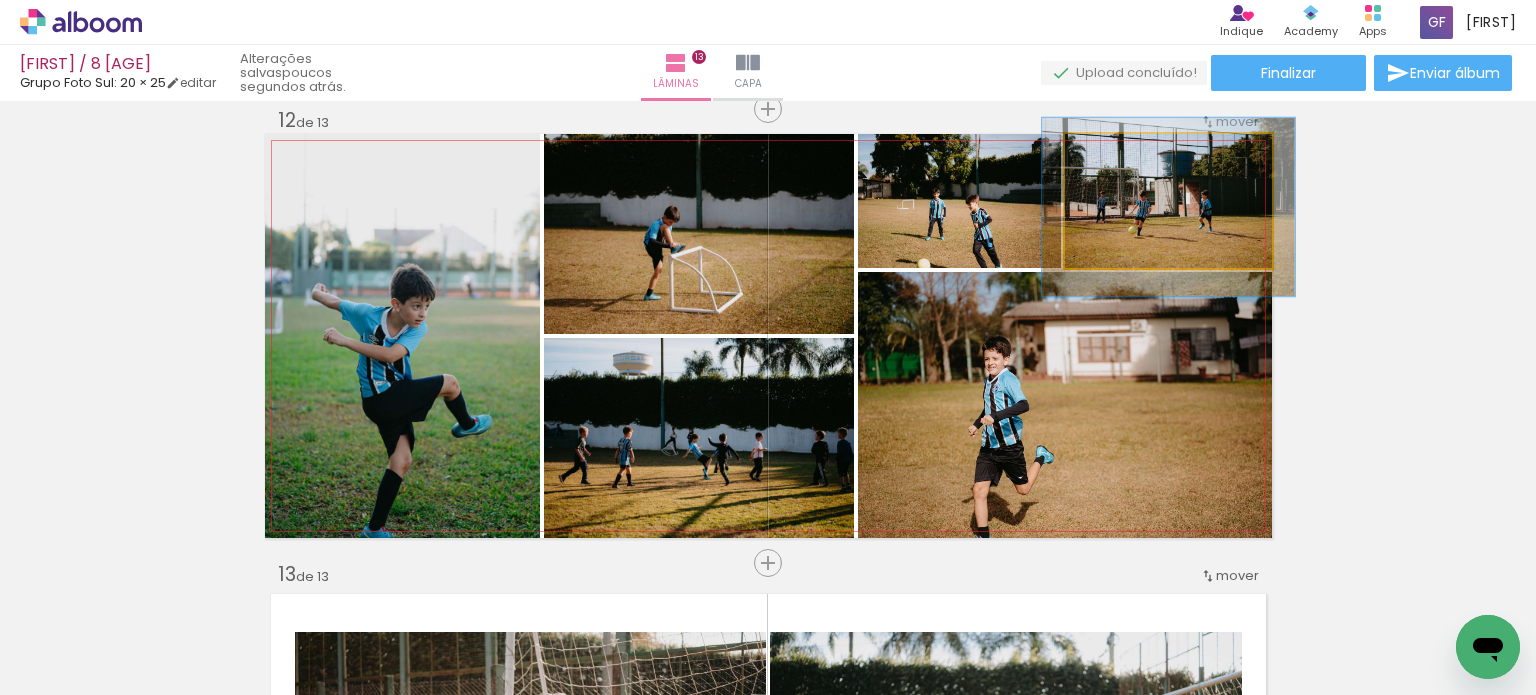 drag, startPoint x: 1105, startPoint y: 155, endPoint x: 1120, endPoint y: 155, distance: 15 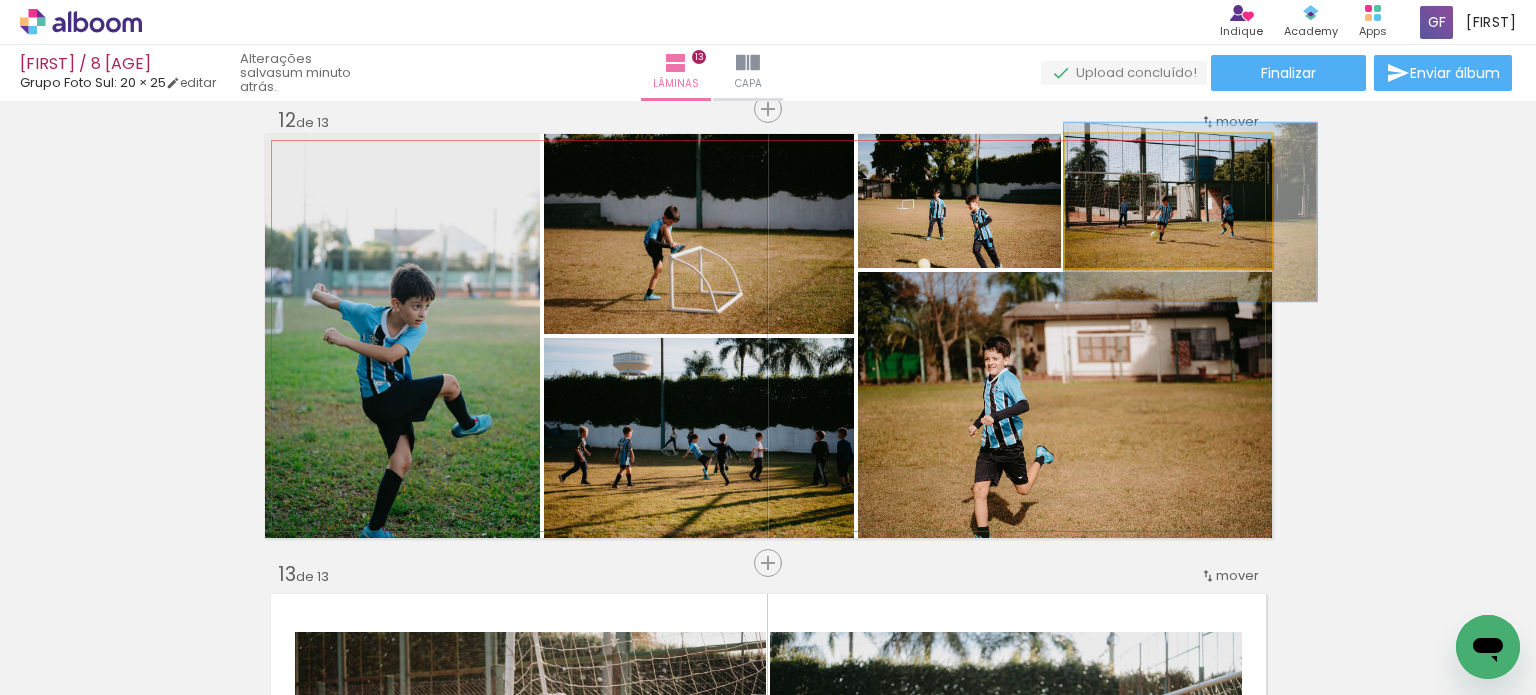 drag, startPoint x: 1148, startPoint y: 216, endPoint x: 1176, endPoint y: 221, distance: 28.442924 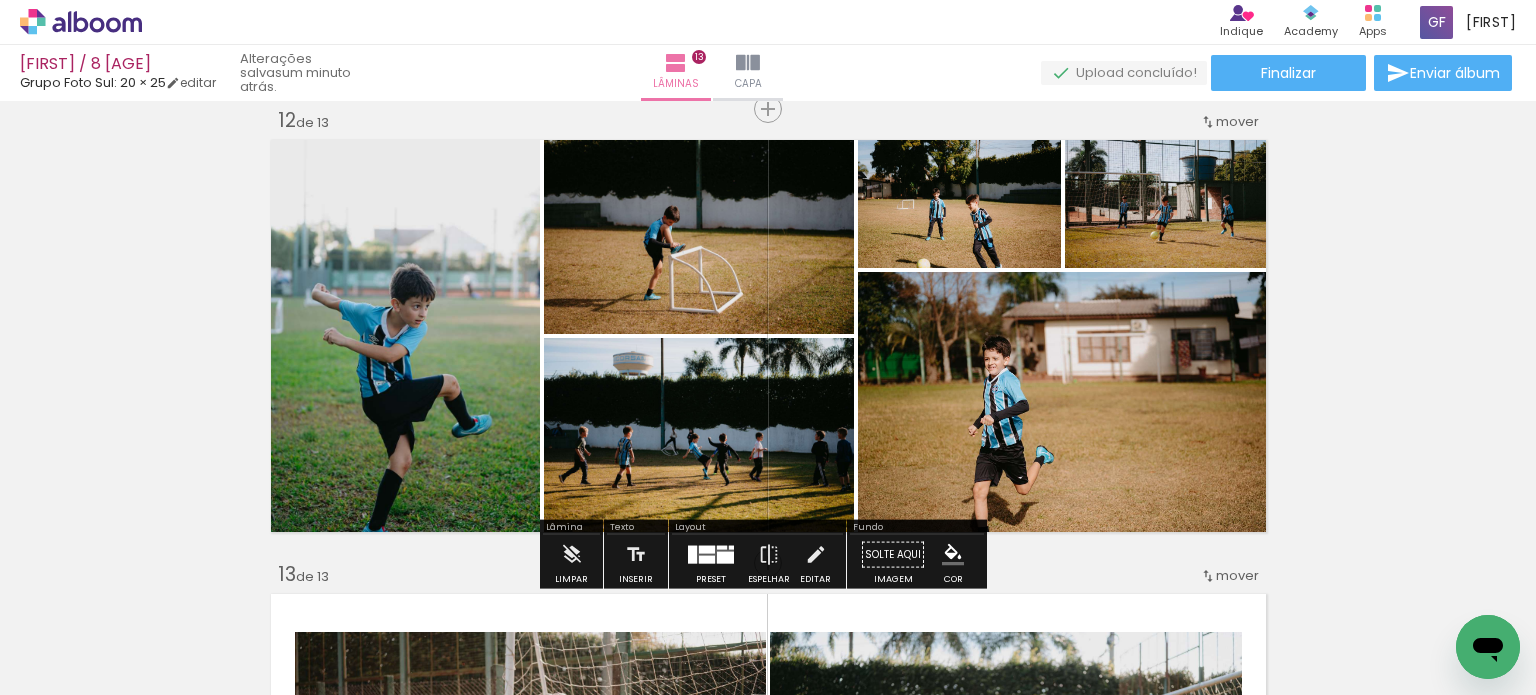 click on "Inserir lâmina 1  de 13  Inserir lâmina 2  de 13  Inserir lâmina 3  de 13  Inserir lâmina 4  de 13  Inserir lâmina 5  de 13  Inserir lâmina 6  de 13  Inserir lâmina 7  de 13  Inserir lâmina 8  de 13  Inserir lâmina 9  de 13  Inserir lâmina 10  de 13  Inserir lâmina 11  de 13  Inserir lâmina 12  de 13  Inserir lâmina 13  de 13" at bounding box center [768, -1733] 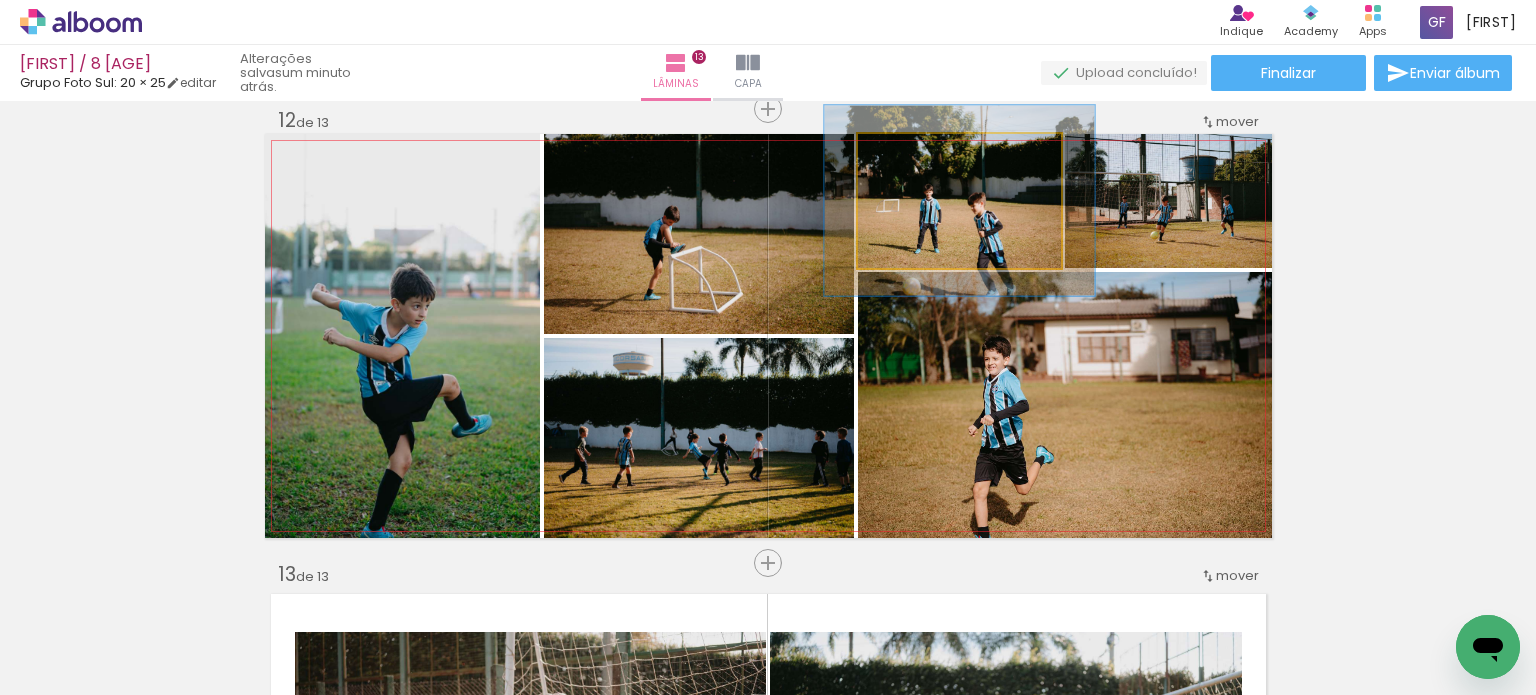 drag, startPoint x: 905, startPoint y: 155, endPoint x: 928, endPoint y: 155, distance: 23 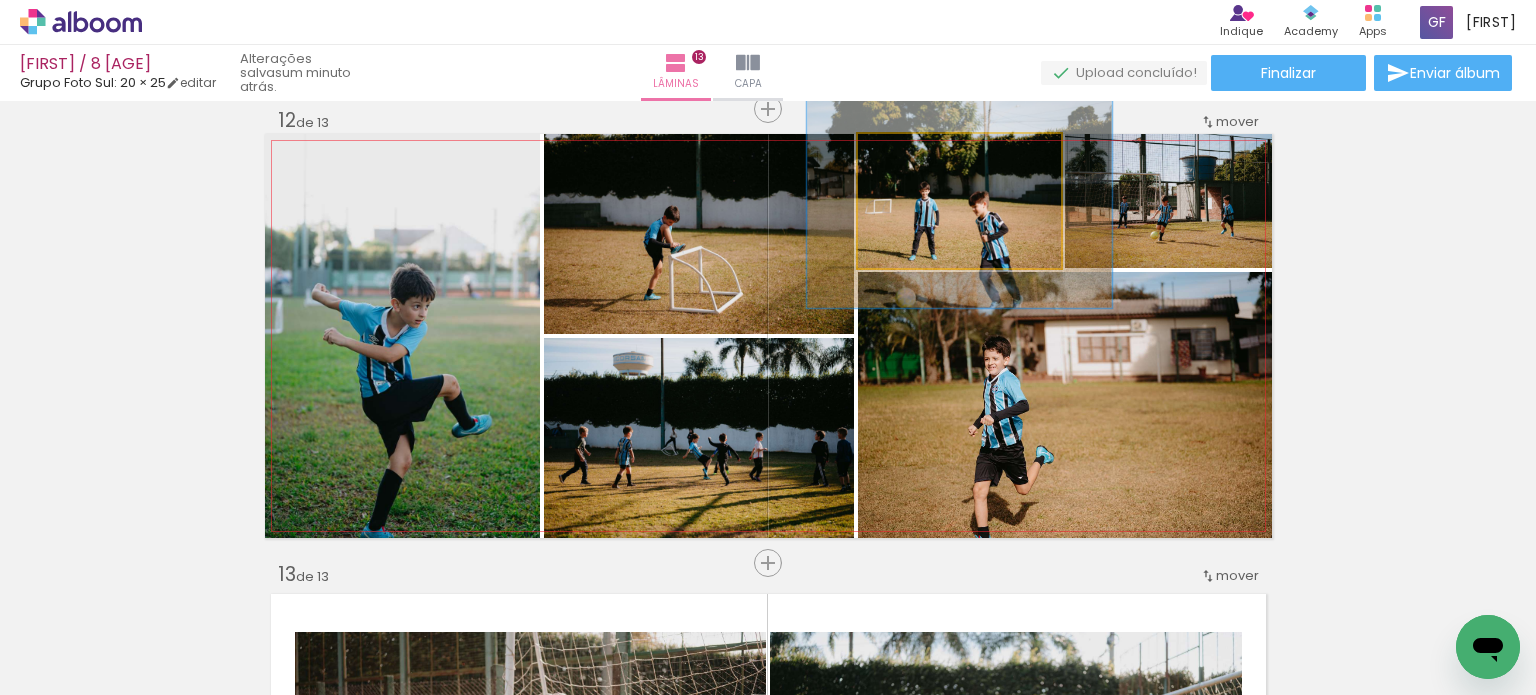 drag, startPoint x: 939, startPoint y: 170, endPoint x: 932, endPoint y: 150, distance: 21.189621 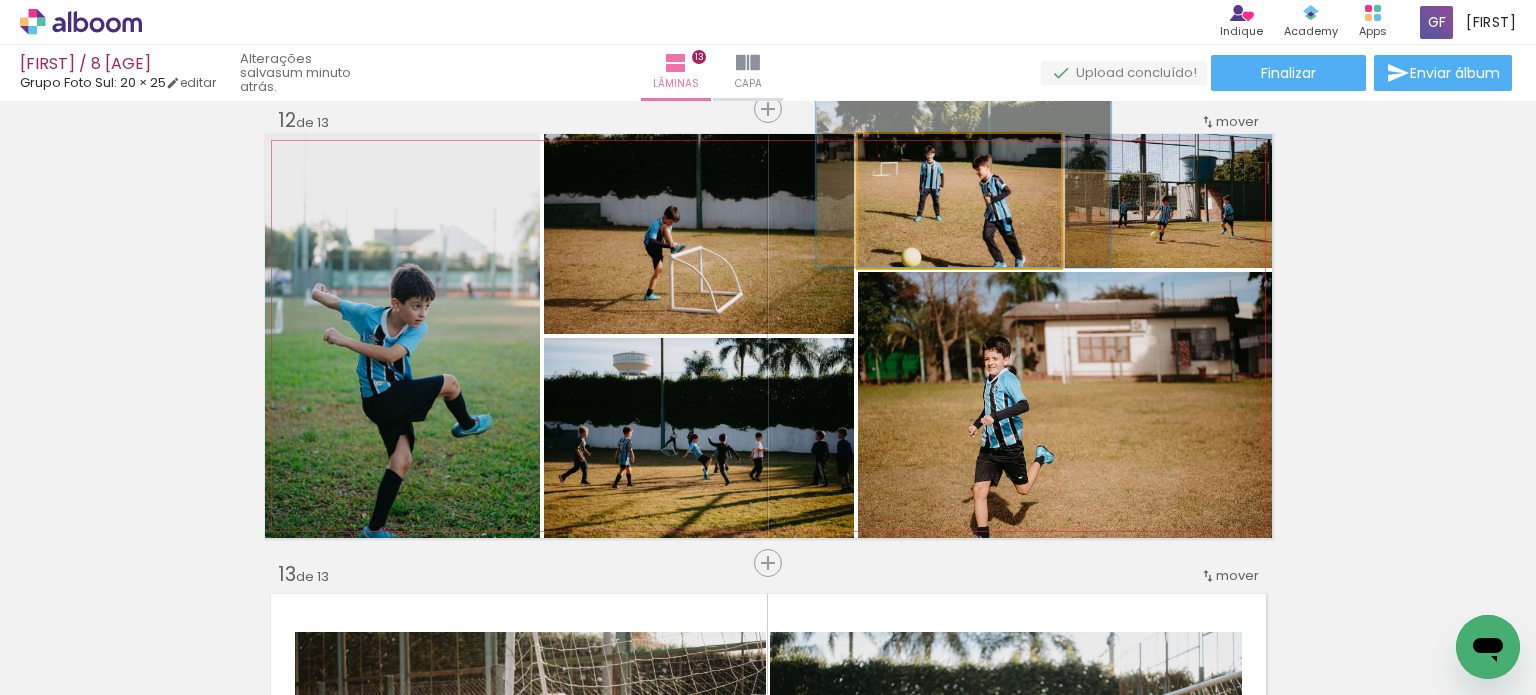 drag, startPoint x: 952, startPoint y: 229, endPoint x: 956, endPoint y: 187, distance: 42.190044 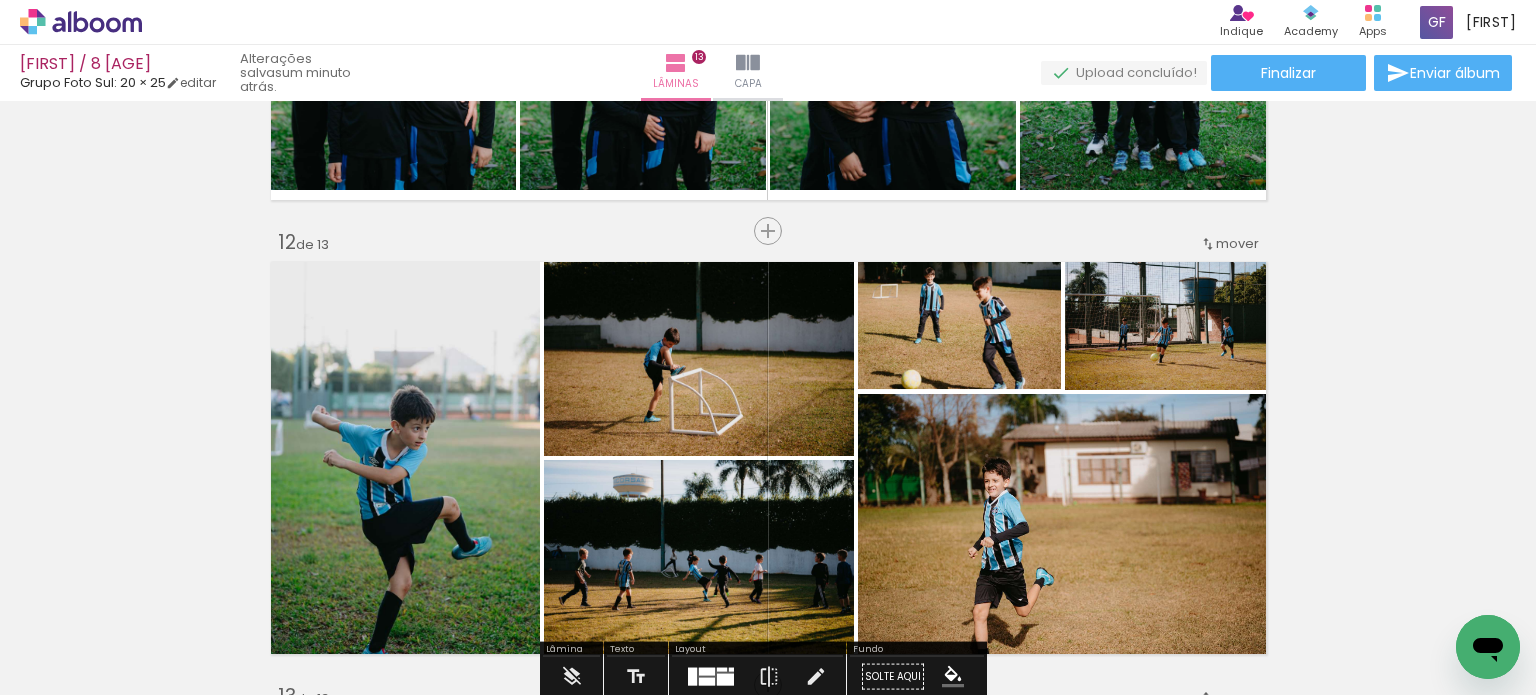 scroll, scrollTop: 4964, scrollLeft: 0, axis: vertical 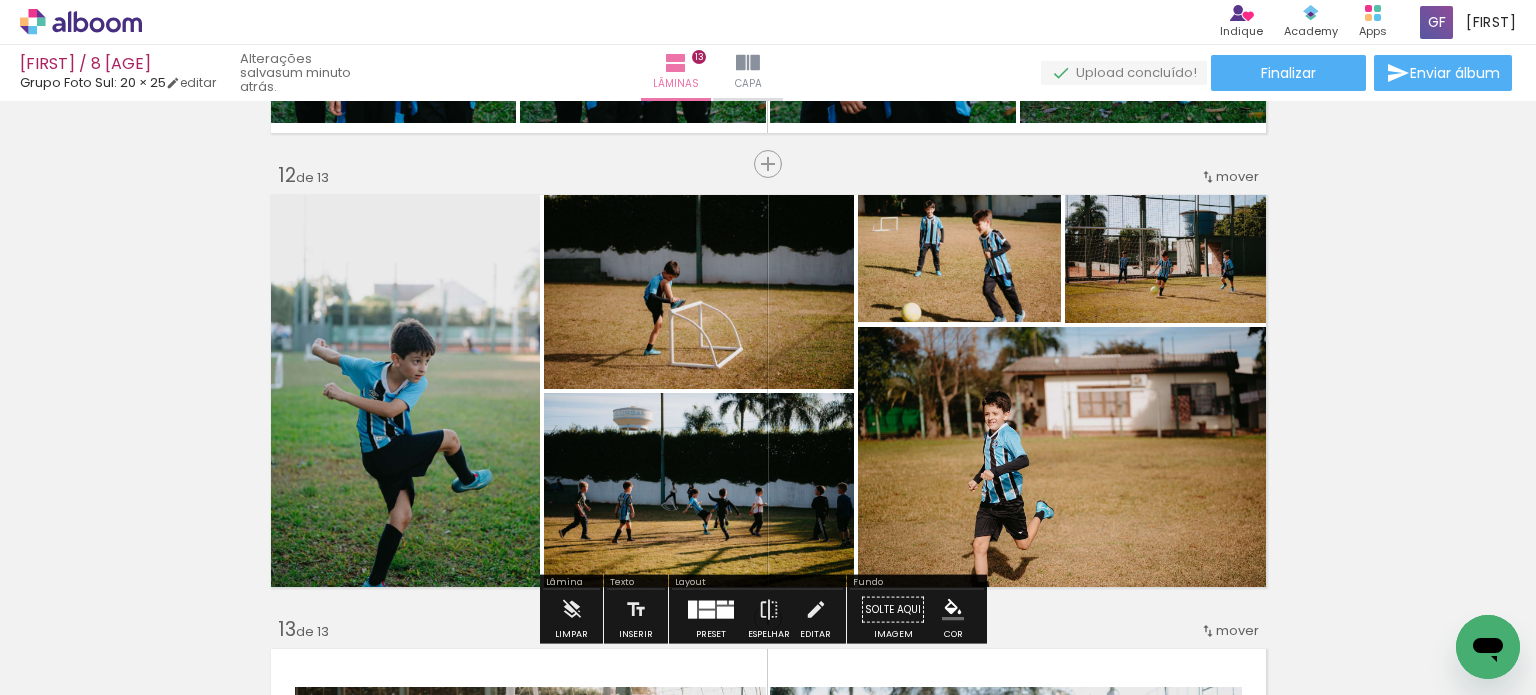 click 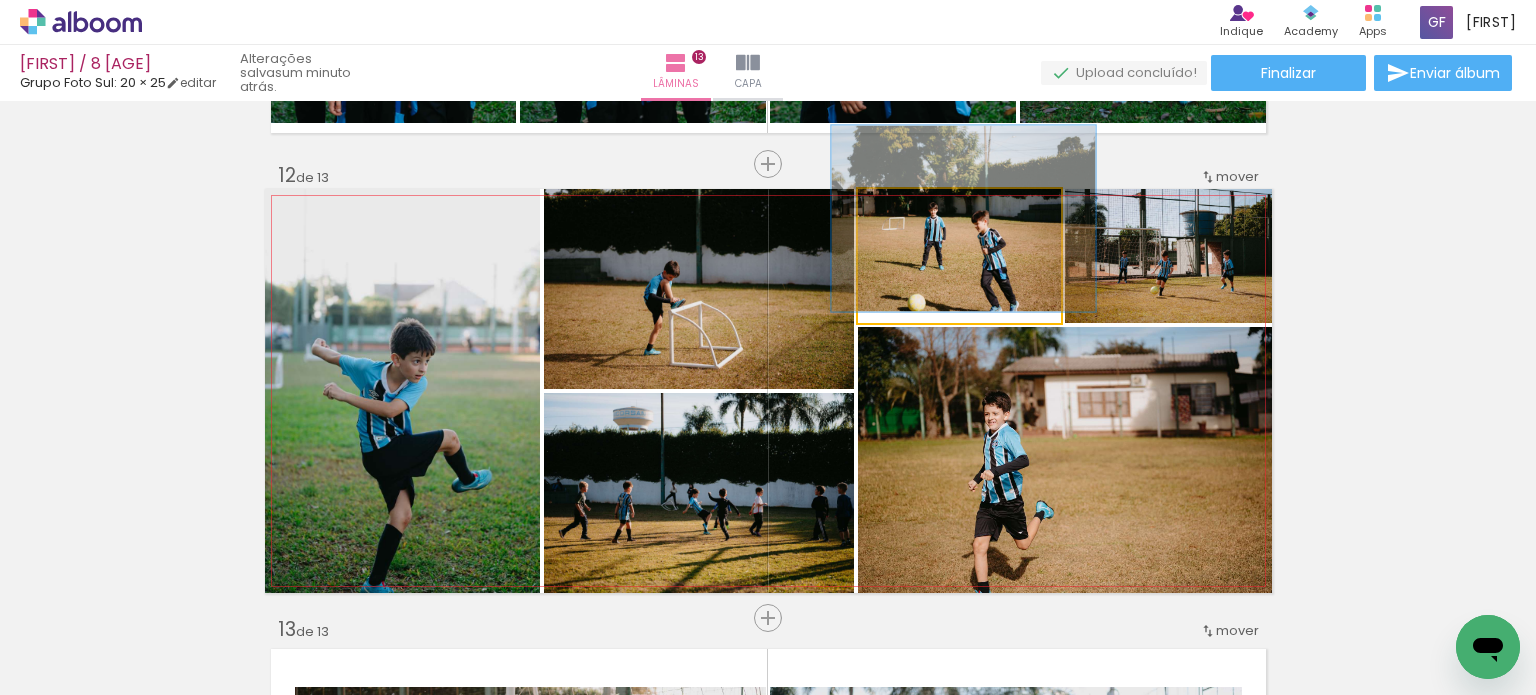 drag, startPoint x: 936, startPoint y: 210, endPoint x: 925, endPoint y: 212, distance: 11.18034 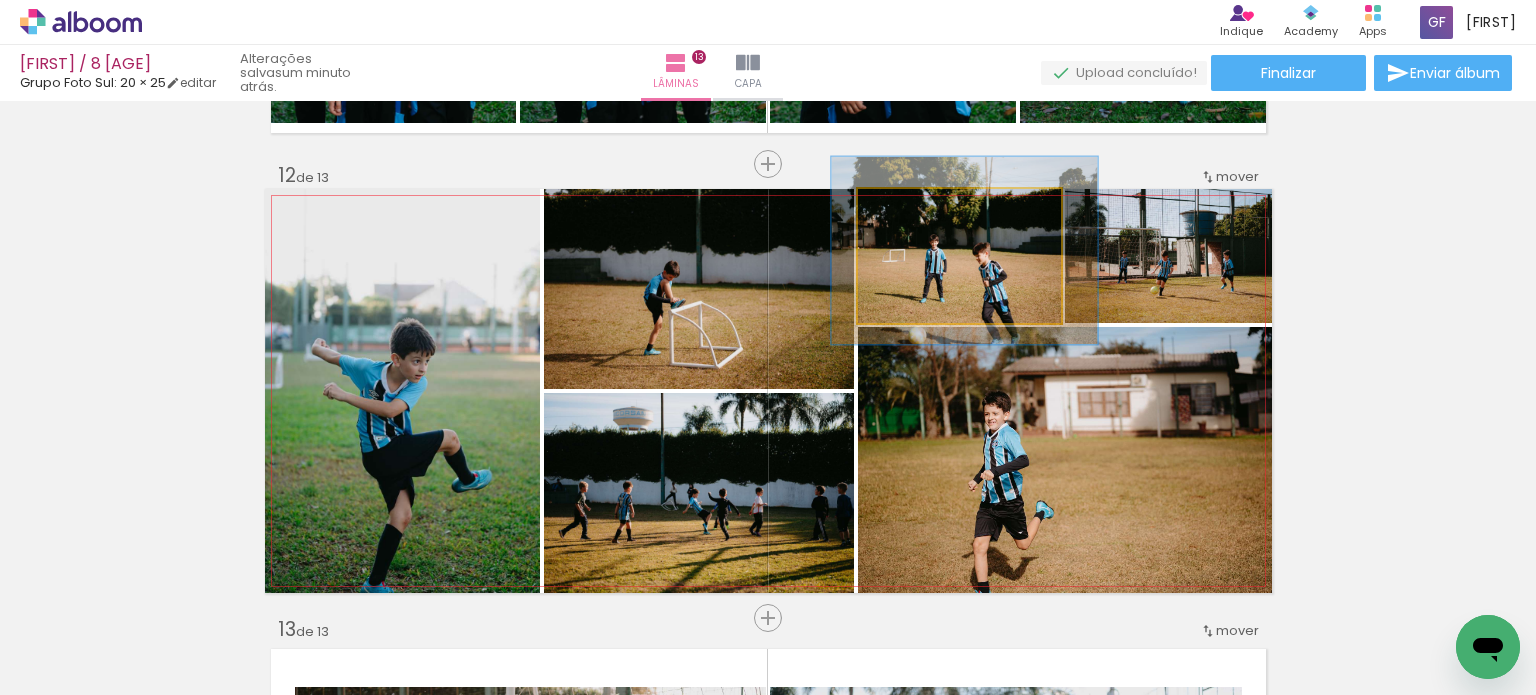 drag, startPoint x: 980, startPoint y: 269, endPoint x: 981, endPoint y: 301, distance: 32.01562 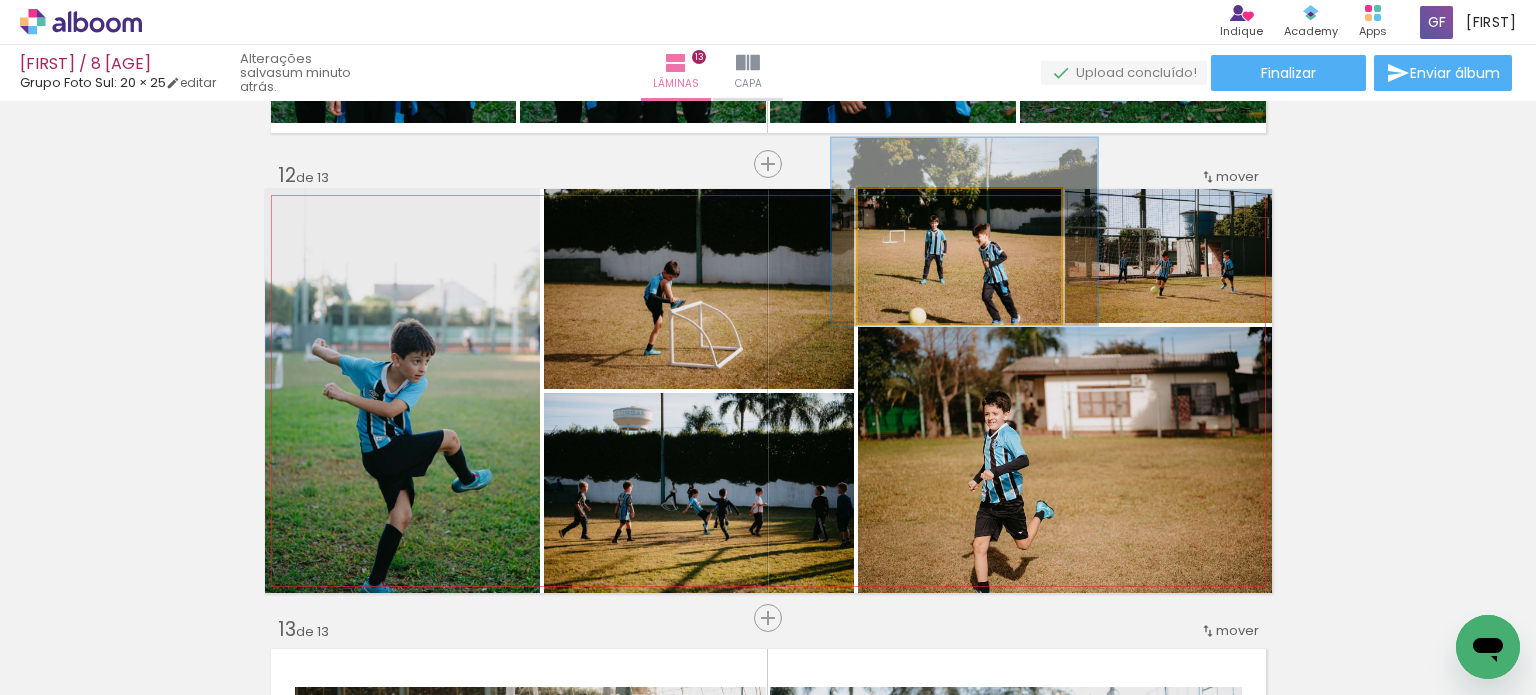 drag, startPoint x: 981, startPoint y: 301, endPoint x: 981, endPoint y: 282, distance: 19 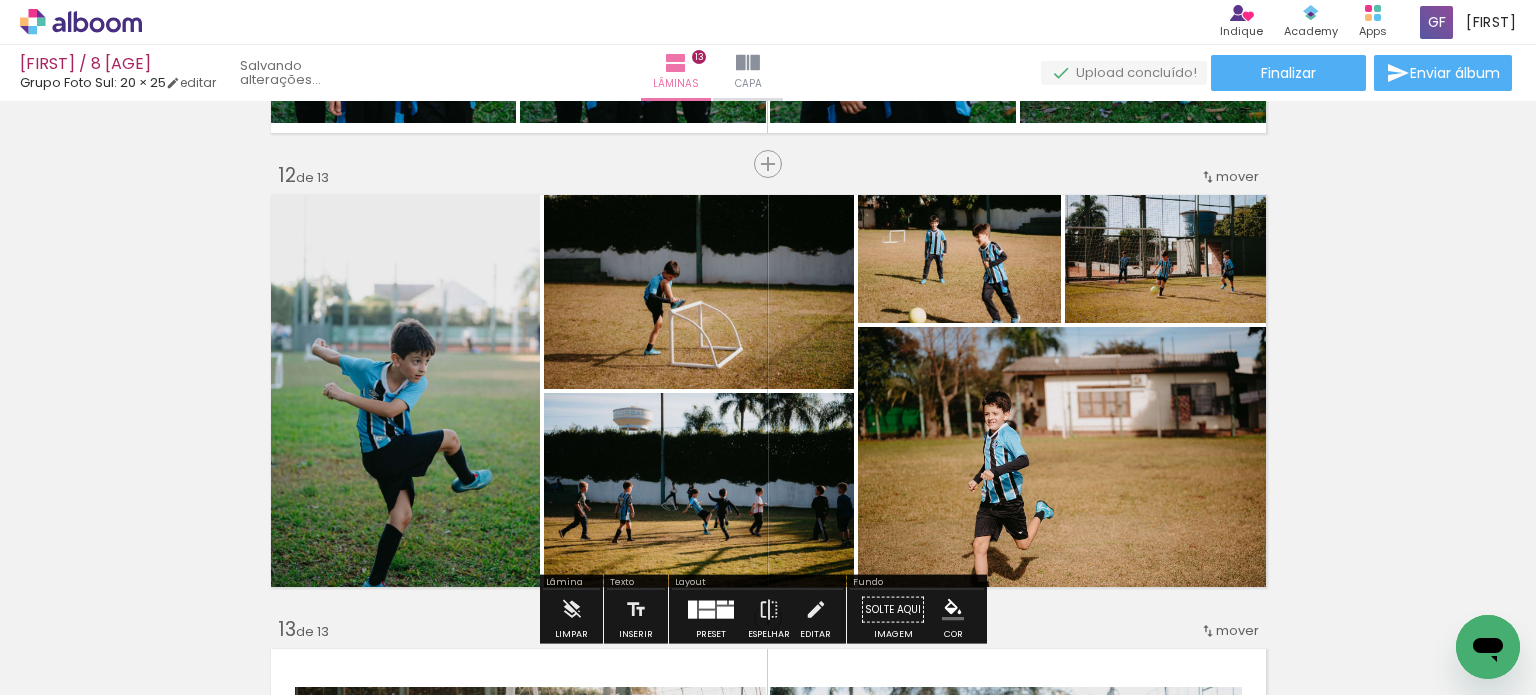 click on "Inserir lâmina 1  de 13  Inserir lâmina 2  de 13  Inserir lâmina 3  de 13  Inserir lâmina 4  de 13  Inserir lâmina 5  de 13  Inserir lâmina 6  de 13  Inserir lâmina 7  de 13  Inserir lâmina 8  de 13  Inserir lâmina 9  de 13  Inserir lâmina 10  de 13  Inserir lâmina 11  de 13  Inserir lâmina 12  de 13  Inserir lâmina 13  de 13" at bounding box center (768, -1678) 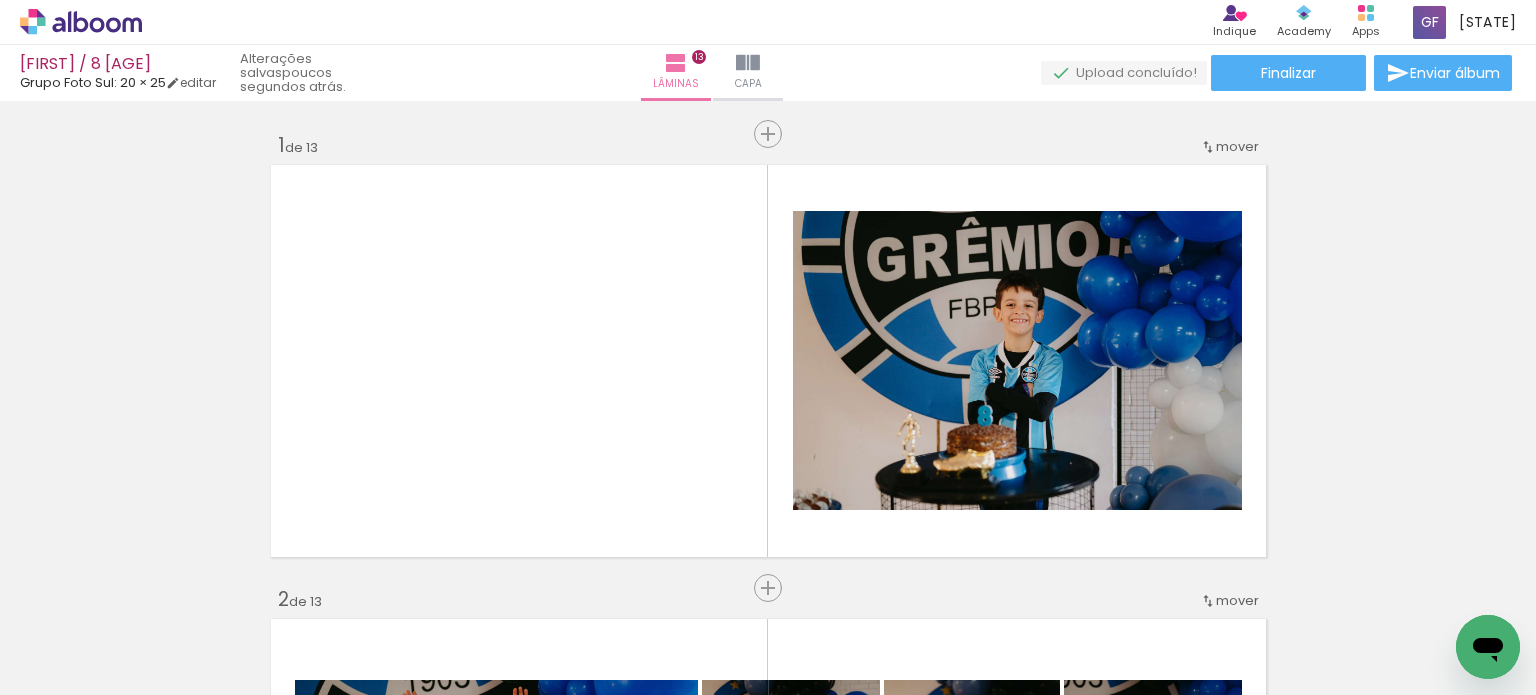 scroll, scrollTop: 0, scrollLeft: 0, axis: both 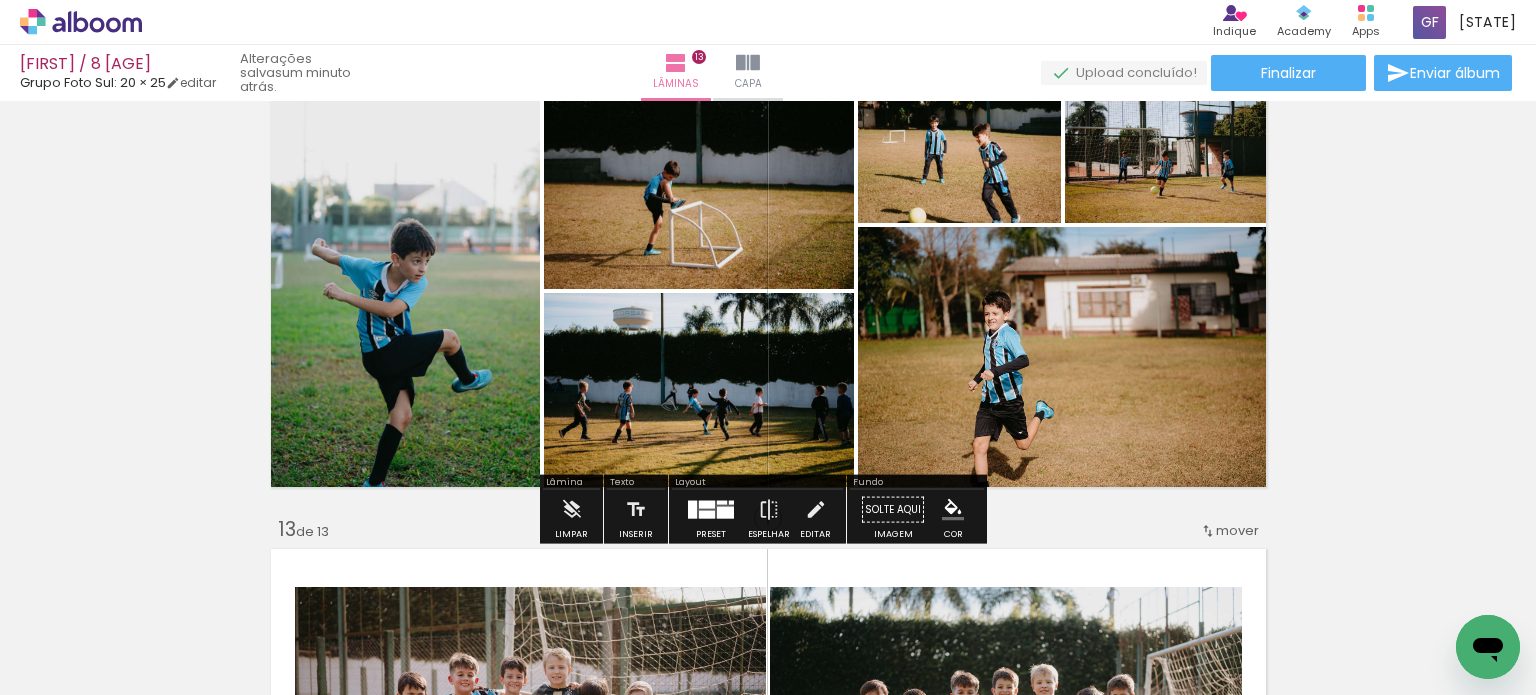 click on "Inserir lâmina 1  de 13  Inserir lâmina 2  de 13  Inserir lâmina 3  de 13  Inserir lâmina 4  de 13  Inserir lâmina 5  de 13  Inserir lâmina 6  de 13  Inserir lâmina 7  de 13  Inserir lâmina 8  de 13  Inserir lâmina 9  de 13  Inserir lâmina 10  de 13  Inserir lâmina 11  de 13  Inserir lâmina 12  de 13  Inserir lâmina 13  de 13" at bounding box center (768, -1778) 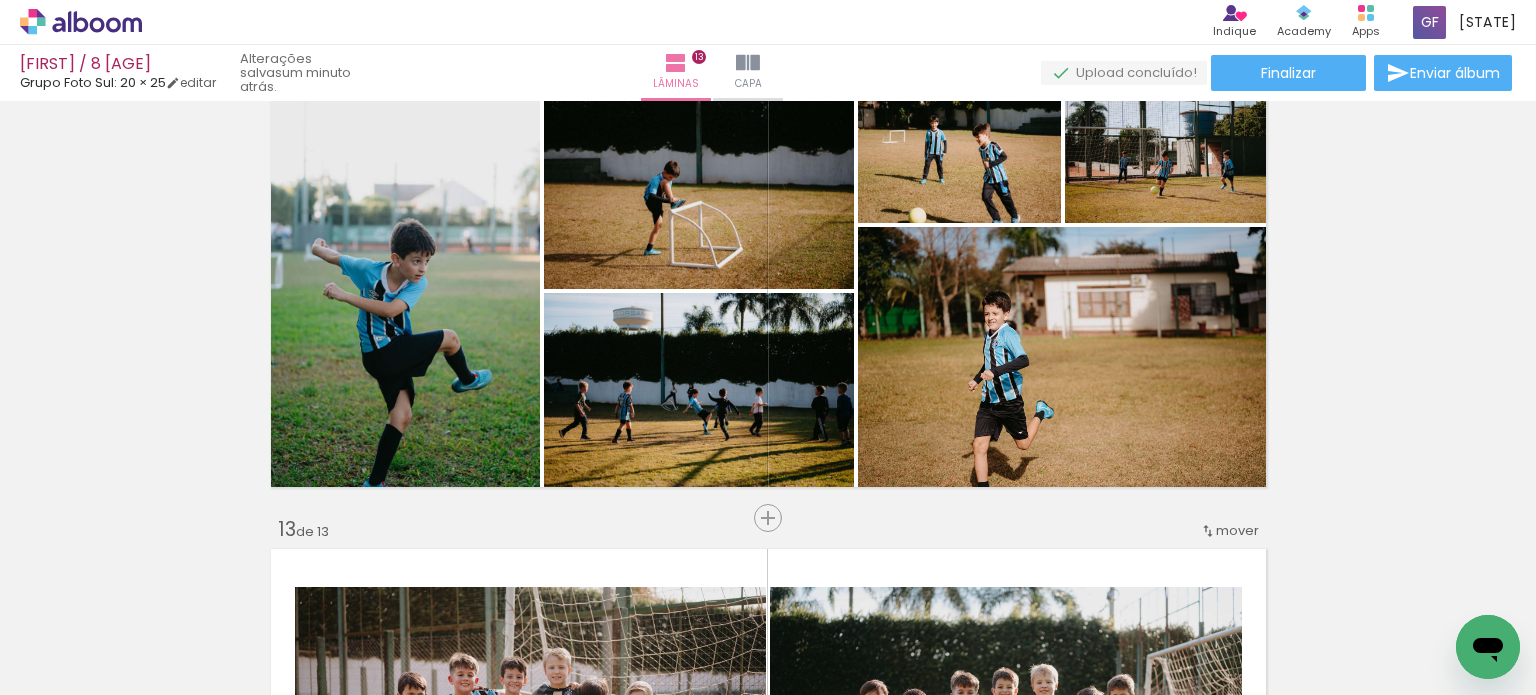 click on "Inserir lâmina 1  de 13  Inserir lâmina 2  de 13  Inserir lâmina 3  de 13  Inserir lâmina 4  de 13  Inserir lâmina 5  de 13  Inserir lâmina 6  de 13  Inserir lâmina 7  de 13  Inserir lâmina 8  de 13  Inserir lâmina 9  de 13  Inserir lâmina 10  de 13  Inserir lâmina 11  de 13  Inserir lâmina 12  de 13  Inserir lâmina 13  de 13" at bounding box center (768, -1778) 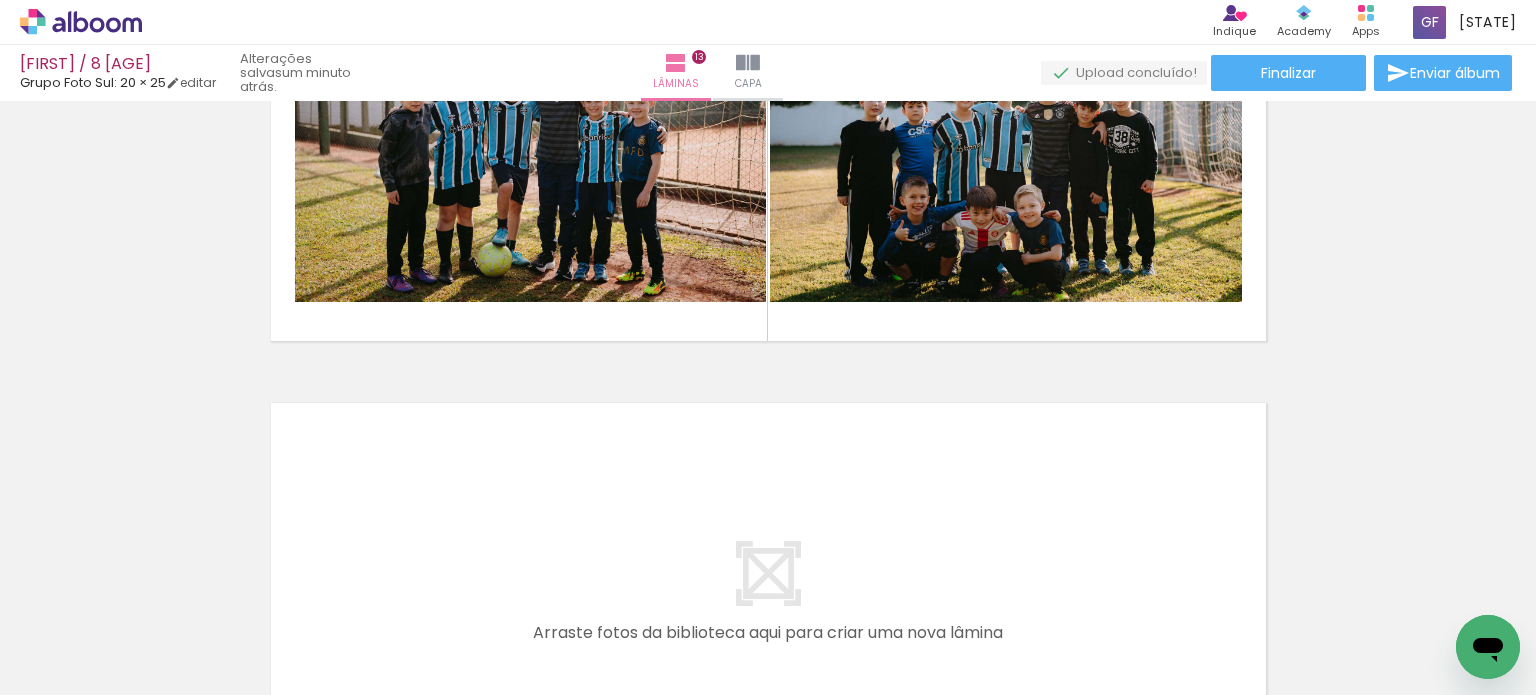 scroll, scrollTop: 5664, scrollLeft: 0, axis: vertical 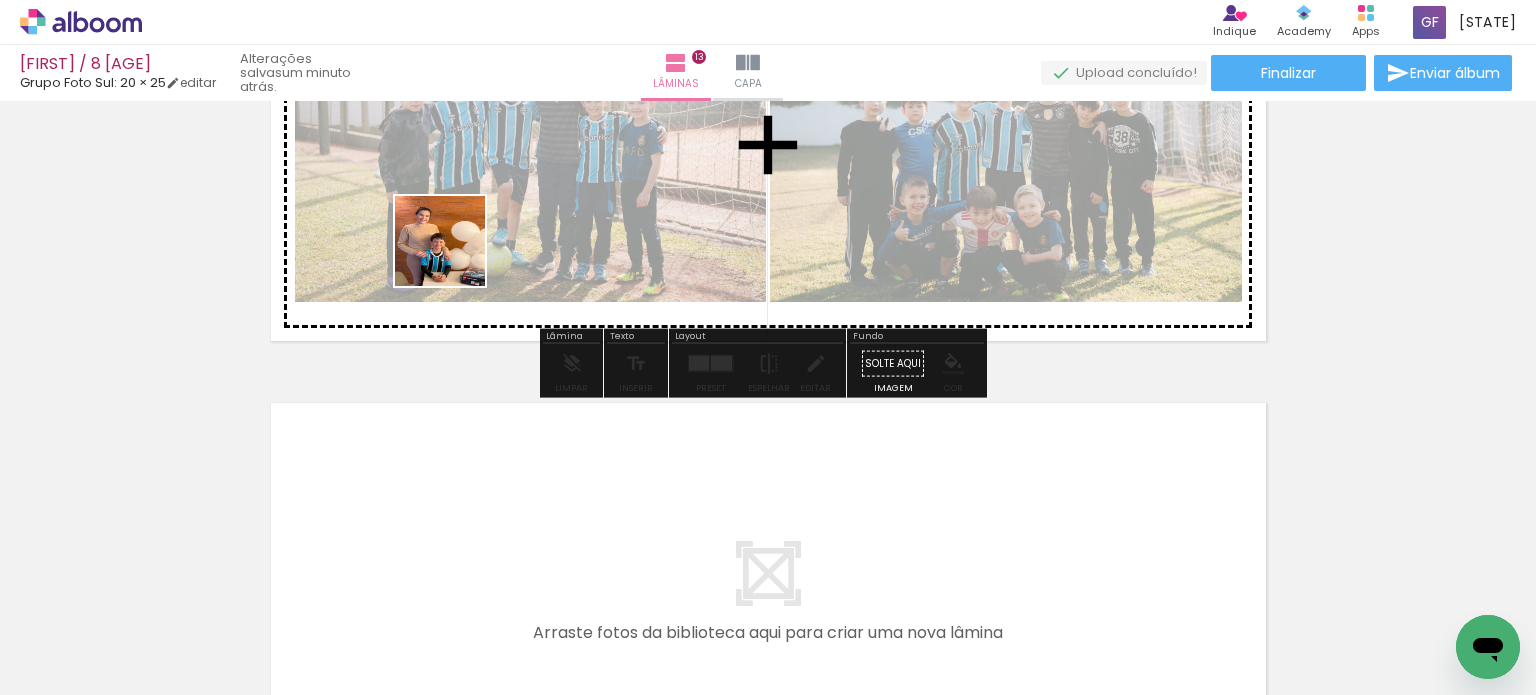 drag, startPoint x: 1135, startPoint y: 636, endPoint x: 432, endPoint y: 257, distance: 798.6551 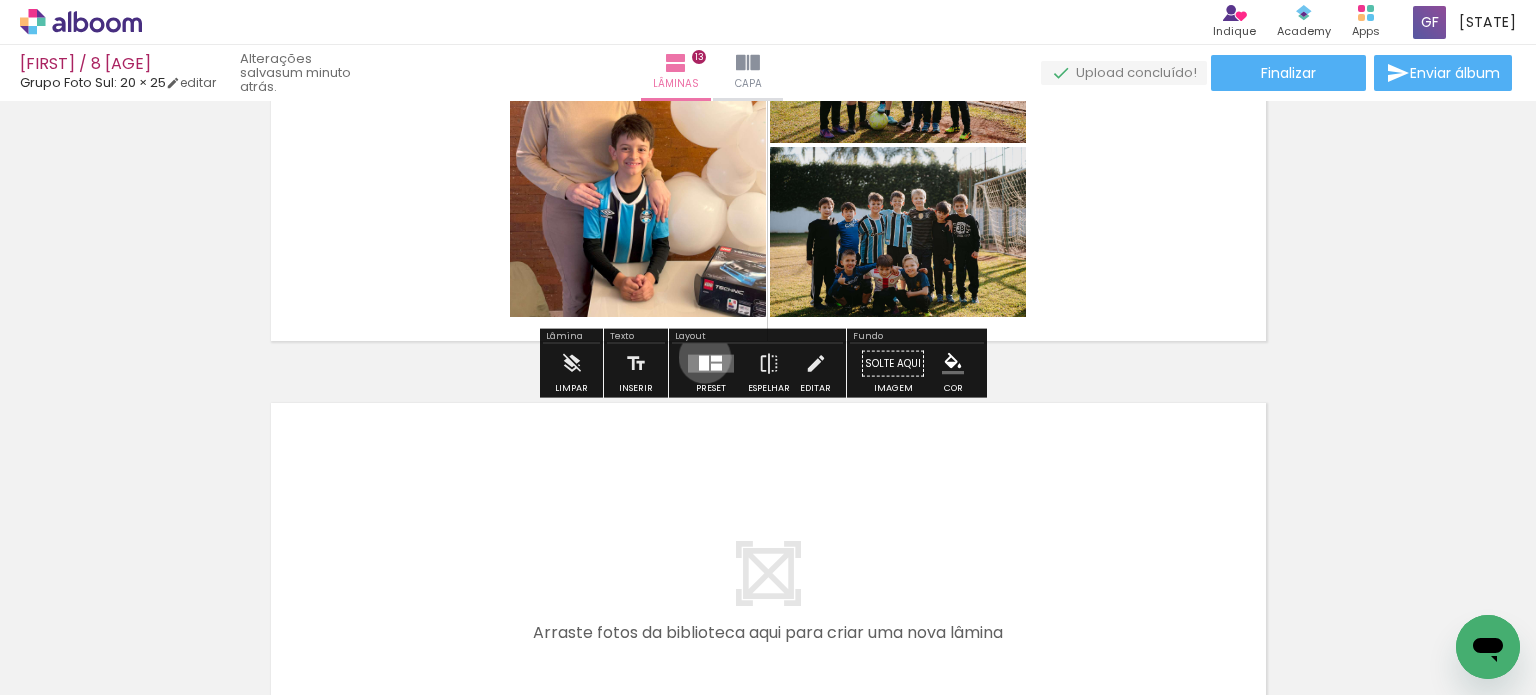 click at bounding box center [704, 363] 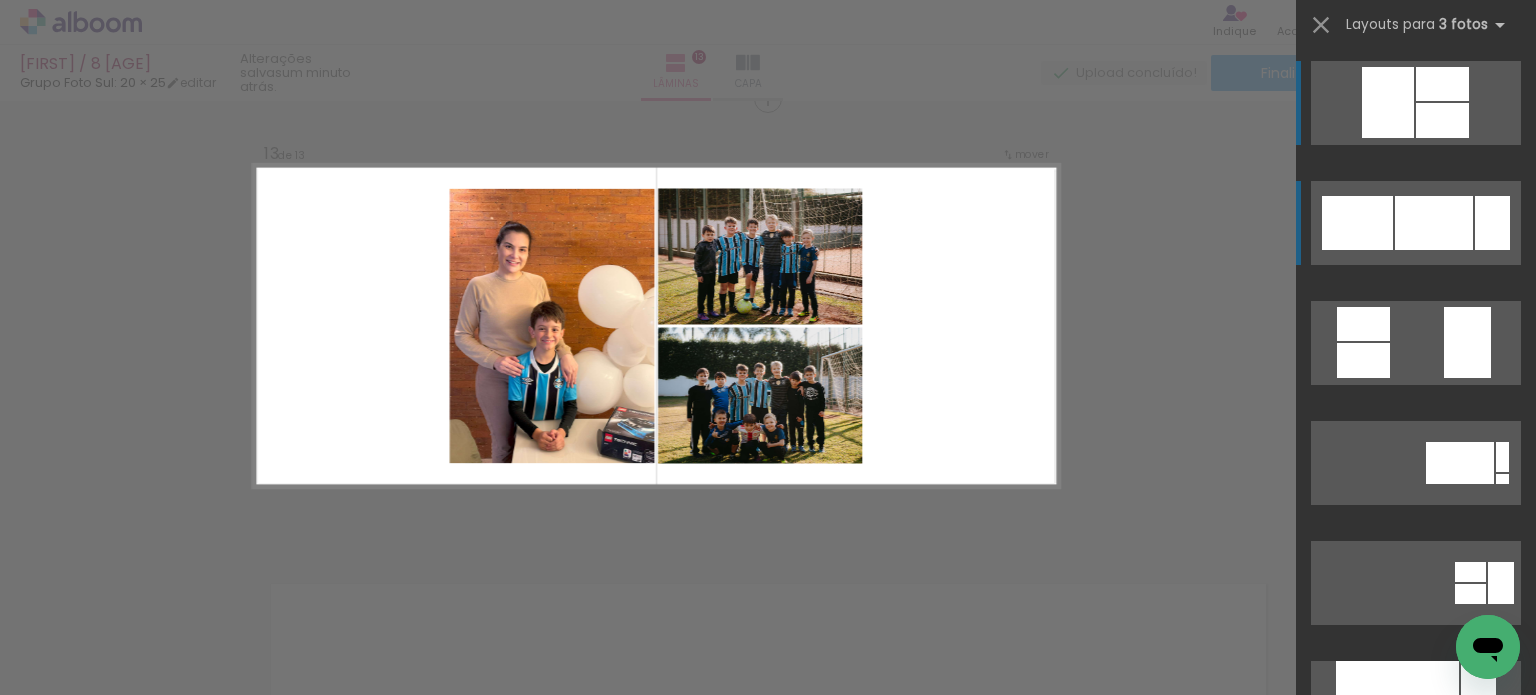 scroll, scrollTop: 5473, scrollLeft: 0, axis: vertical 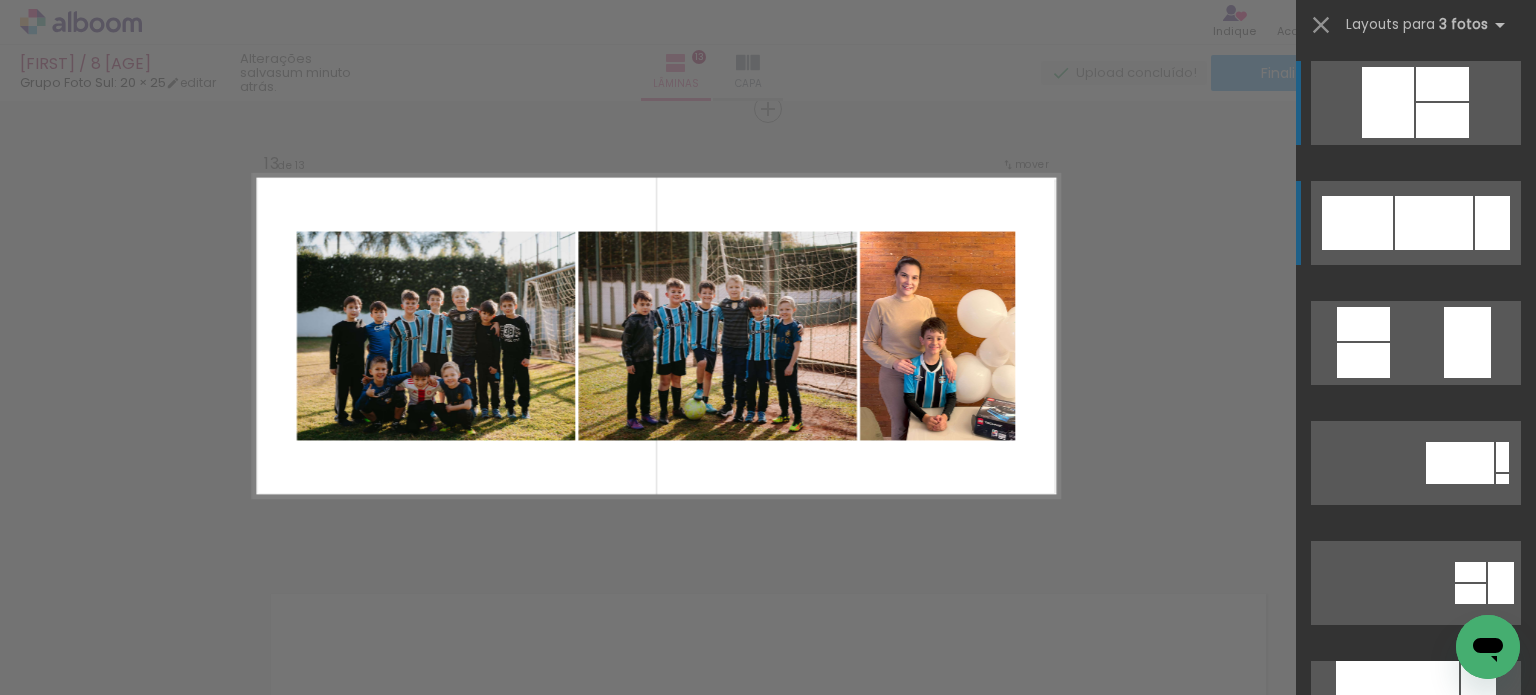 click at bounding box center (1434, 223) 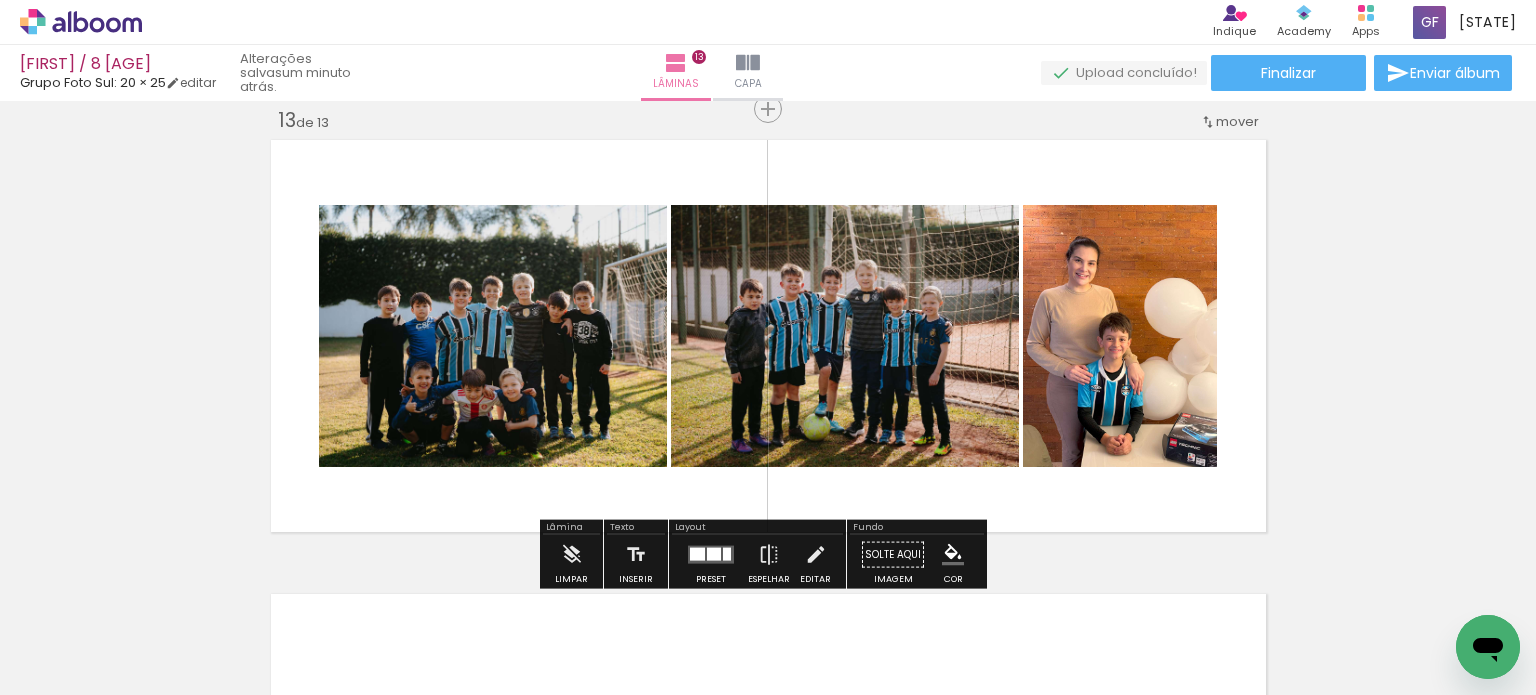 click at bounding box center [711, 555] 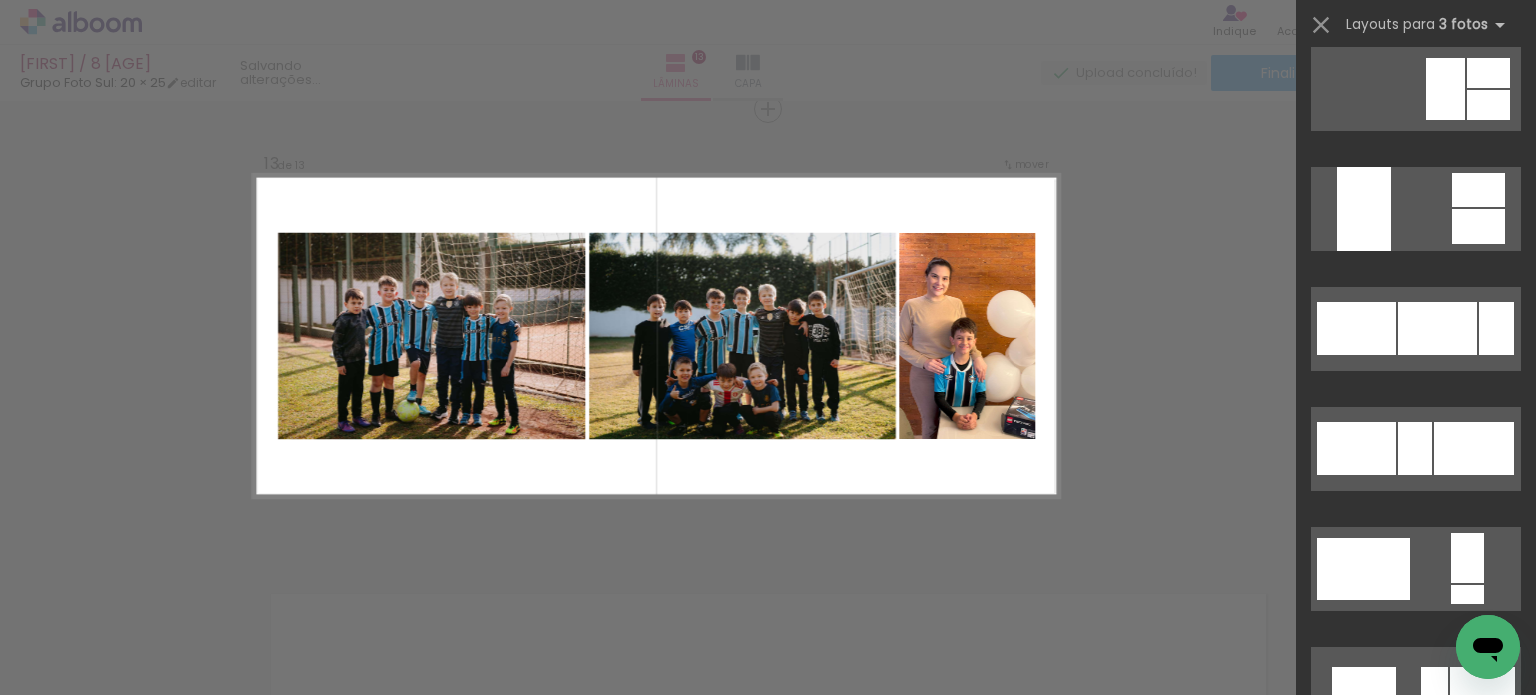 scroll, scrollTop: 1900, scrollLeft: 0, axis: vertical 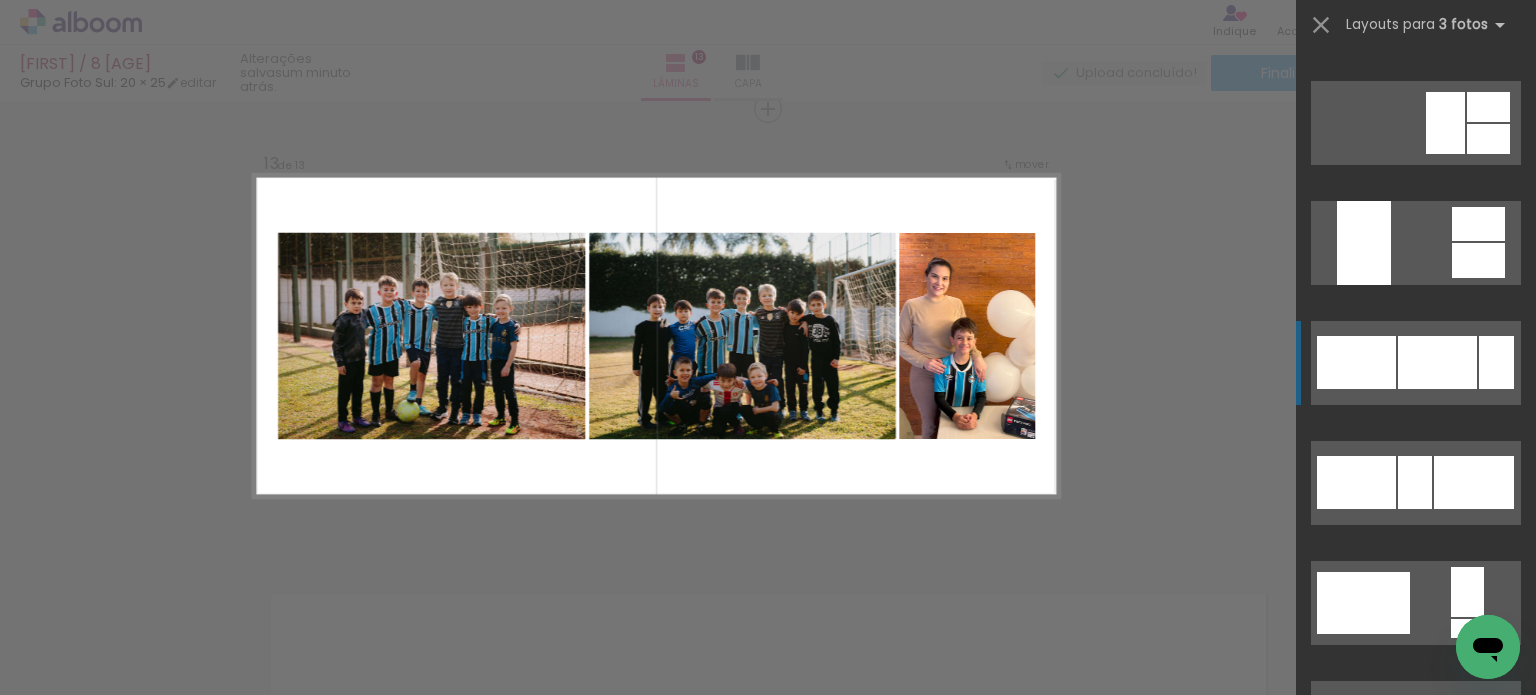 click at bounding box center [1434, -11797] 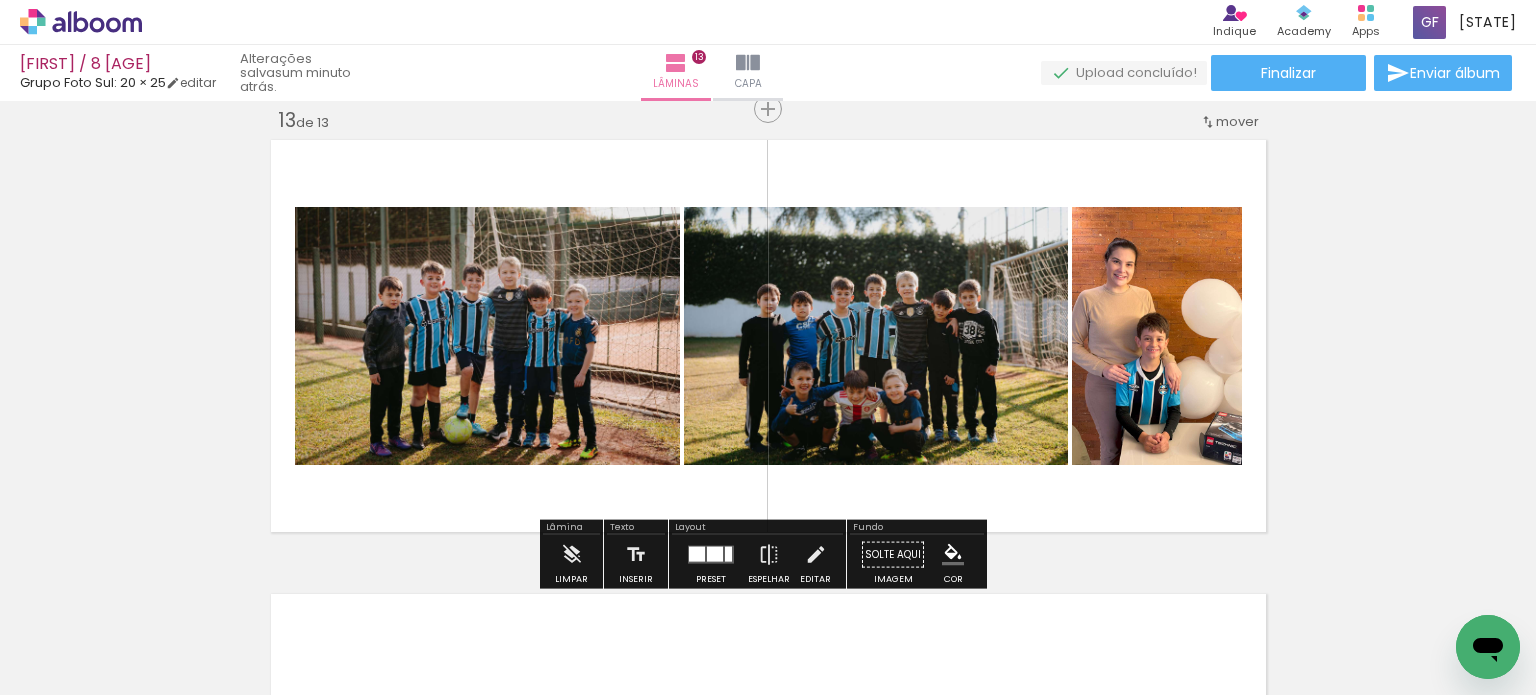 click on "Inserir lâmina 1  de 13  Inserir lâmina 2  de 13  Inserir lâmina 3  de 13  Inserir lâmina 4  de 13  Inserir lâmina 5  de 13  Inserir lâmina 6  de 13  Inserir lâmina 7  de 13  Inserir lâmina 8  de 13  Inserir lâmina 9  de 13  Inserir lâmina 10  de 13  Inserir lâmina 11  de 13  Inserir lâmina 12  de 13  Inserir lâmina 13  de 13" at bounding box center (768, -2187) 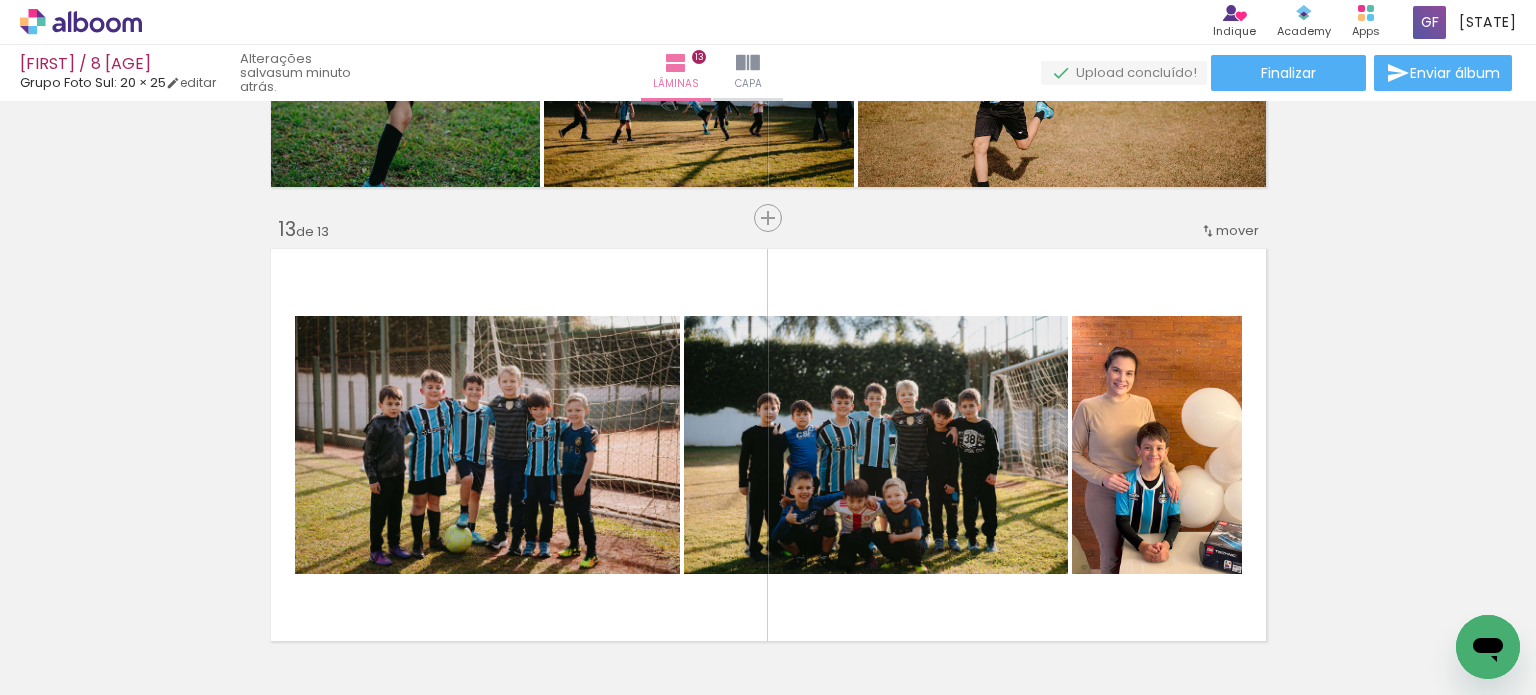 click on "Inserir lâmina 1  de 13  Inserir lâmina 2  de 13  Inserir lâmina 3  de 13  Inserir lâmina 4  de 13  Inserir lâmina 5  de 13  Inserir lâmina 6  de 13  Inserir lâmina 7  de 13  Inserir lâmina 8  de 13  Inserir lâmina 9  de 13  Inserir lâmina 10  de 13  Inserir lâmina 11  de 13  Inserir lâmina 12  de 13  Inserir lâmina 13  de 13" at bounding box center [768, -2078] 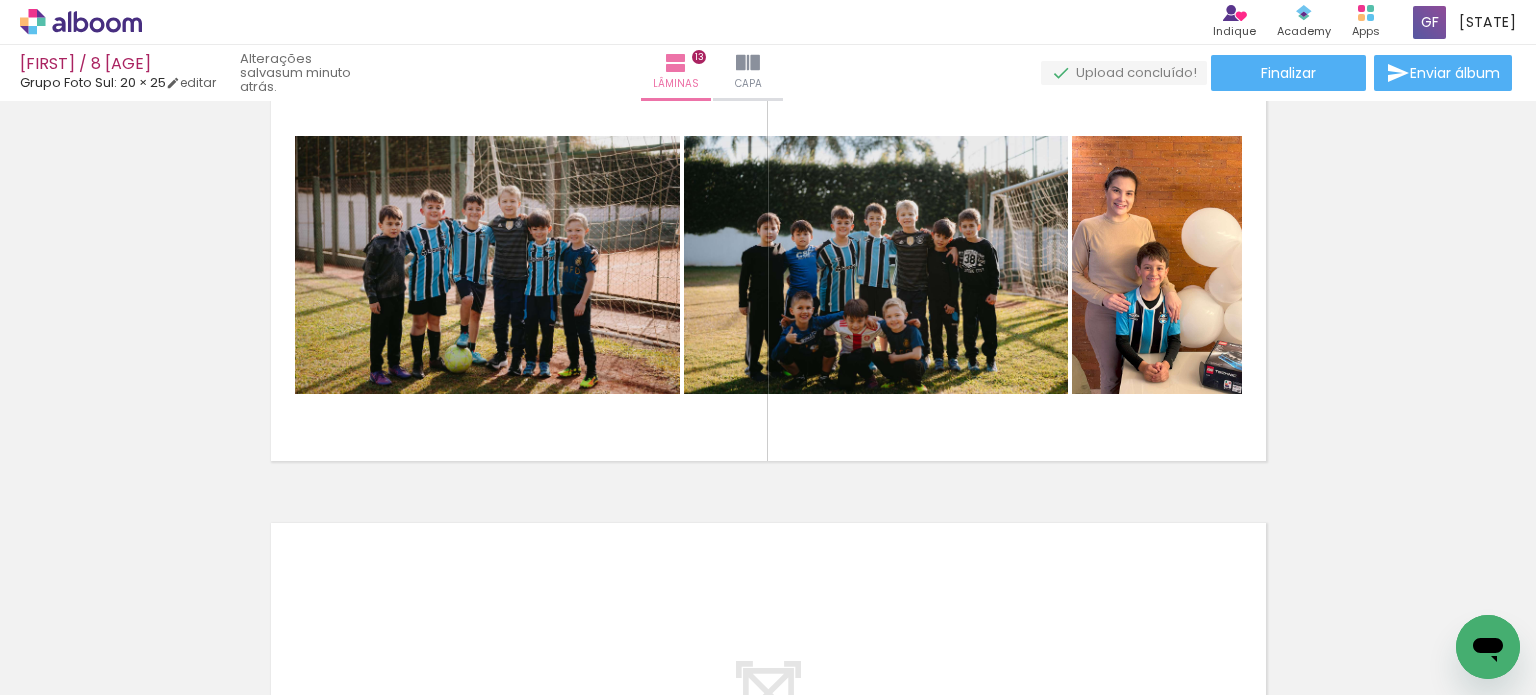 scroll, scrollTop: 5564, scrollLeft: 0, axis: vertical 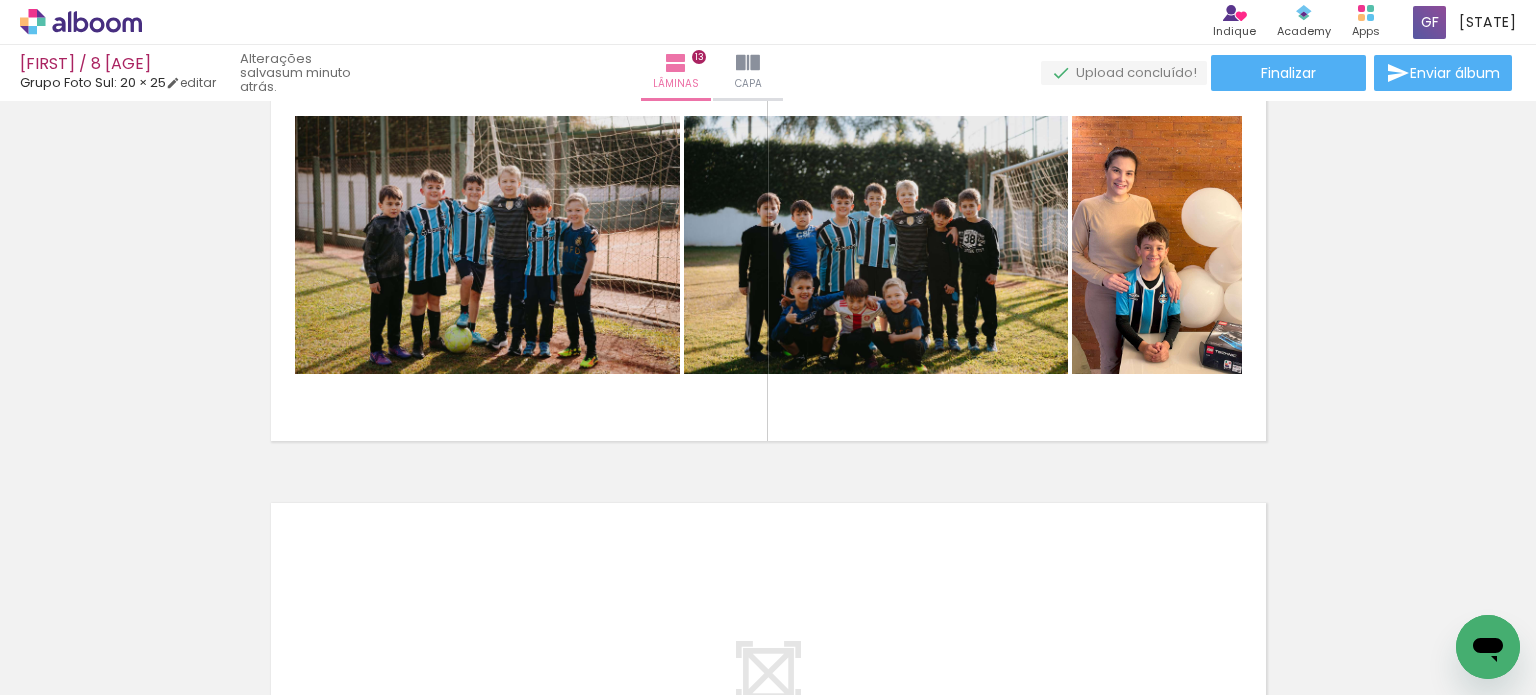 drag, startPoint x: 1356, startPoint y: 341, endPoint x: 1355, endPoint y: 254, distance: 87.005745 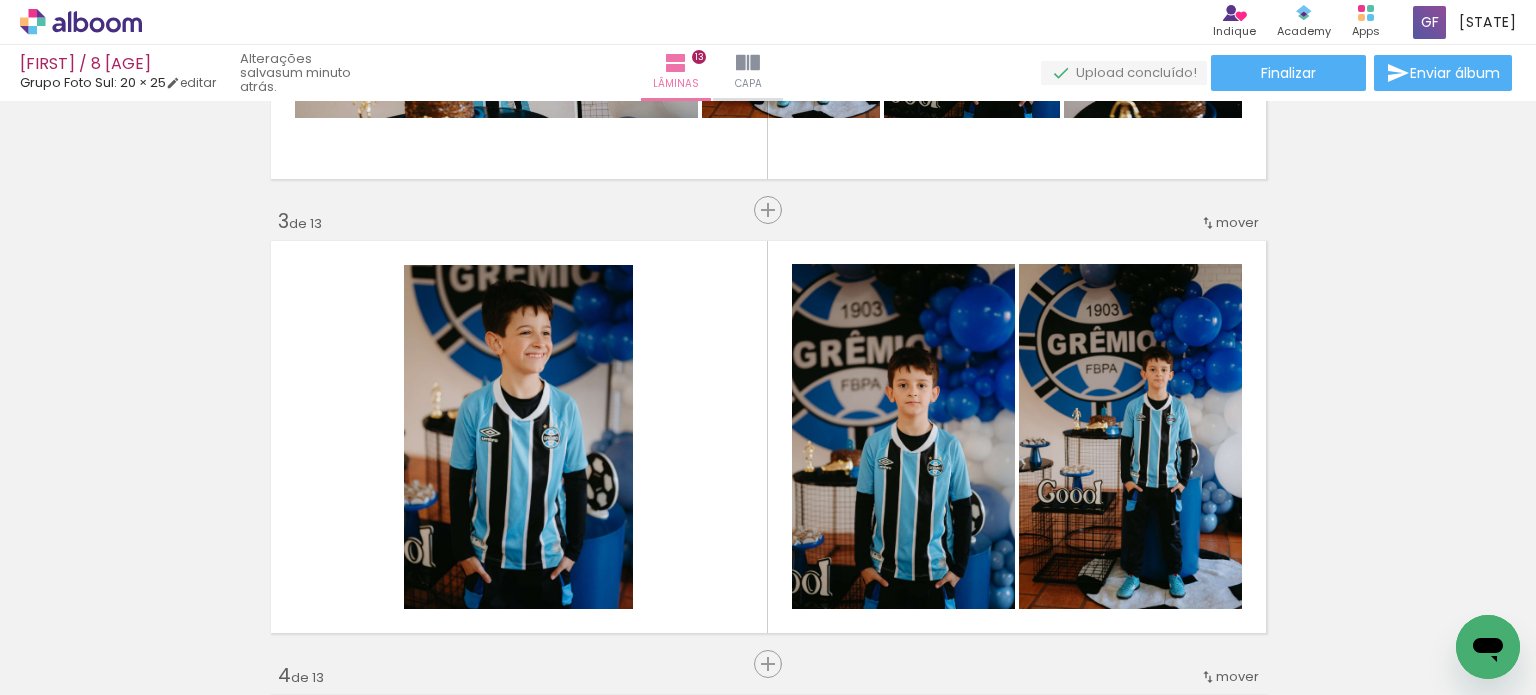 scroll, scrollTop: 0, scrollLeft: 0, axis: both 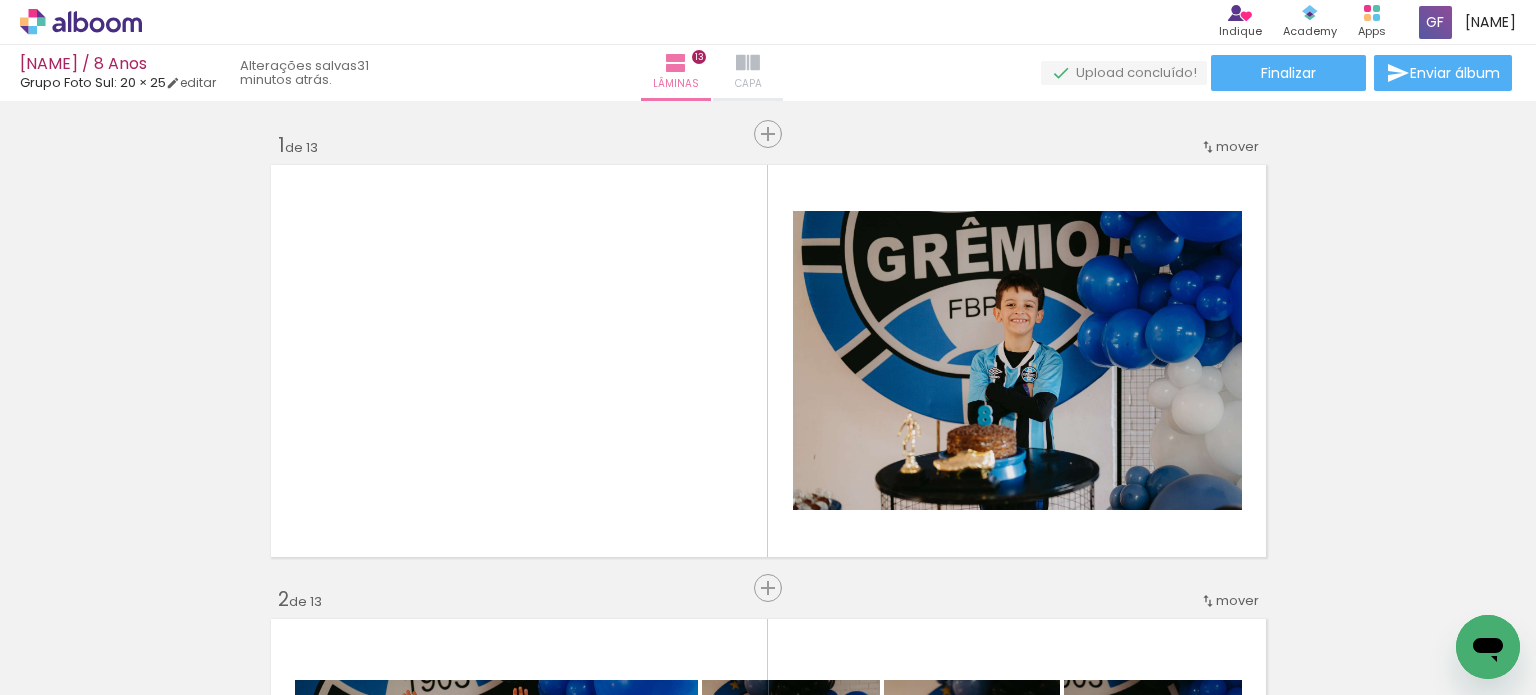 click at bounding box center (748, 63) 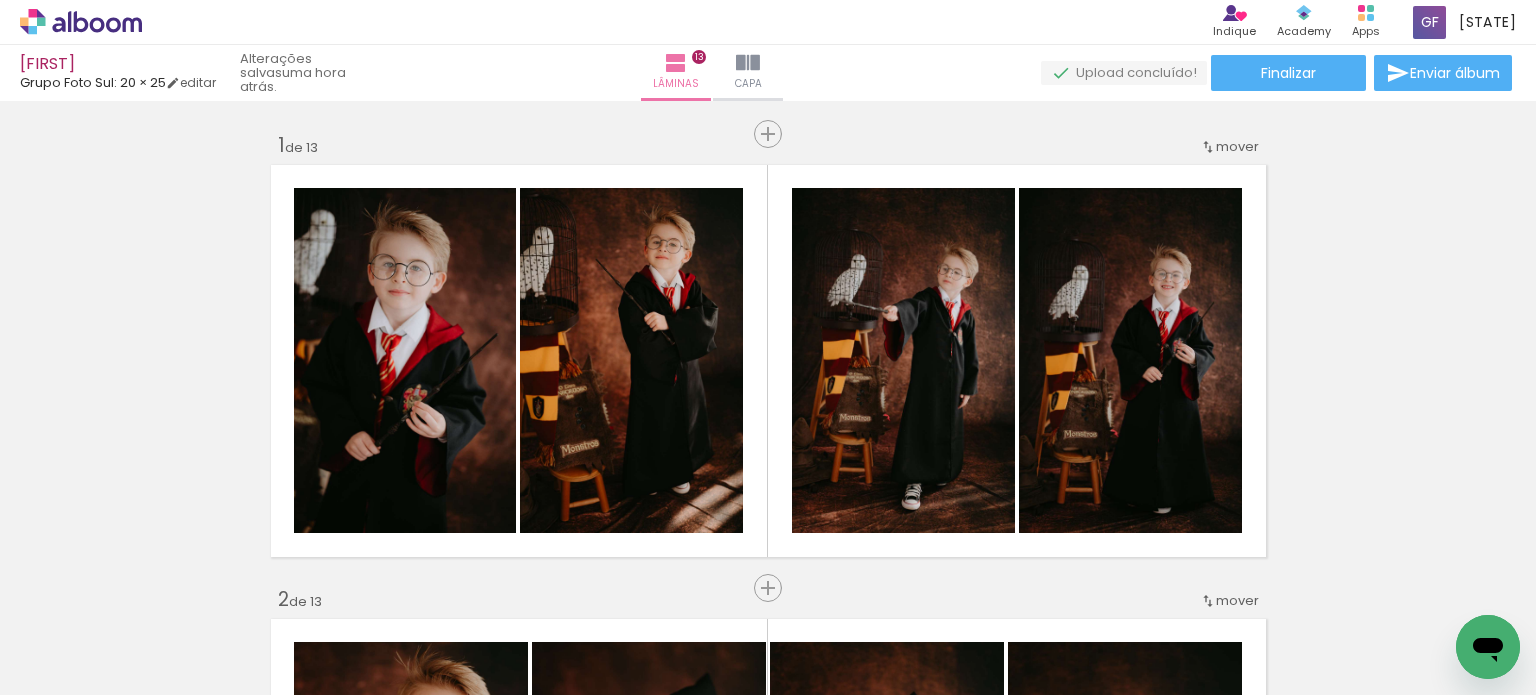 scroll, scrollTop: 0, scrollLeft: 0, axis: both 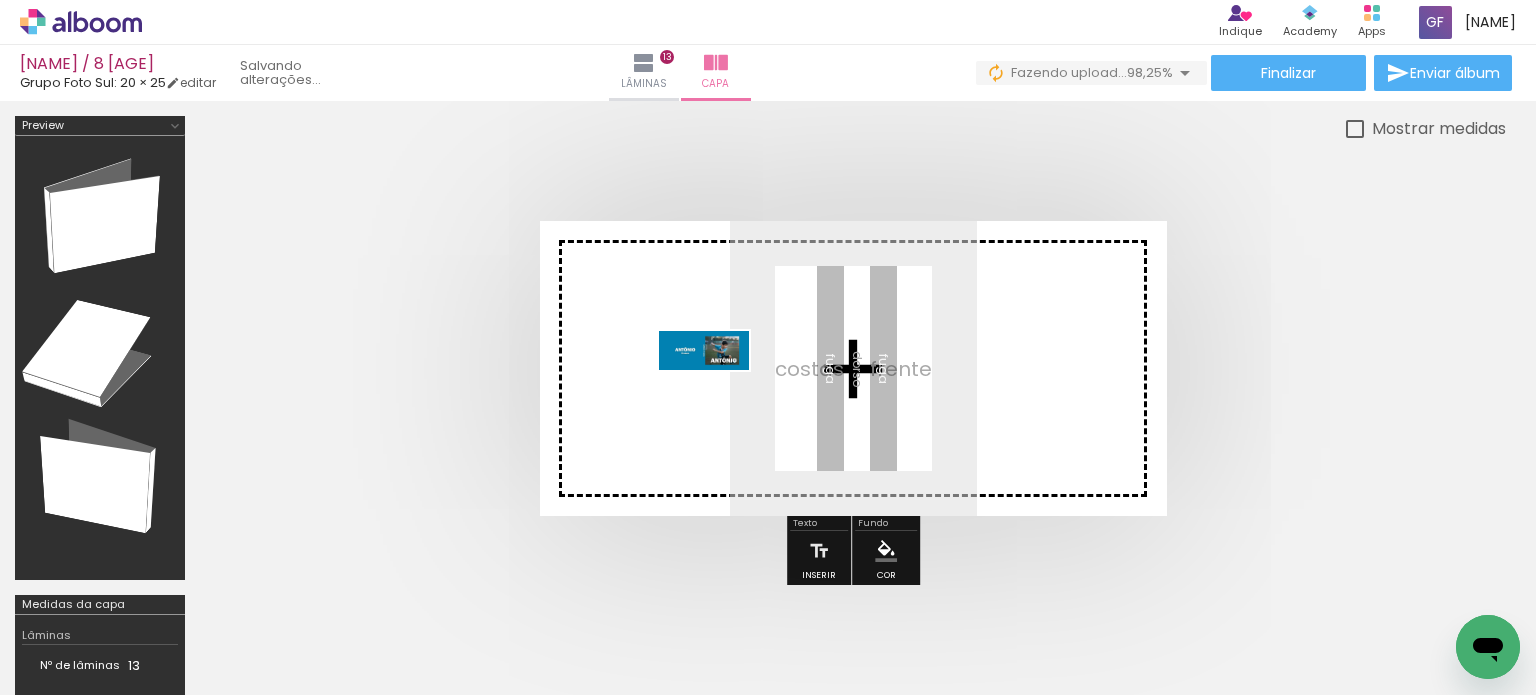 drag, startPoint x: 1436, startPoint y: 631, endPoint x: 814, endPoint y: 399, distance: 663.8584 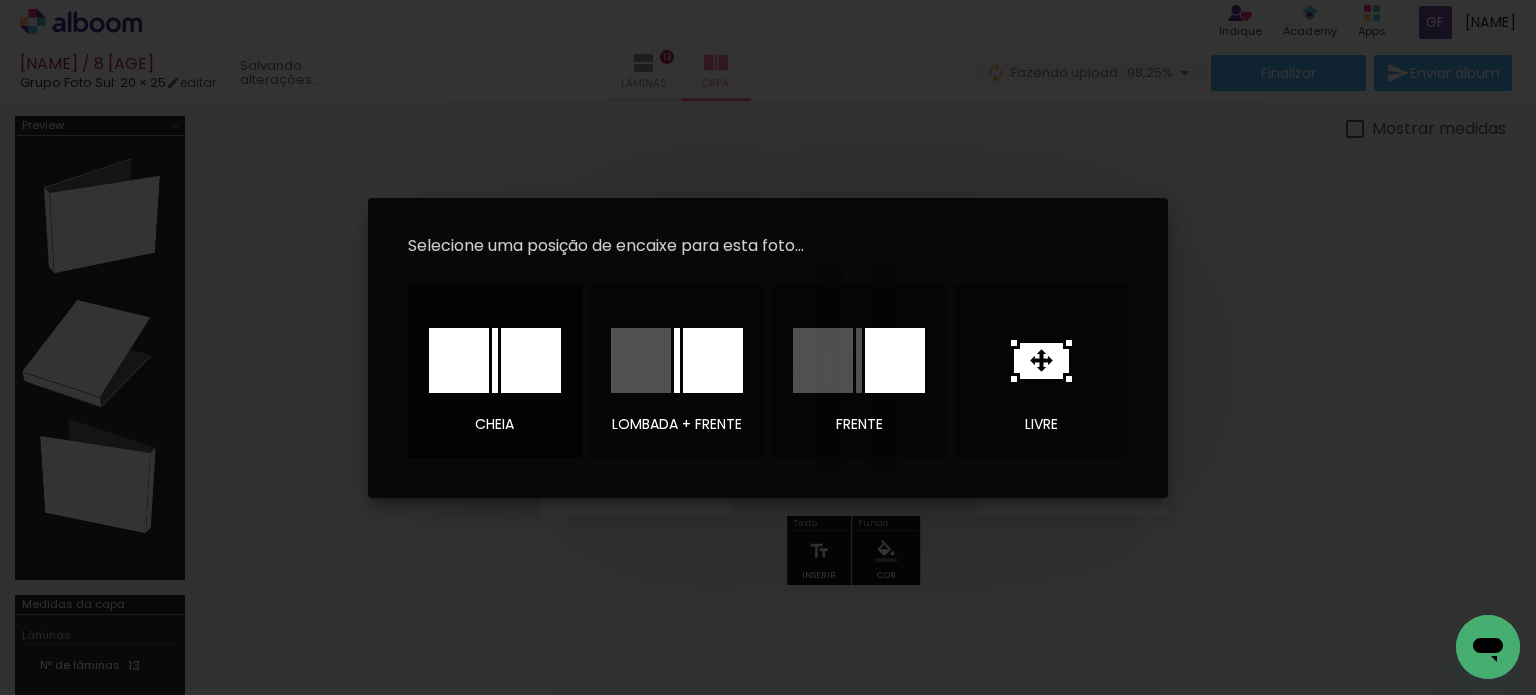 click at bounding box center (531, 360) 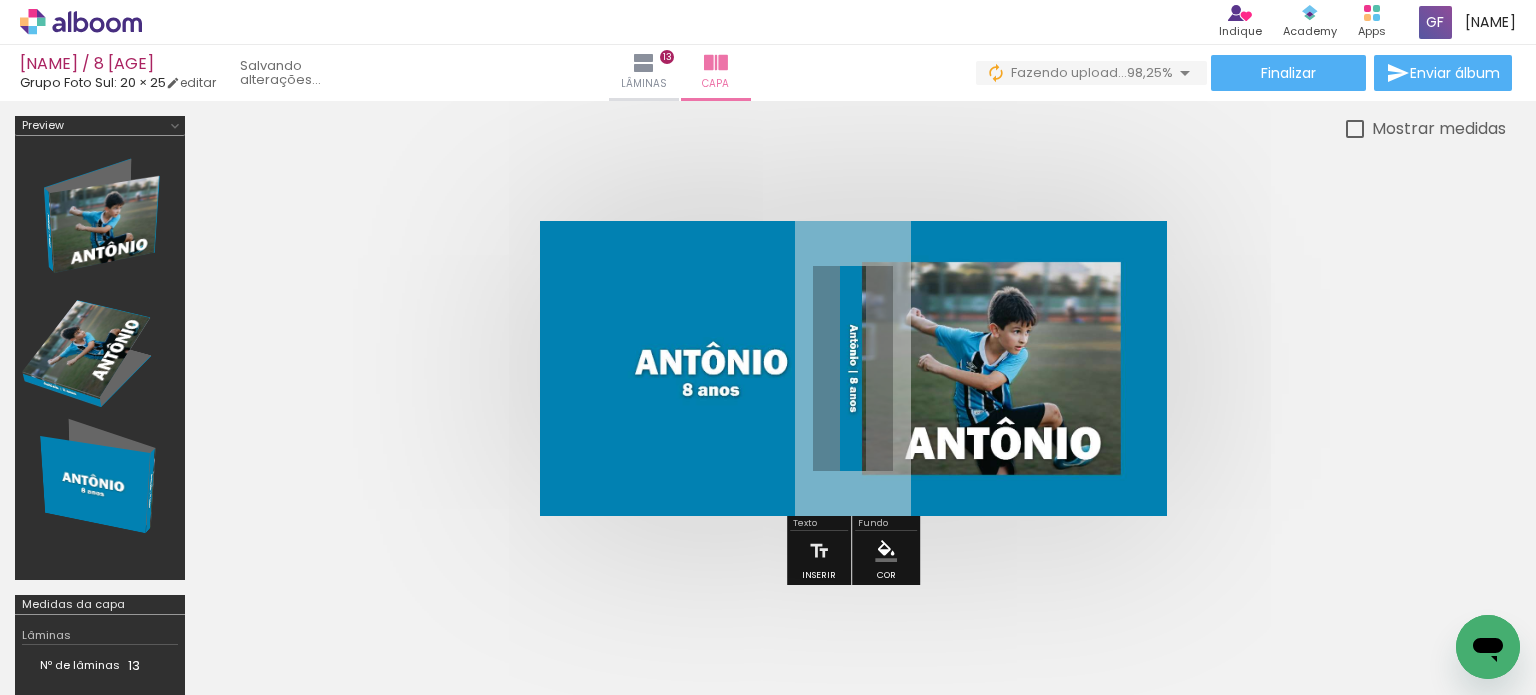 scroll, scrollTop: 300, scrollLeft: 0, axis: vertical 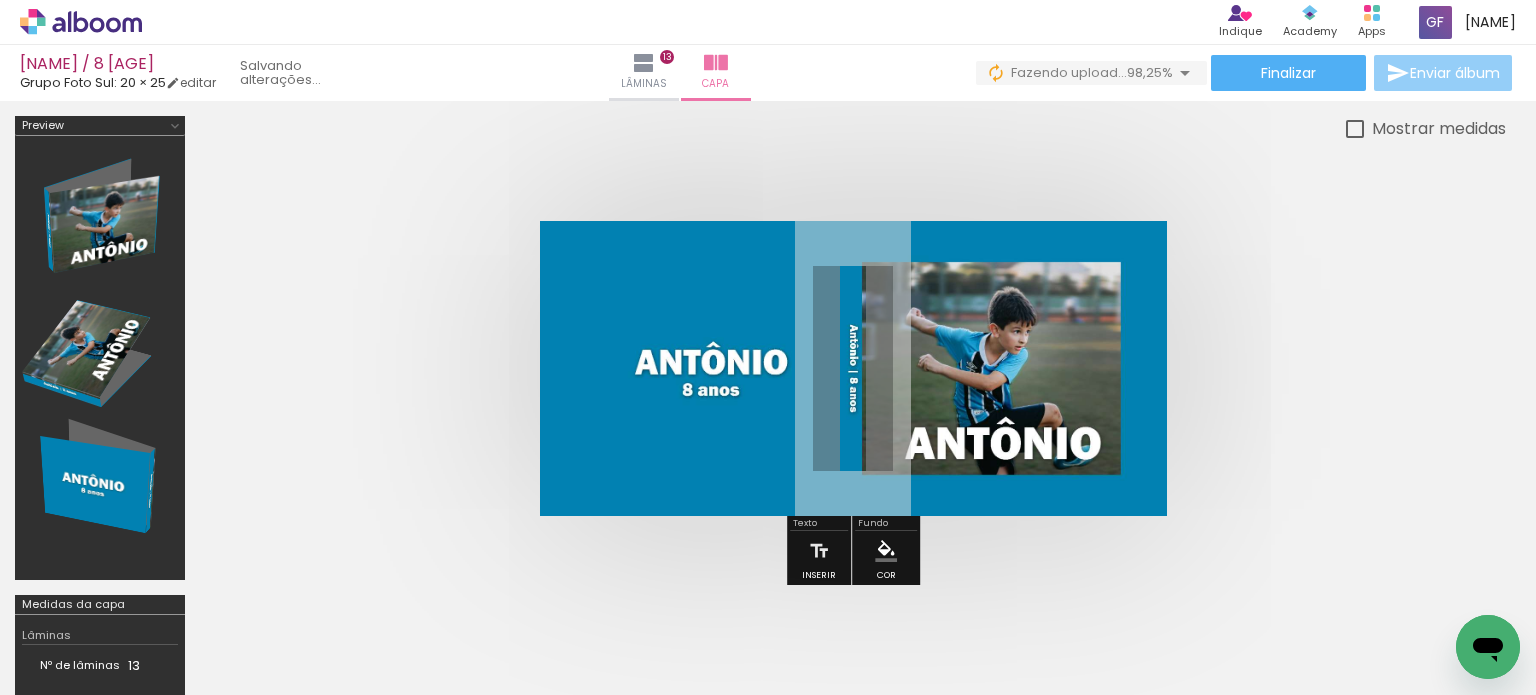 click on "Enviar álbum" at bounding box center [1455, 73] 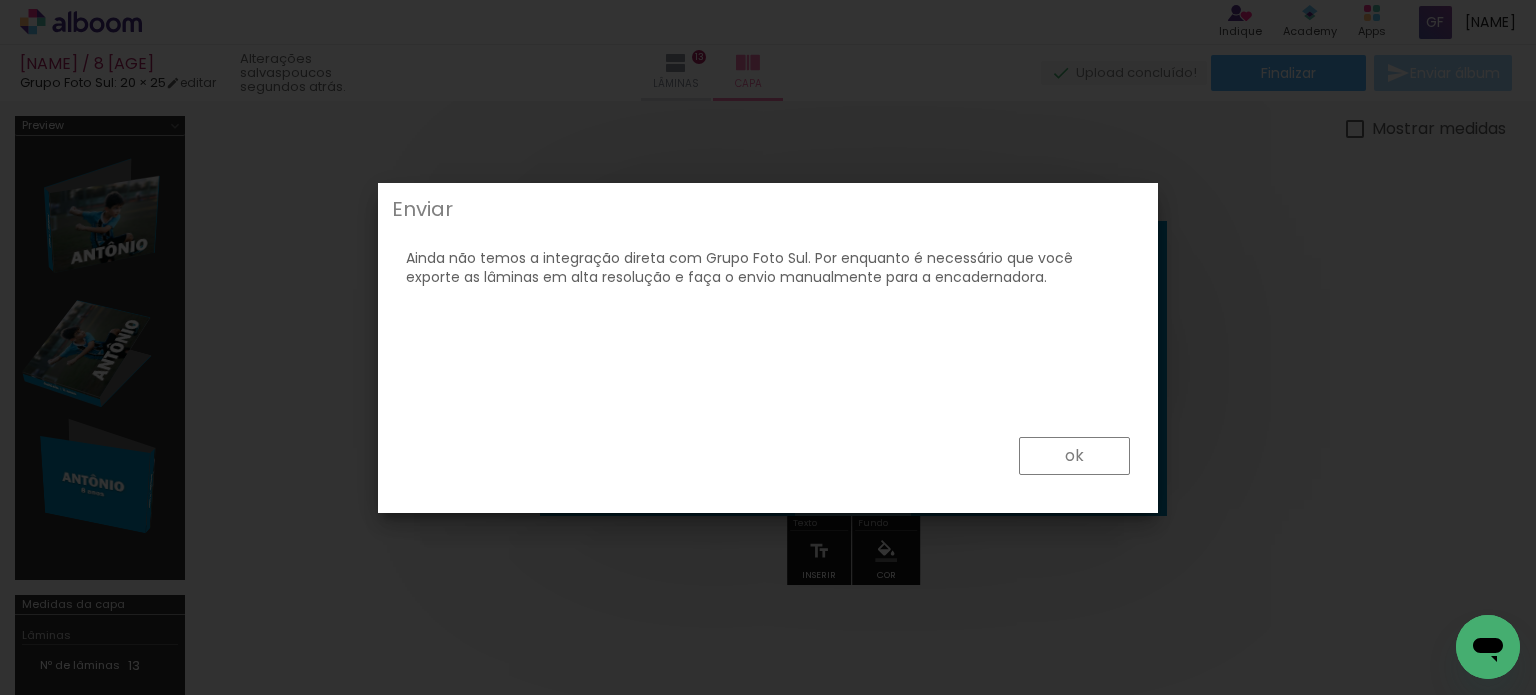 click on "ok" at bounding box center [1074, 456] 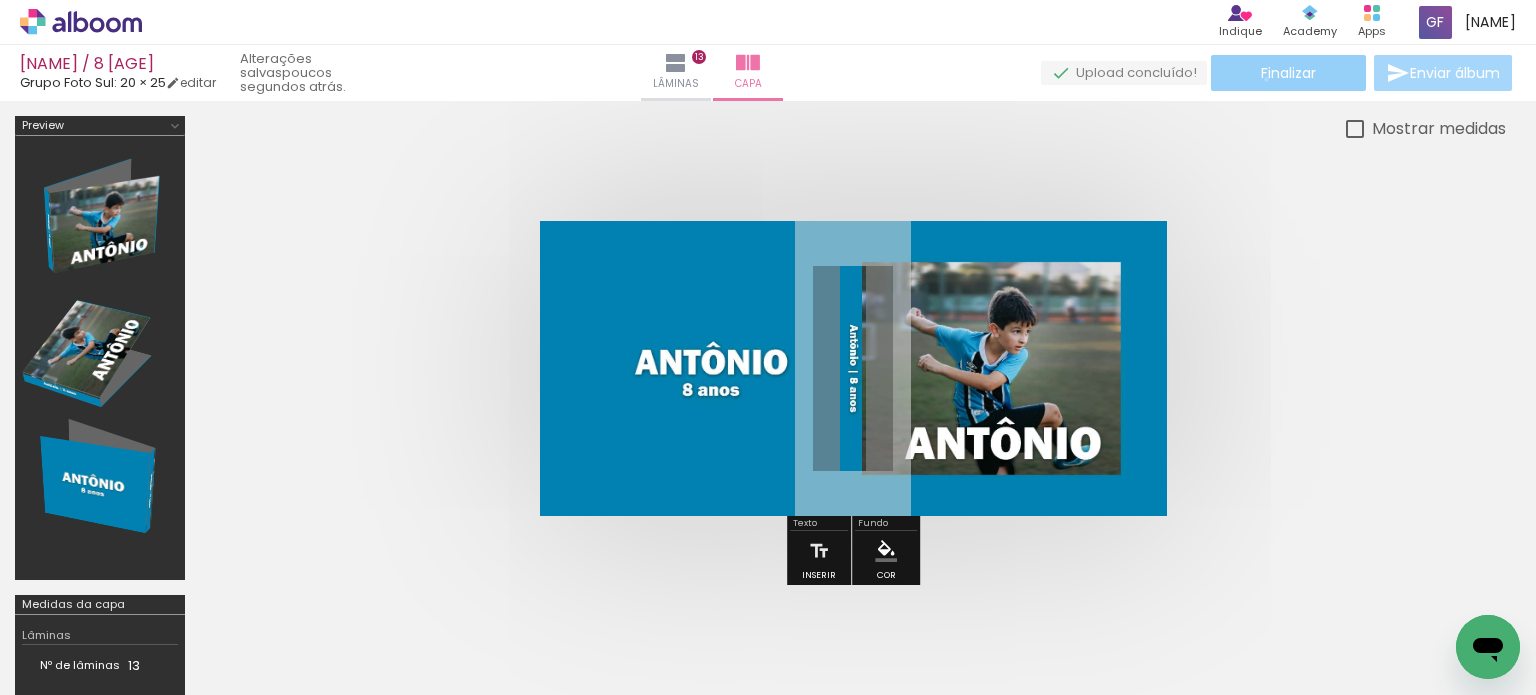 click on "Finalizar" 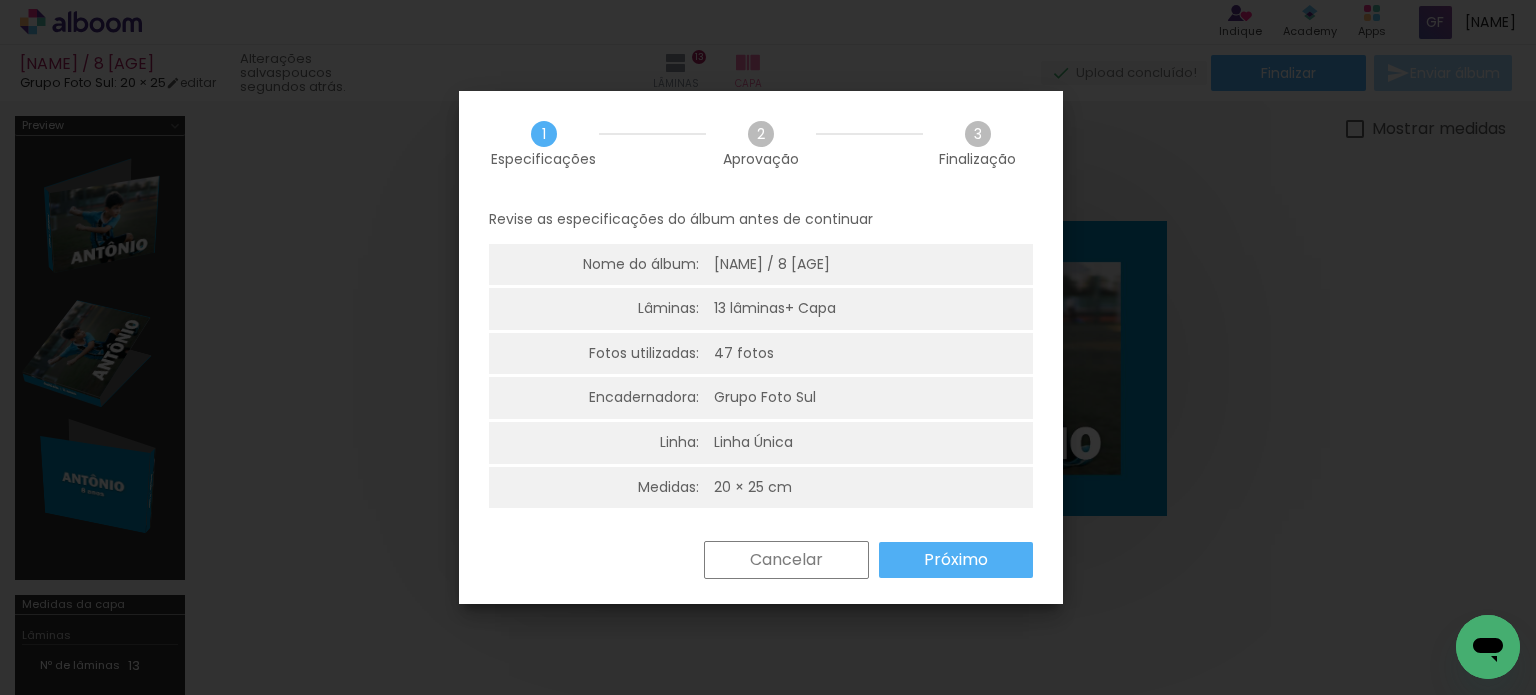 click on "Revise as especificações do álbum antes de continuar Nome do álbum: Antônio / 8 Anos Lâminas: 13 lâminas  + Capa Fotos utilizadas: 47 fotos Encadernadora: Grupo Foto Sul Linha: Linha Única Medidas: 20 × 25 cm" at bounding box center [761, 368] 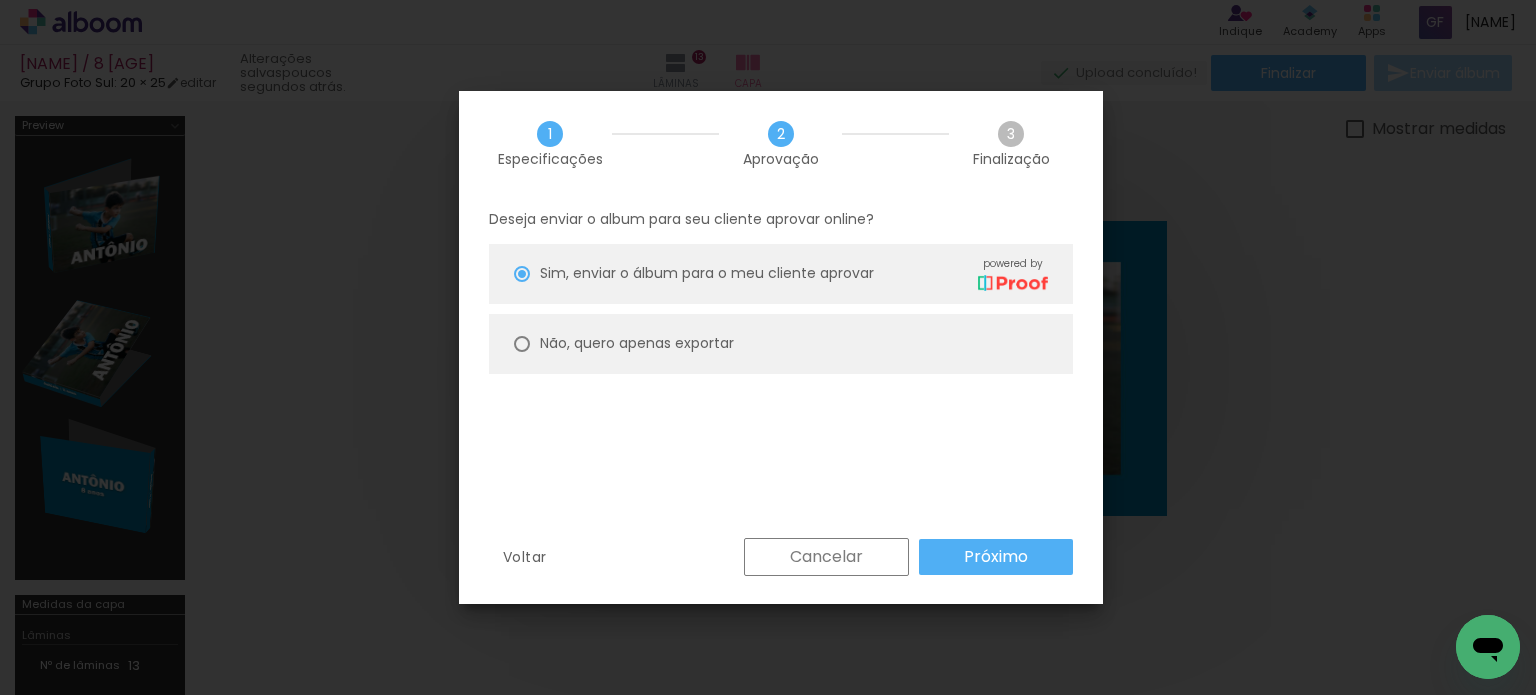 click on "Próximo" at bounding box center [0, 0] 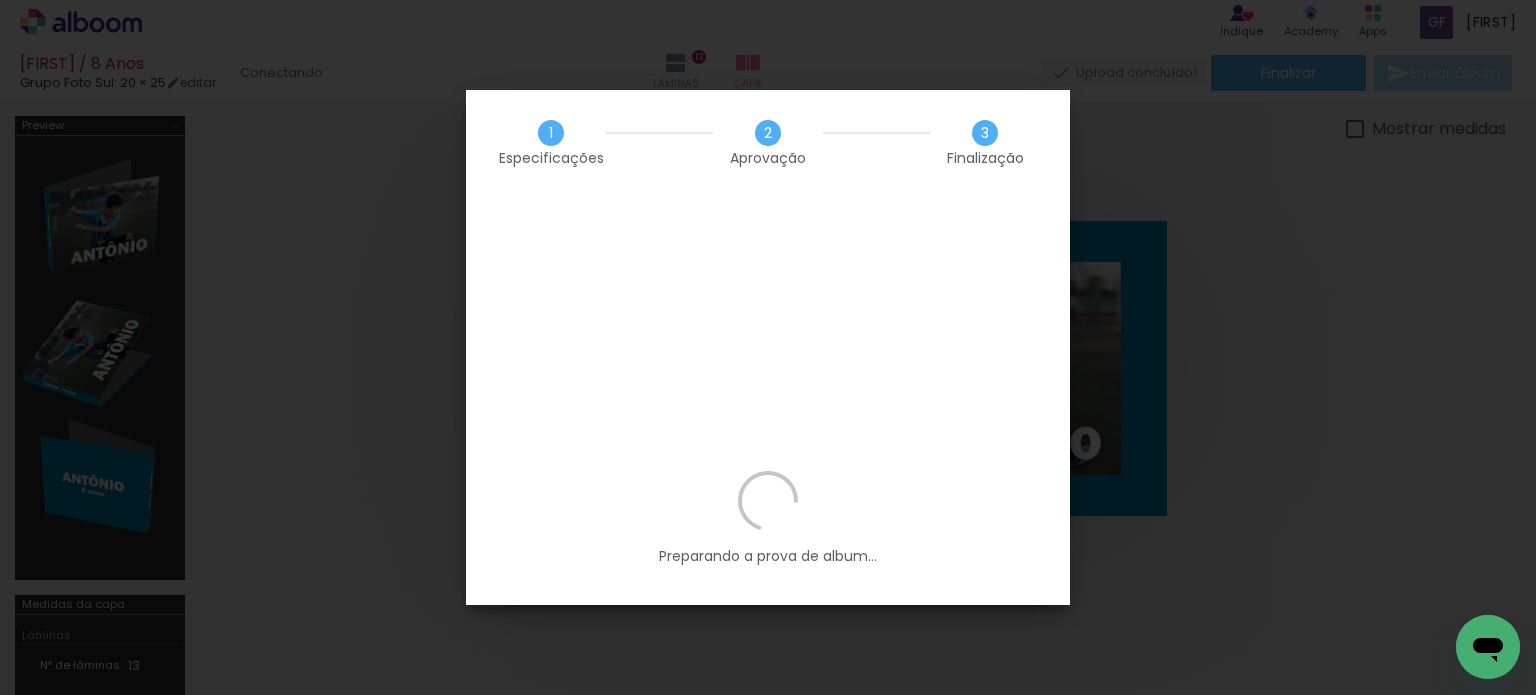 scroll, scrollTop: 0, scrollLeft: 0, axis: both 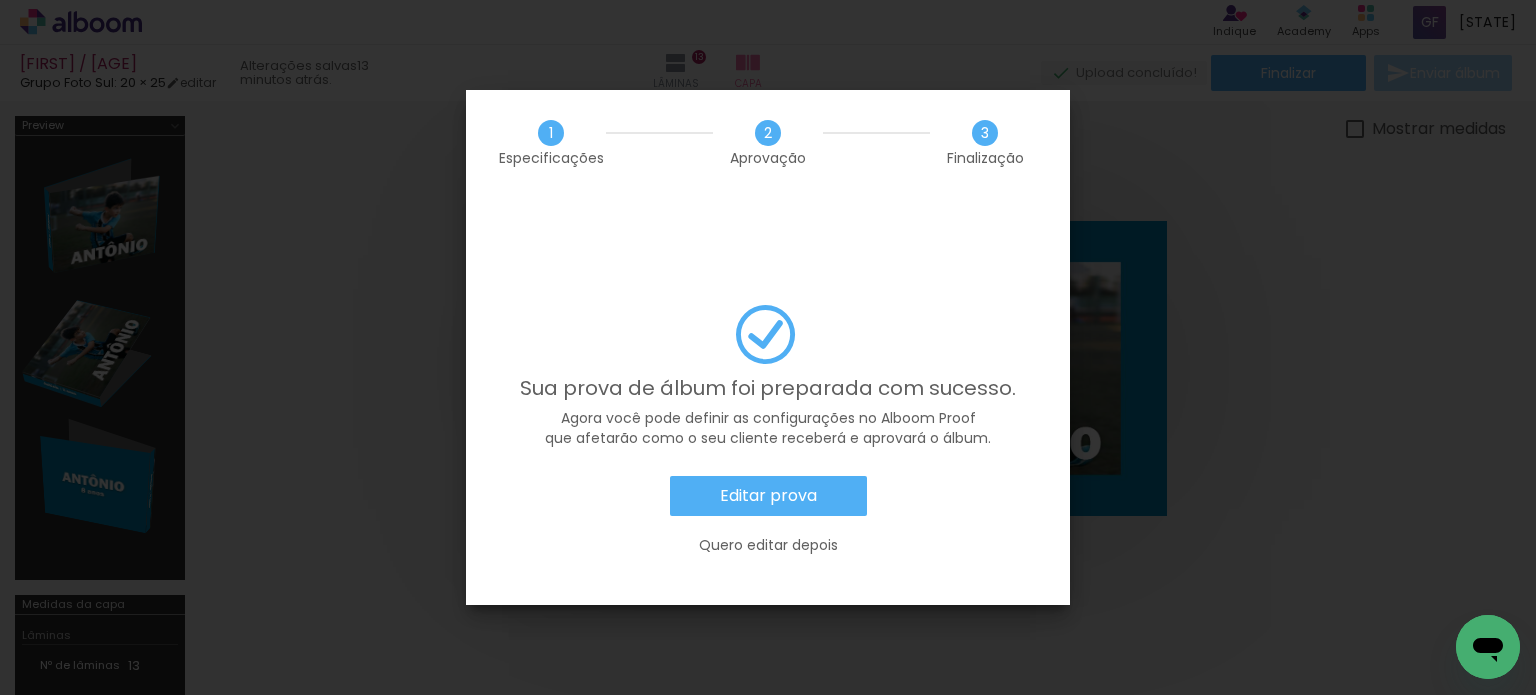 click on "Editar prova" at bounding box center [768, 496] 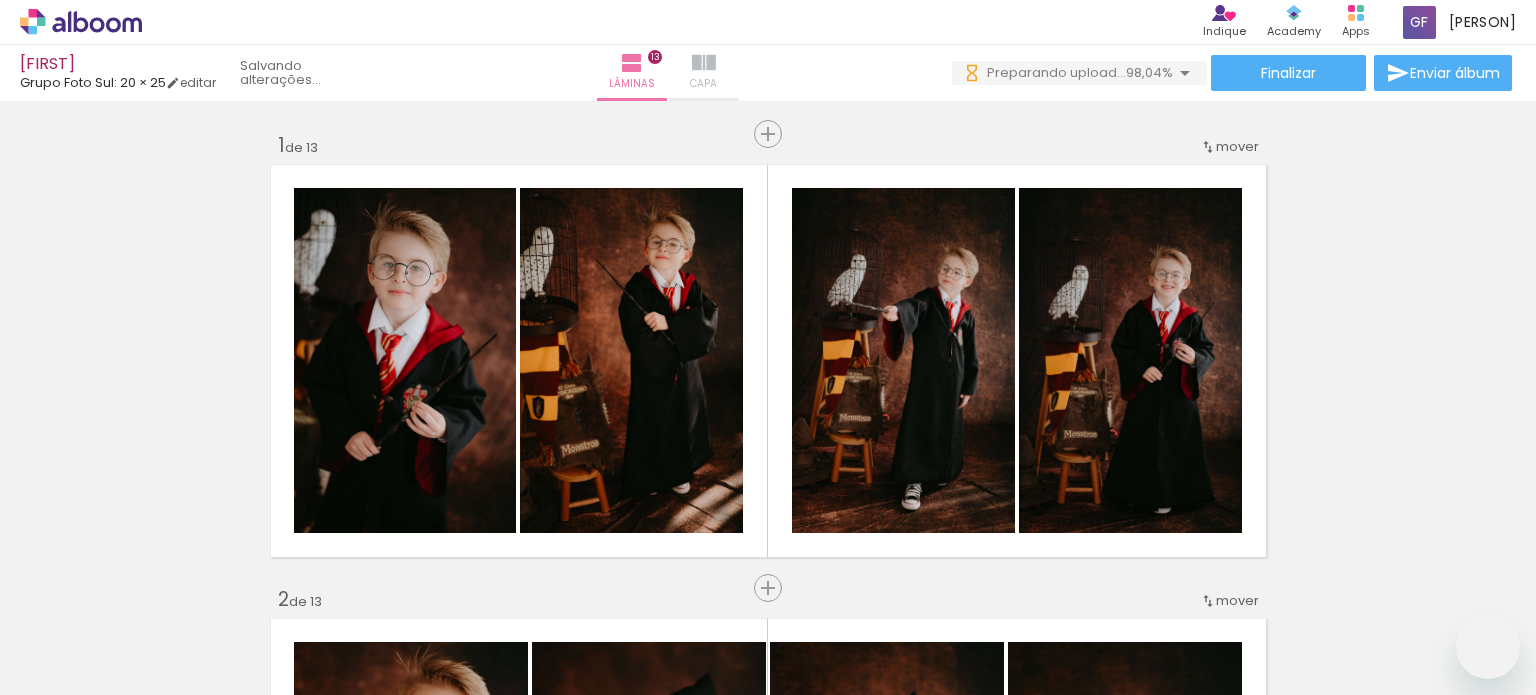click at bounding box center (704, 63) 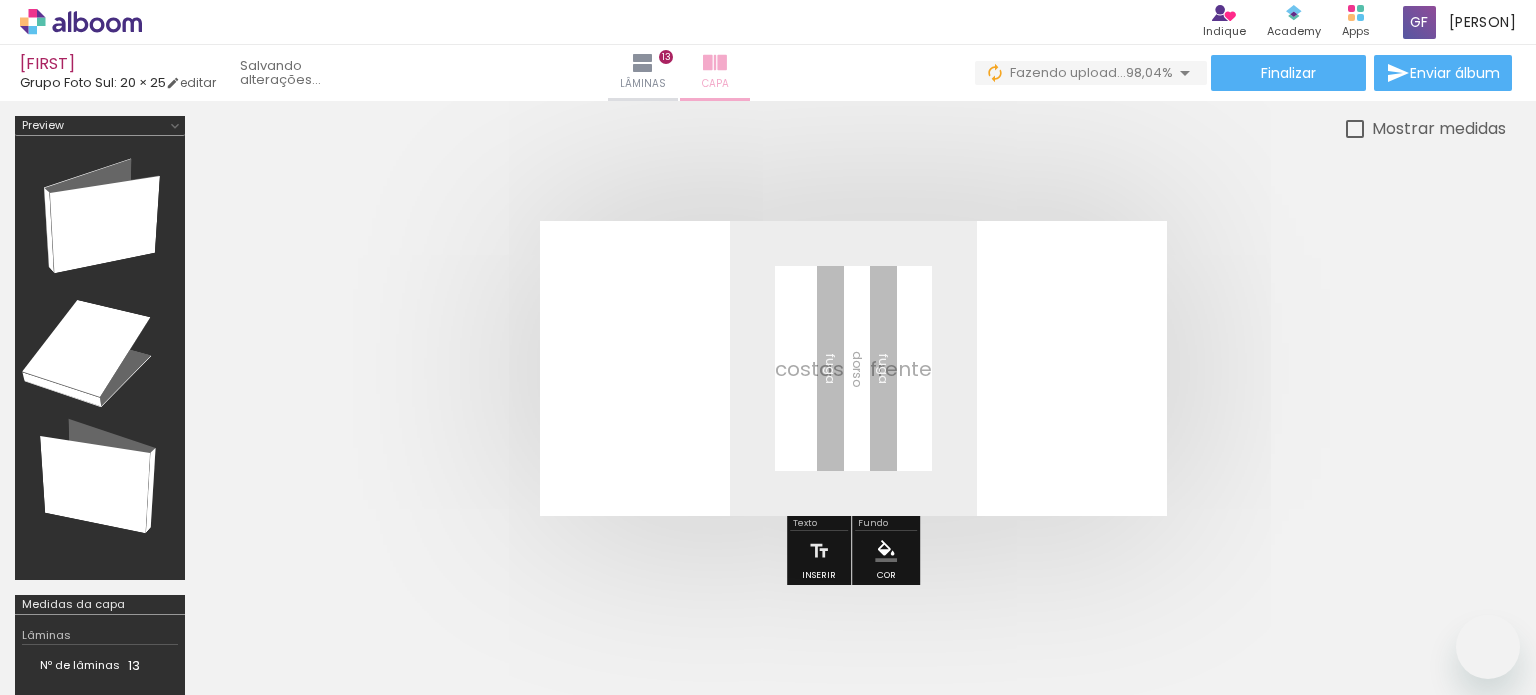 scroll, scrollTop: 0, scrollLeft: 0, axis: both 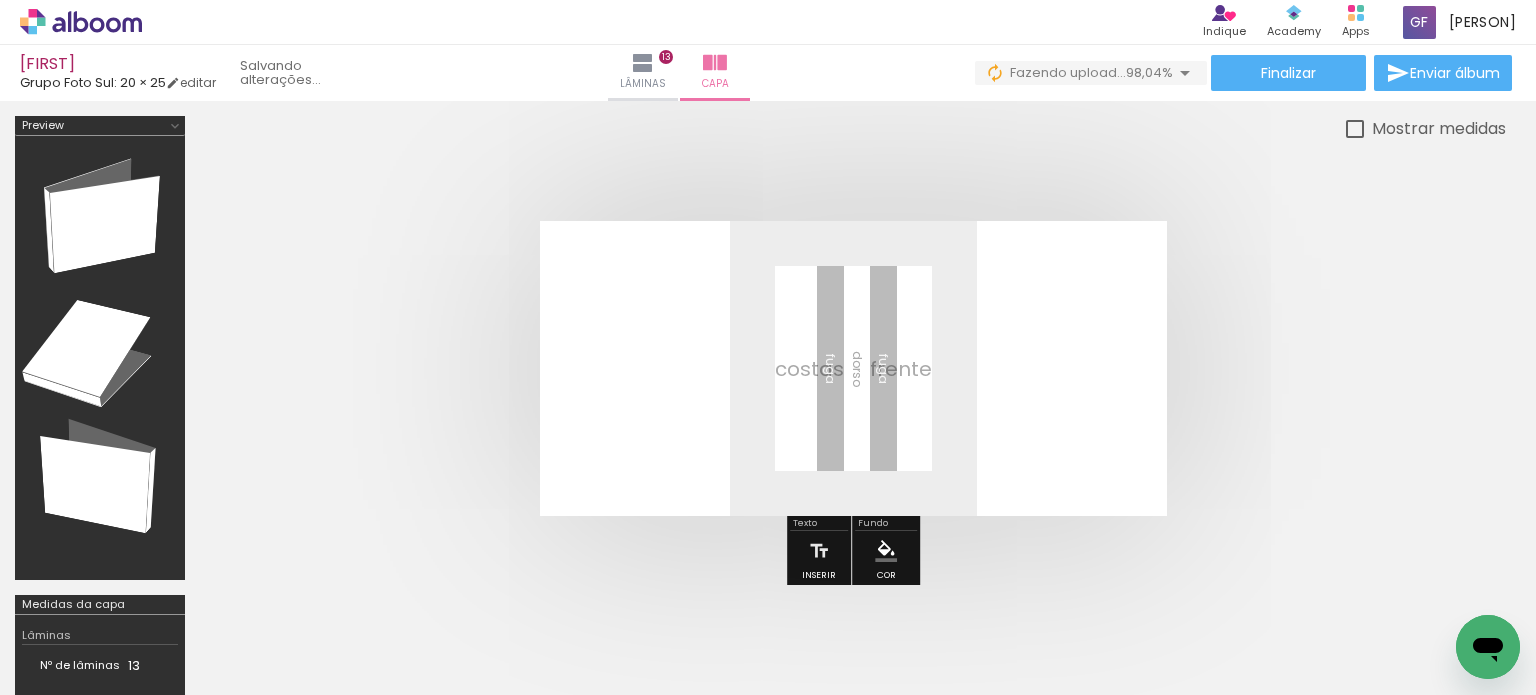 drag, startPoint x: 320, startPoint y: 689, endPoint x: 56, endPoint y: 24, distance: 715.4866 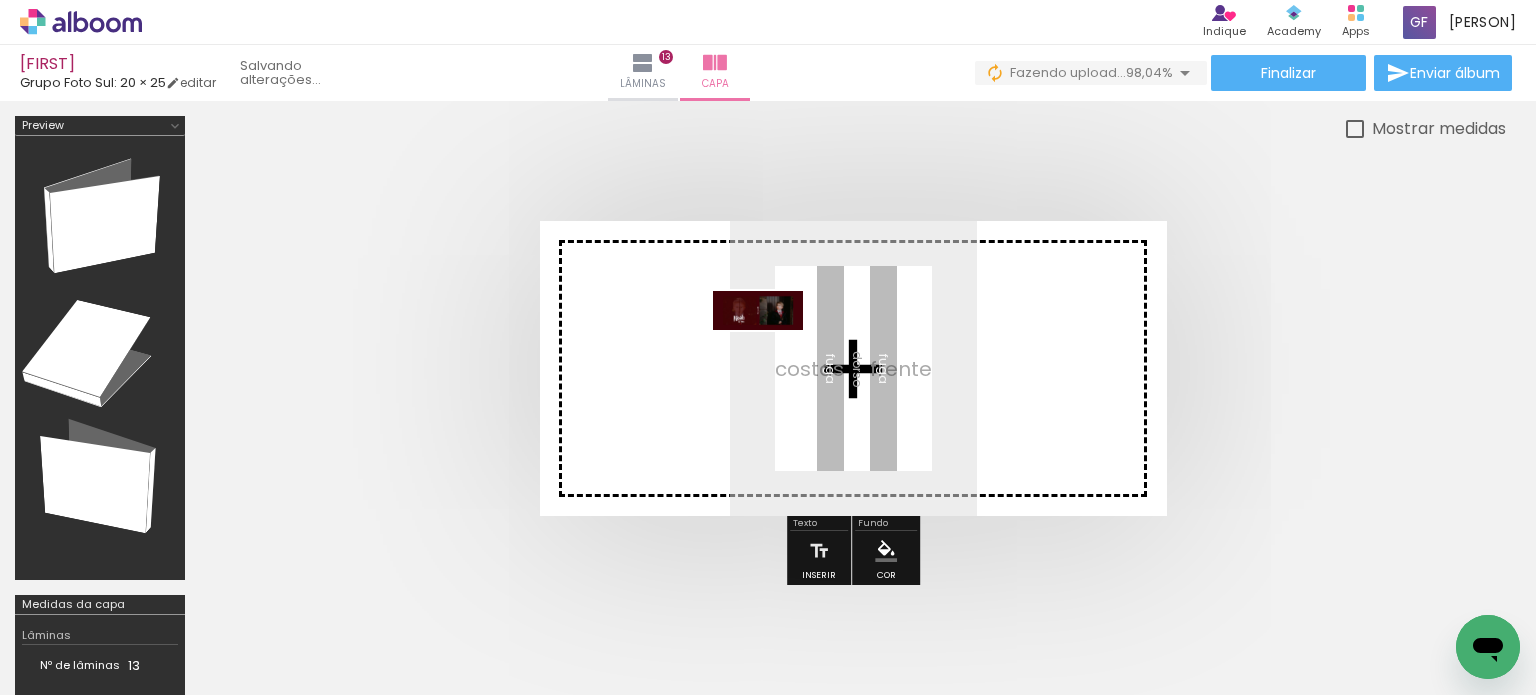 drag, startPoint x: 1424, startPoint y: 630, endPoint x: 773, endPoint y: 351, distance: 708.2669 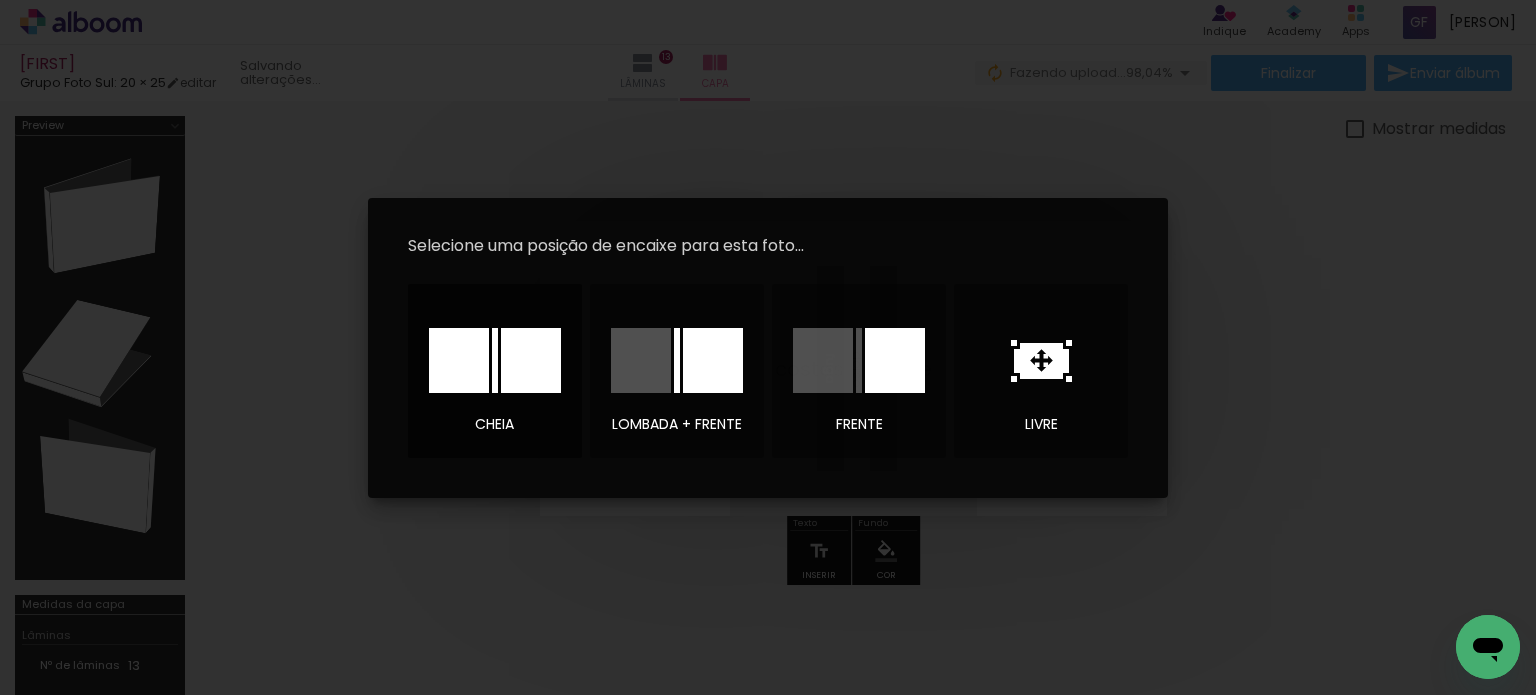 click on "cheia" at bounding box center (495, 371) 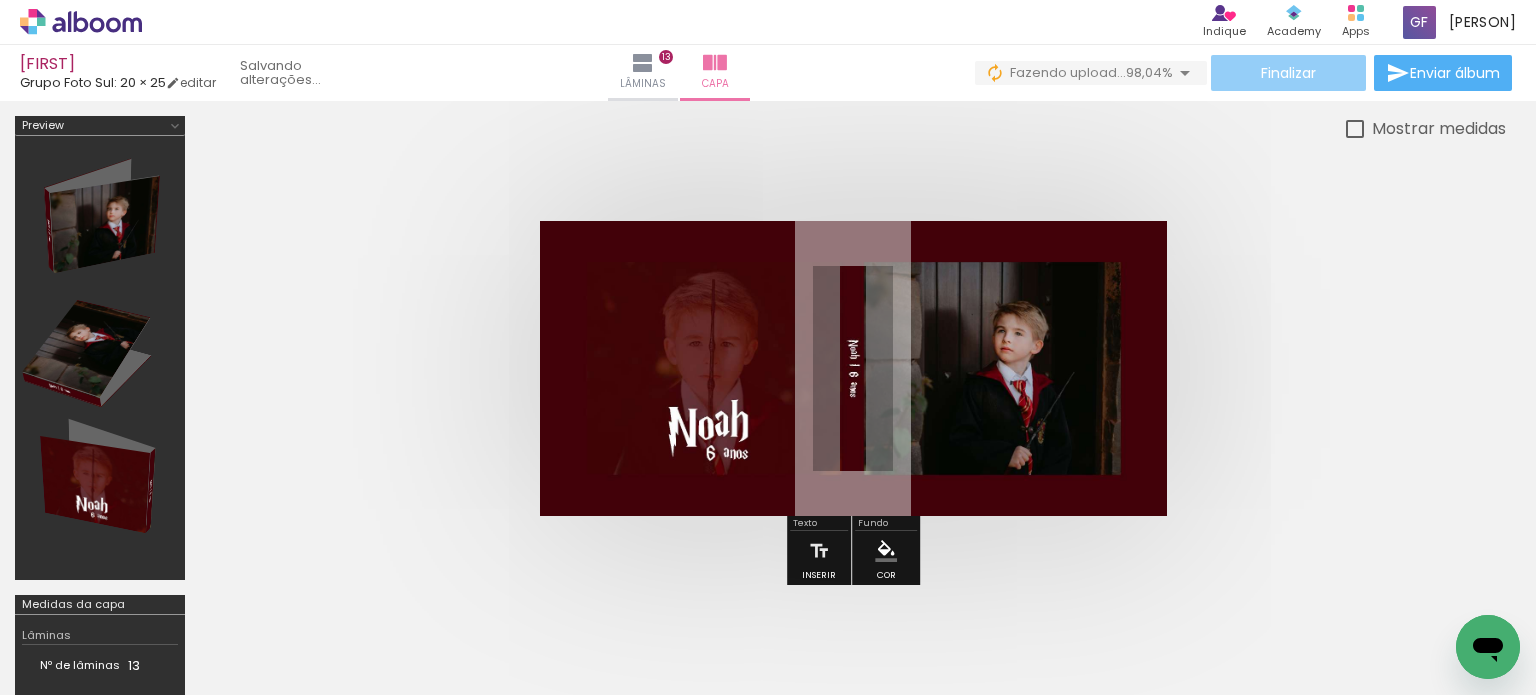 click on "Finalizar" 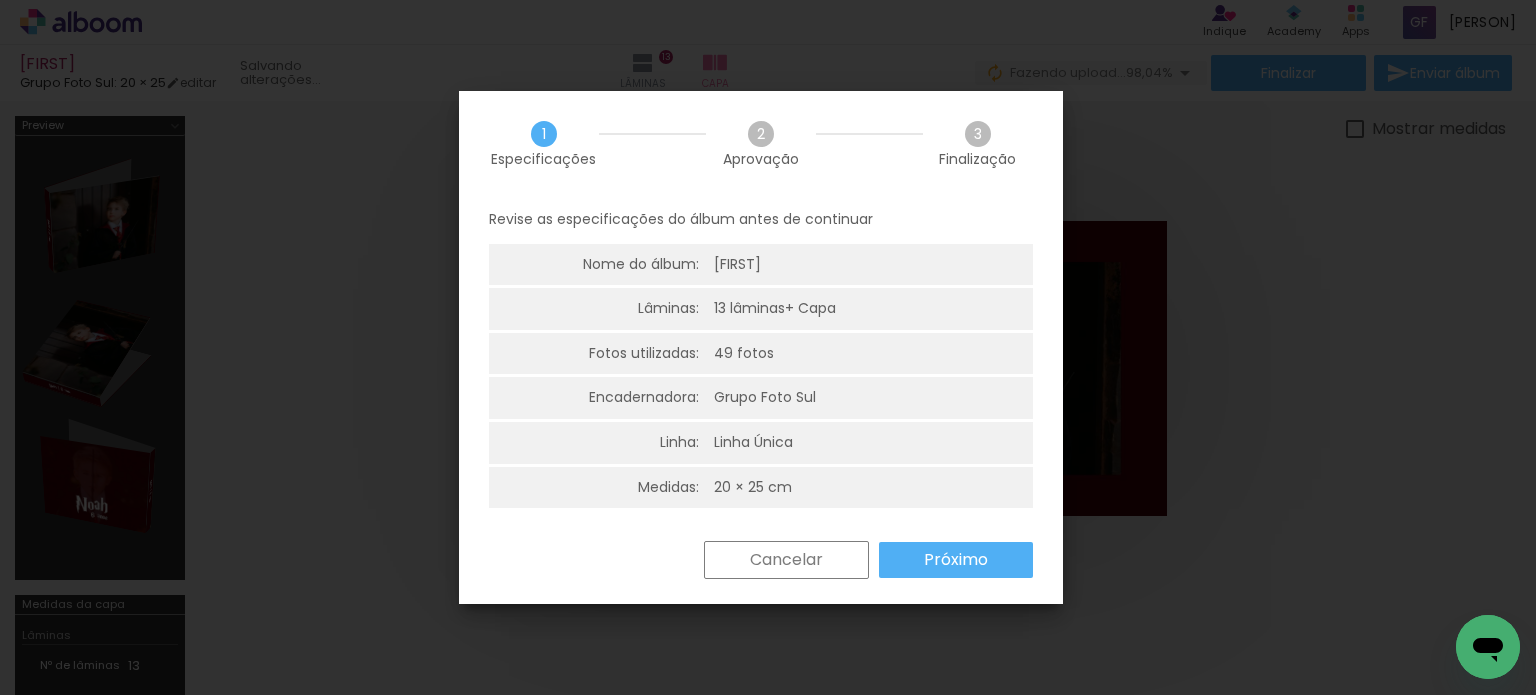 click on "Próximo" at bounding box center [0, 0] 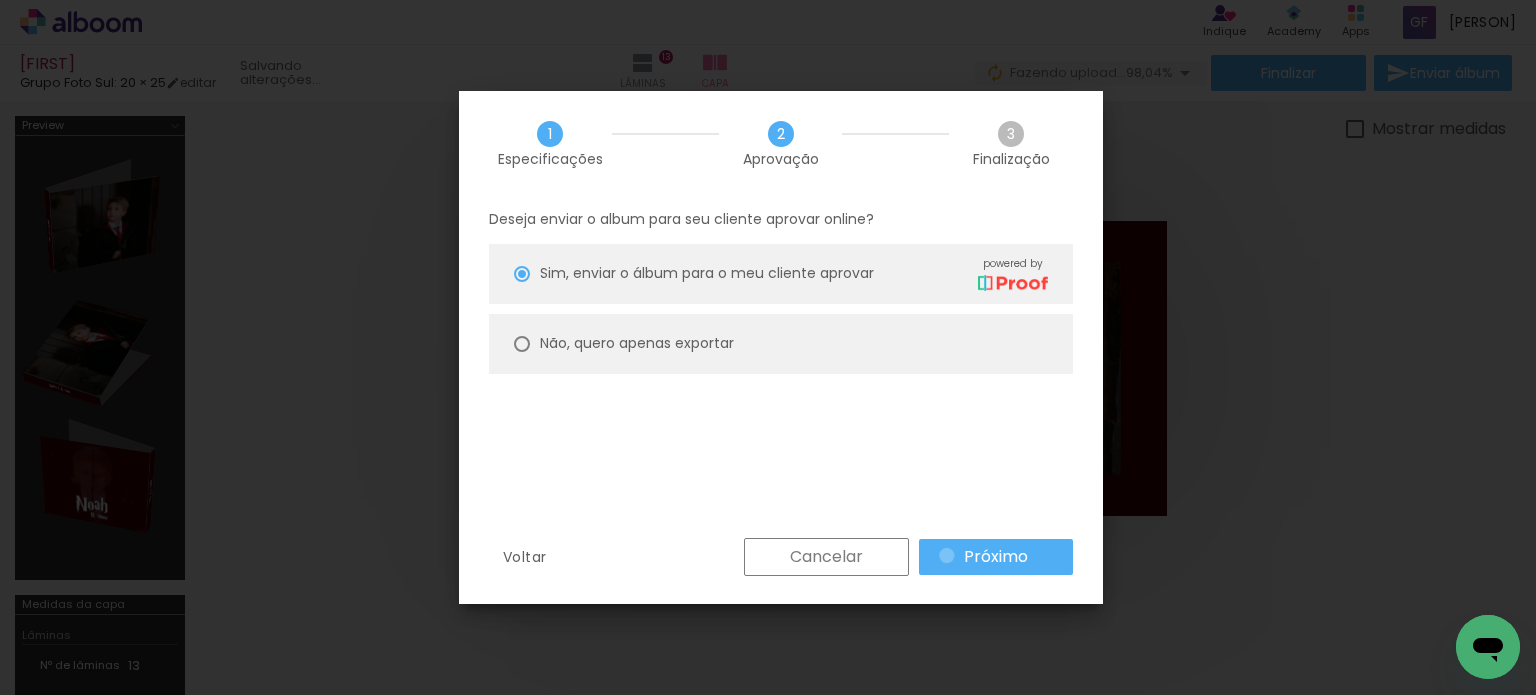 click on "Próximo" at bounding box center [996, 557] 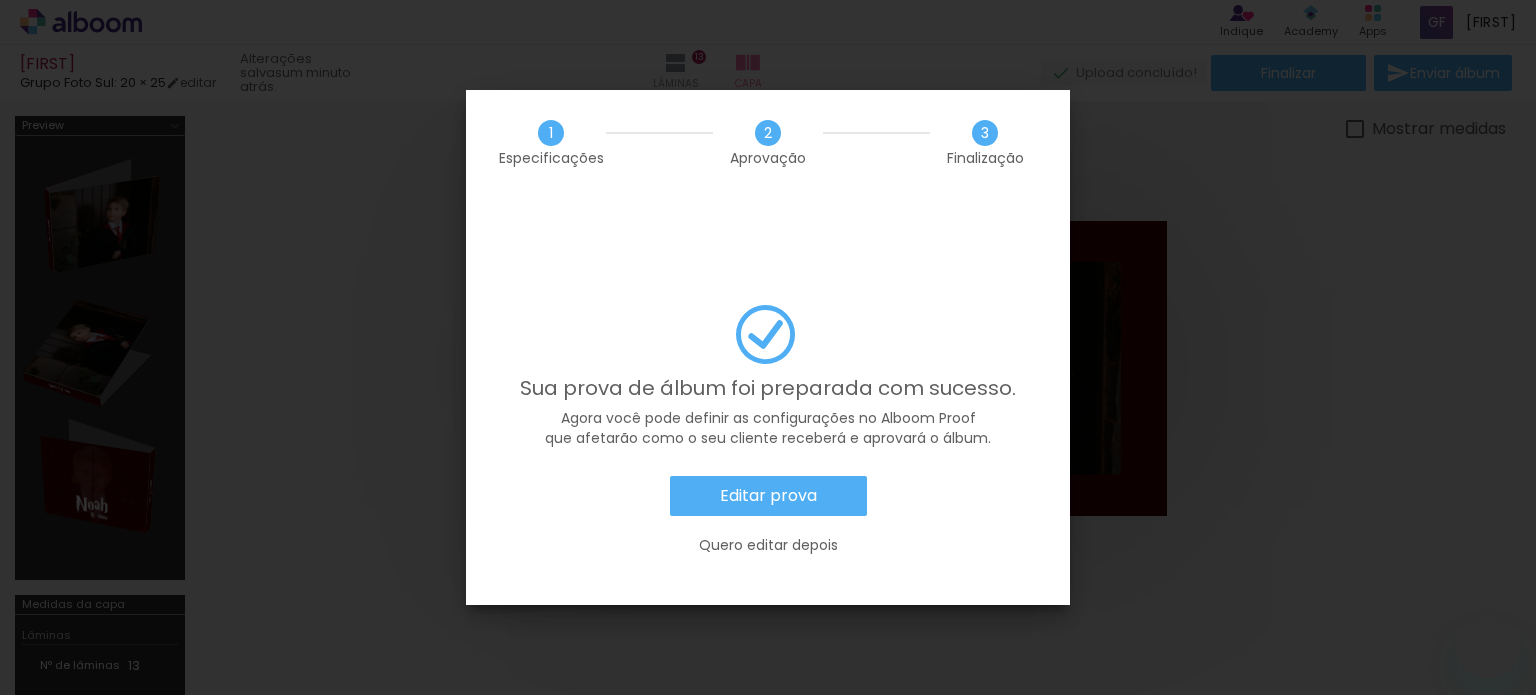 scroll, scrollTop: 0, scrollLeft: 0, axis: both 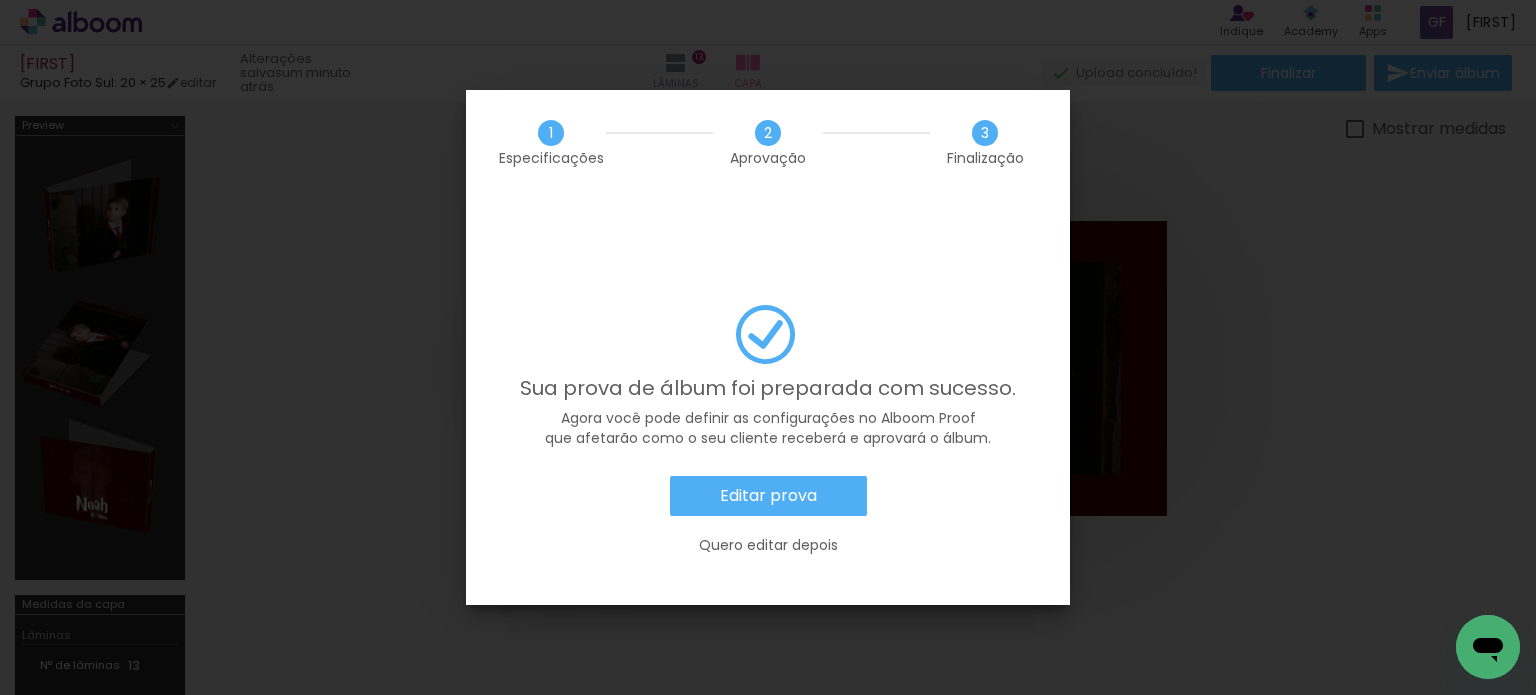 click on "Editar prova" at bounding box center (0, 0) 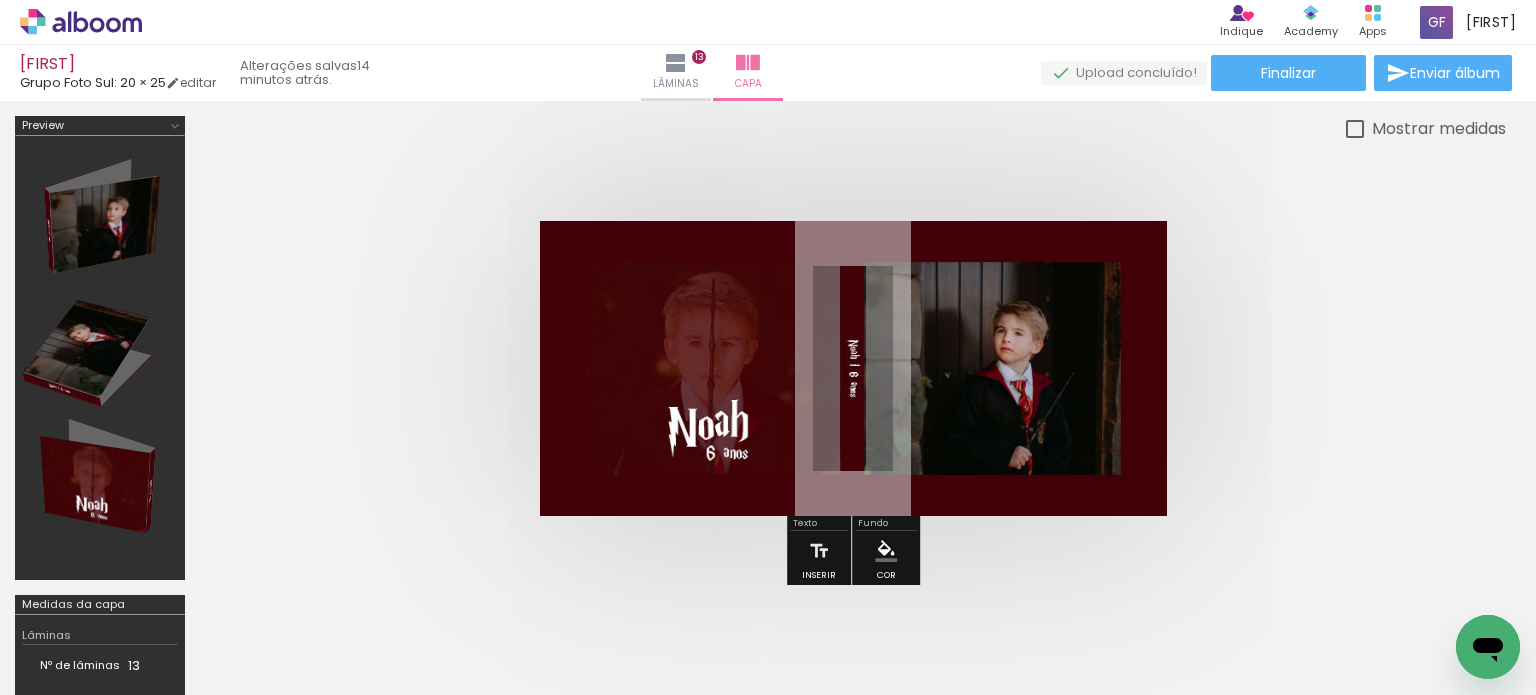 scroll, scrollTop: 0, scrollLeft: 0, axis: both 